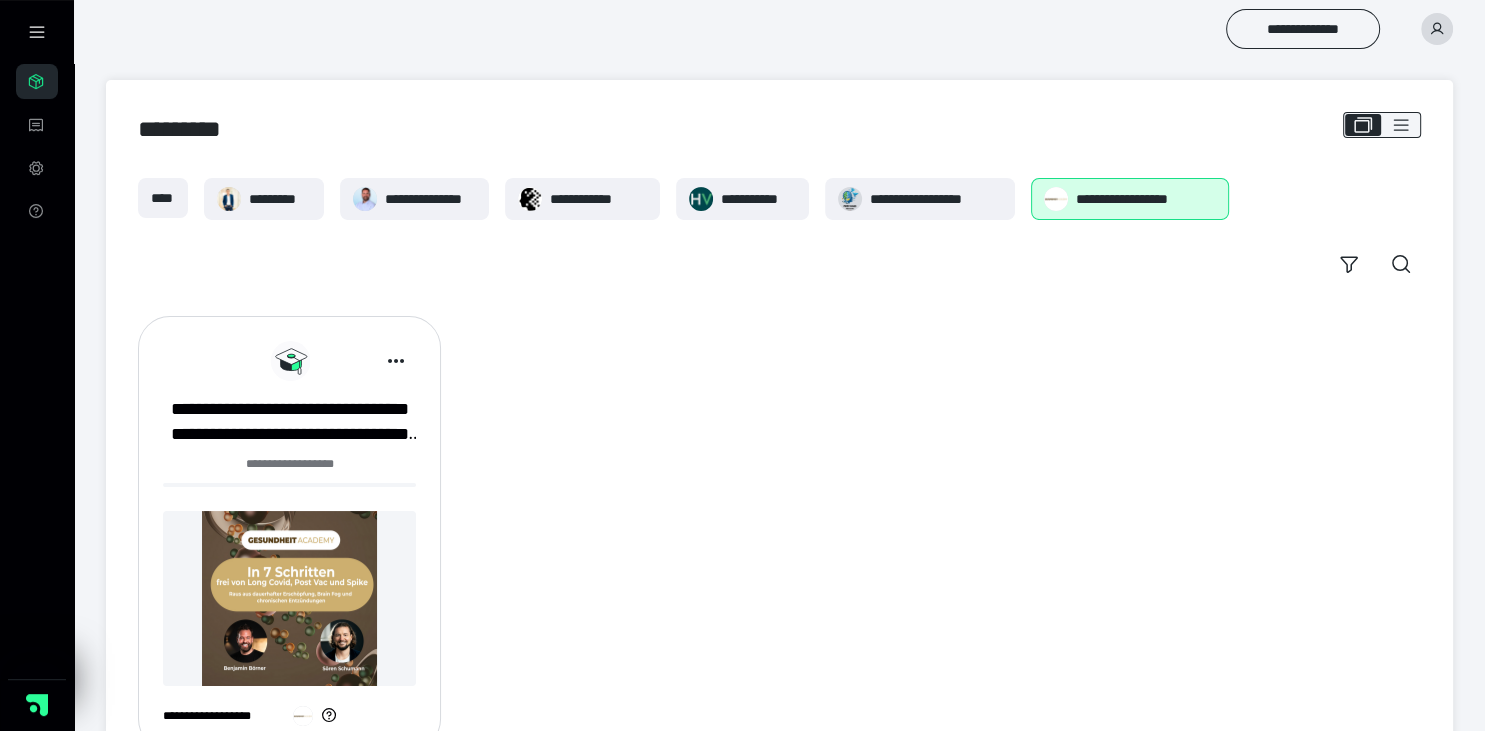scroll, scrollTop: 0, scrollLeft: 0, axis: both 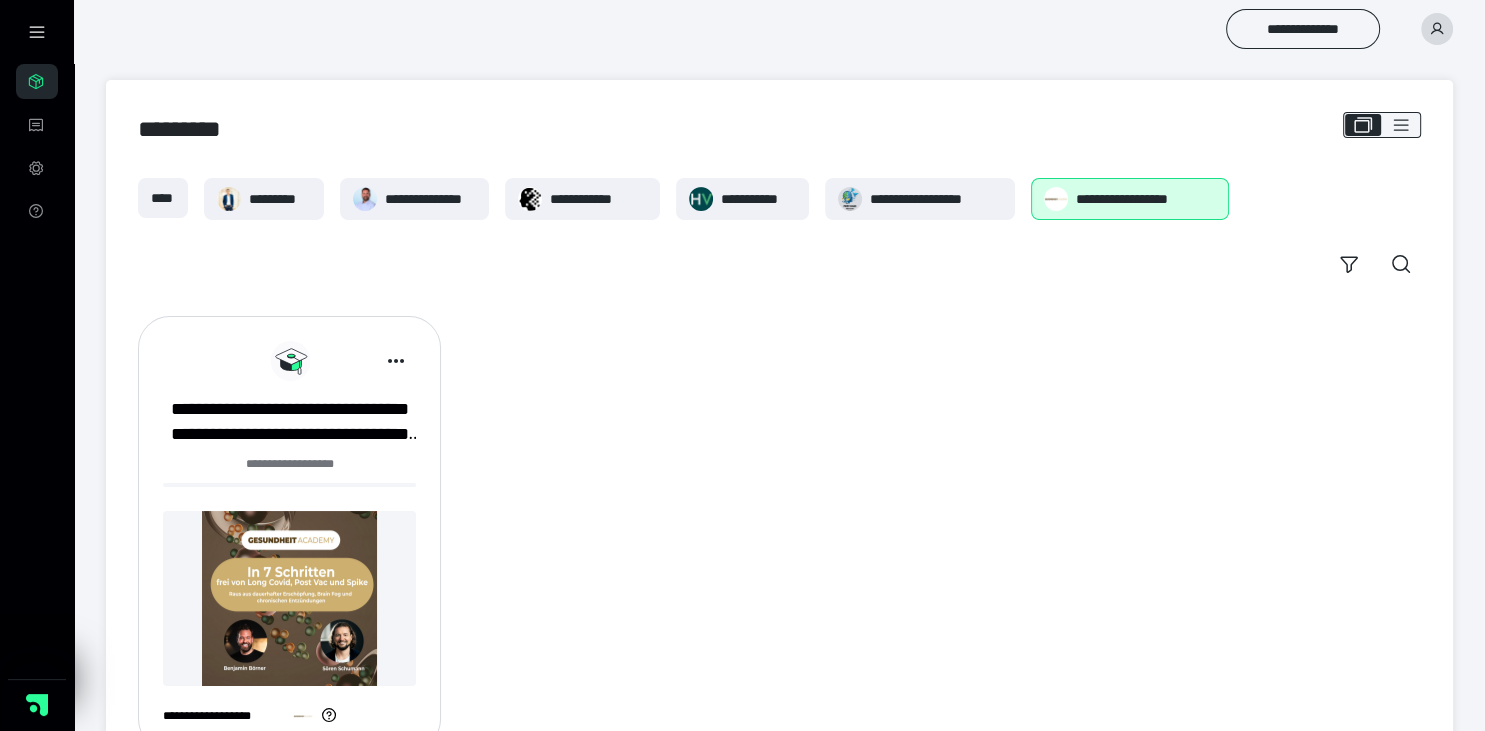 click 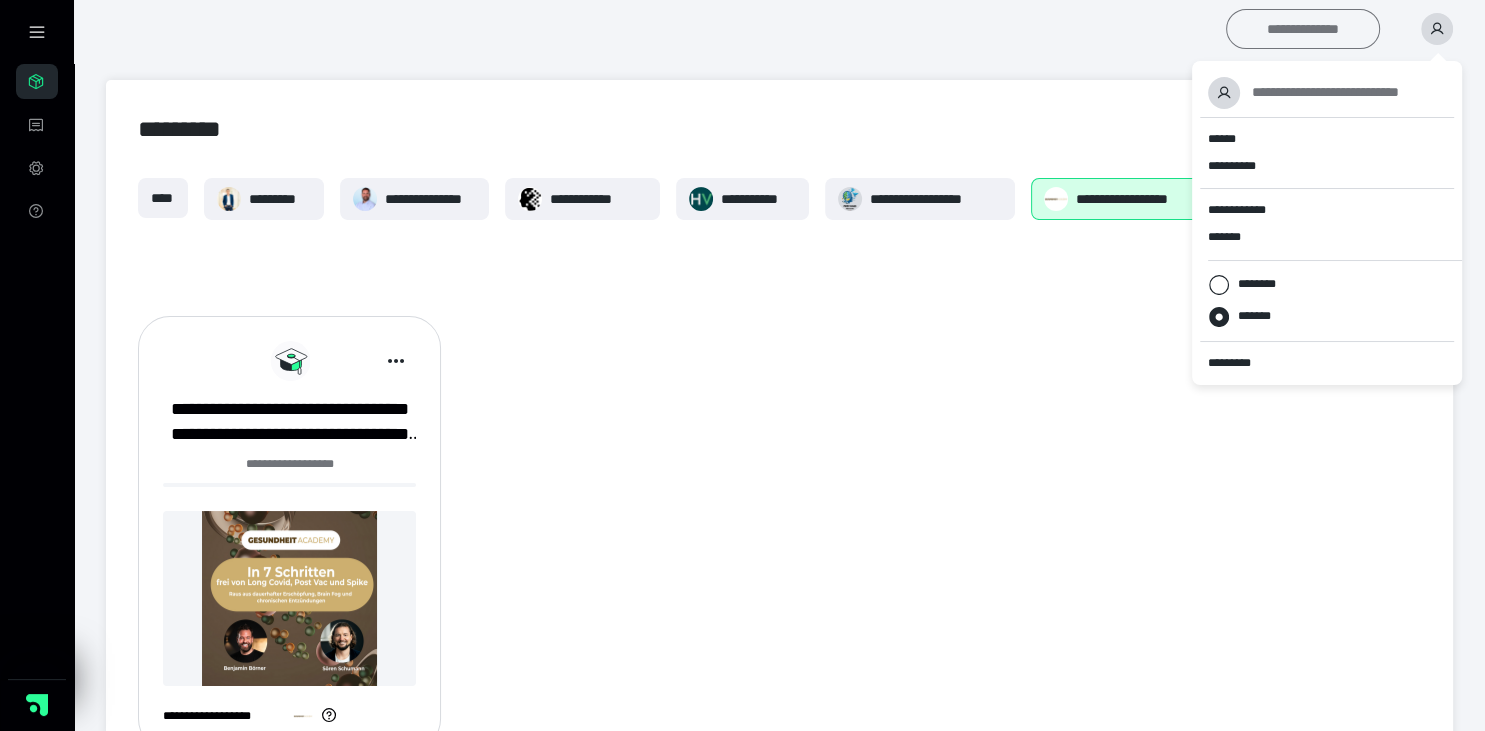 click on "**********" at bounding box center [1303, 29] 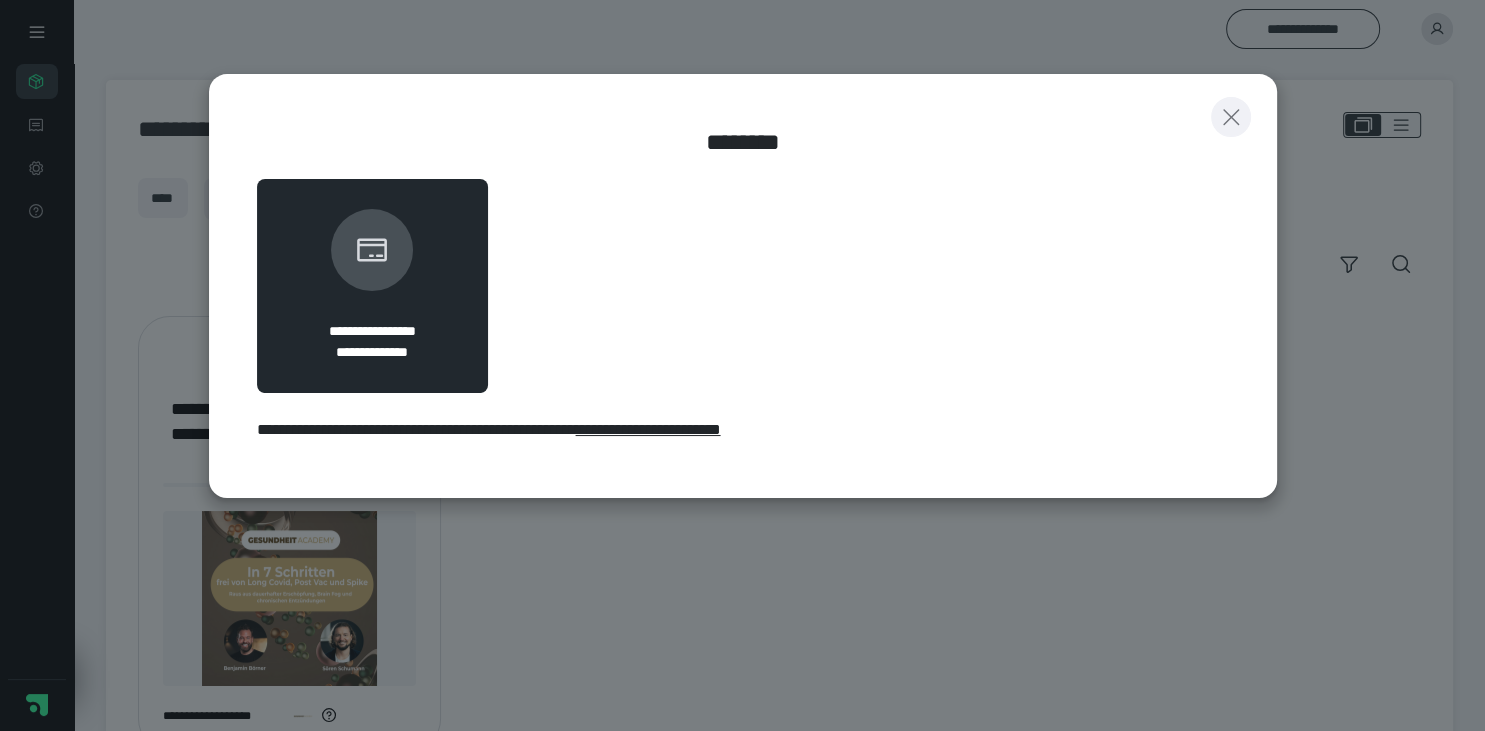 click 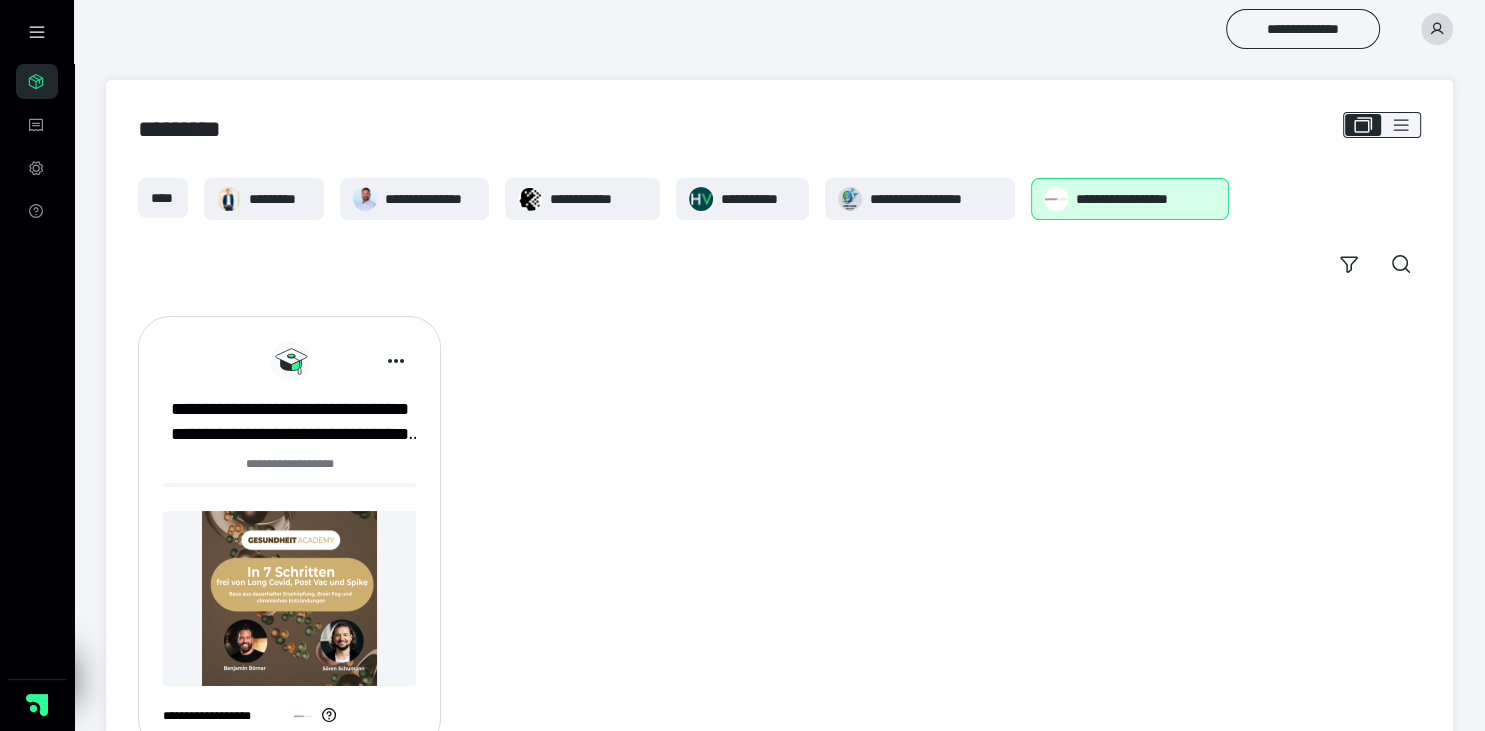 click 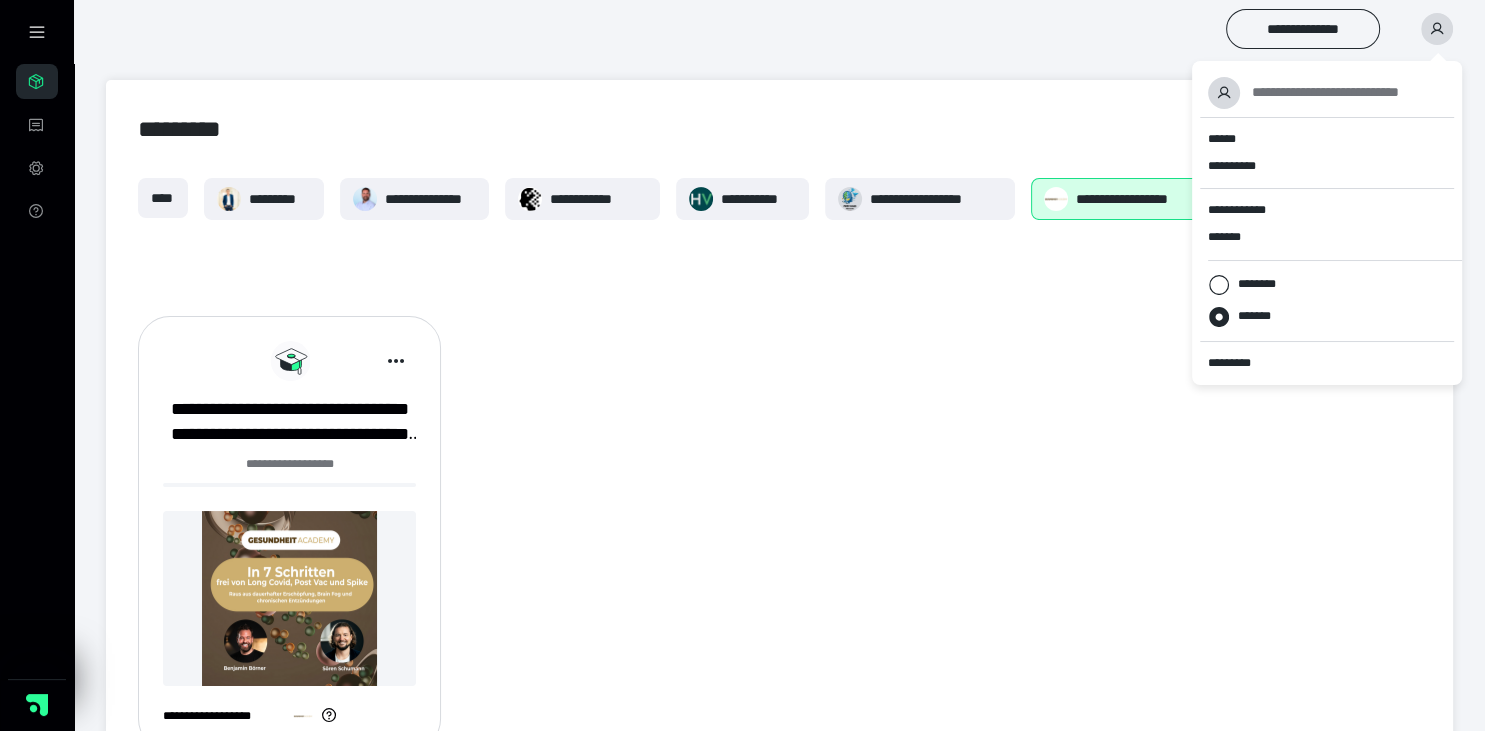 click 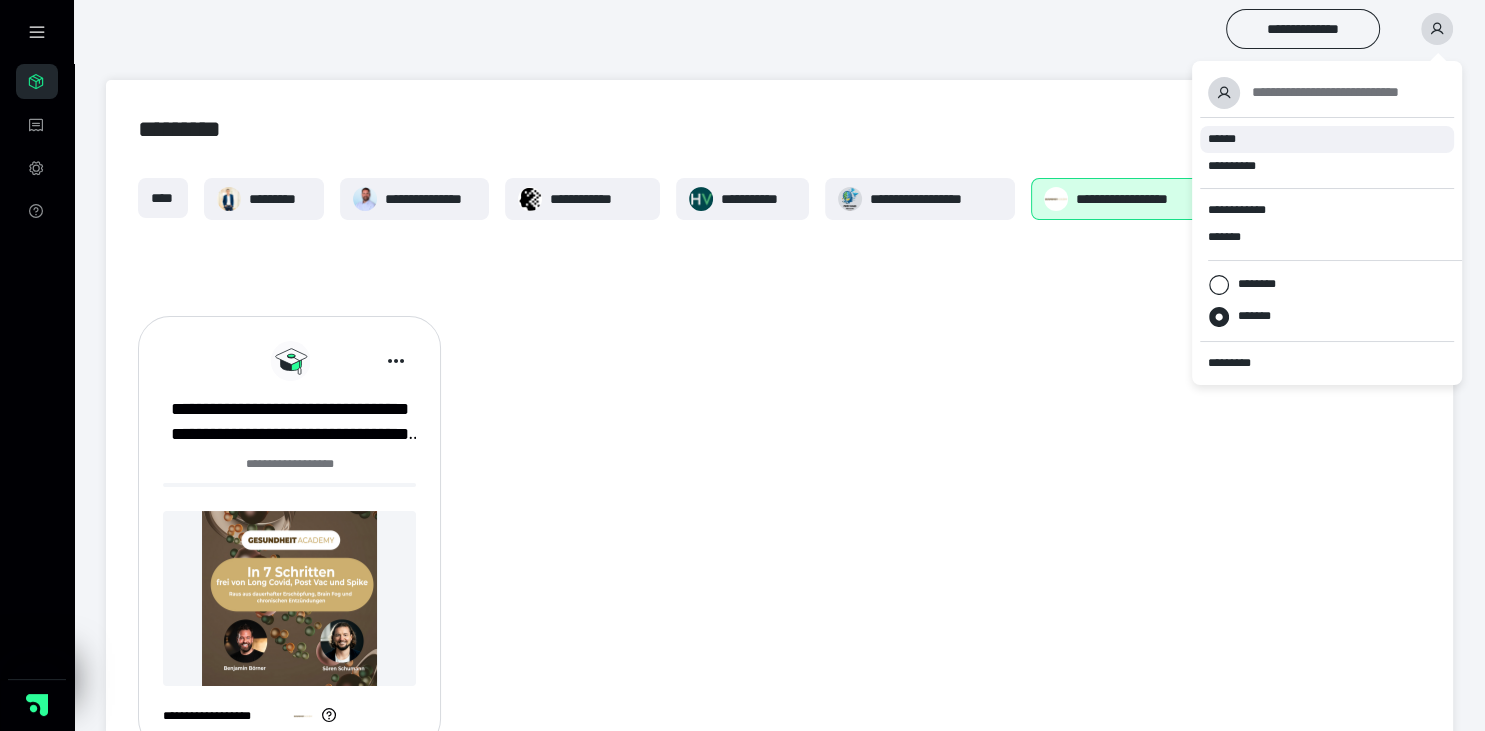 click on "******" at bounding box center (1222, 139) 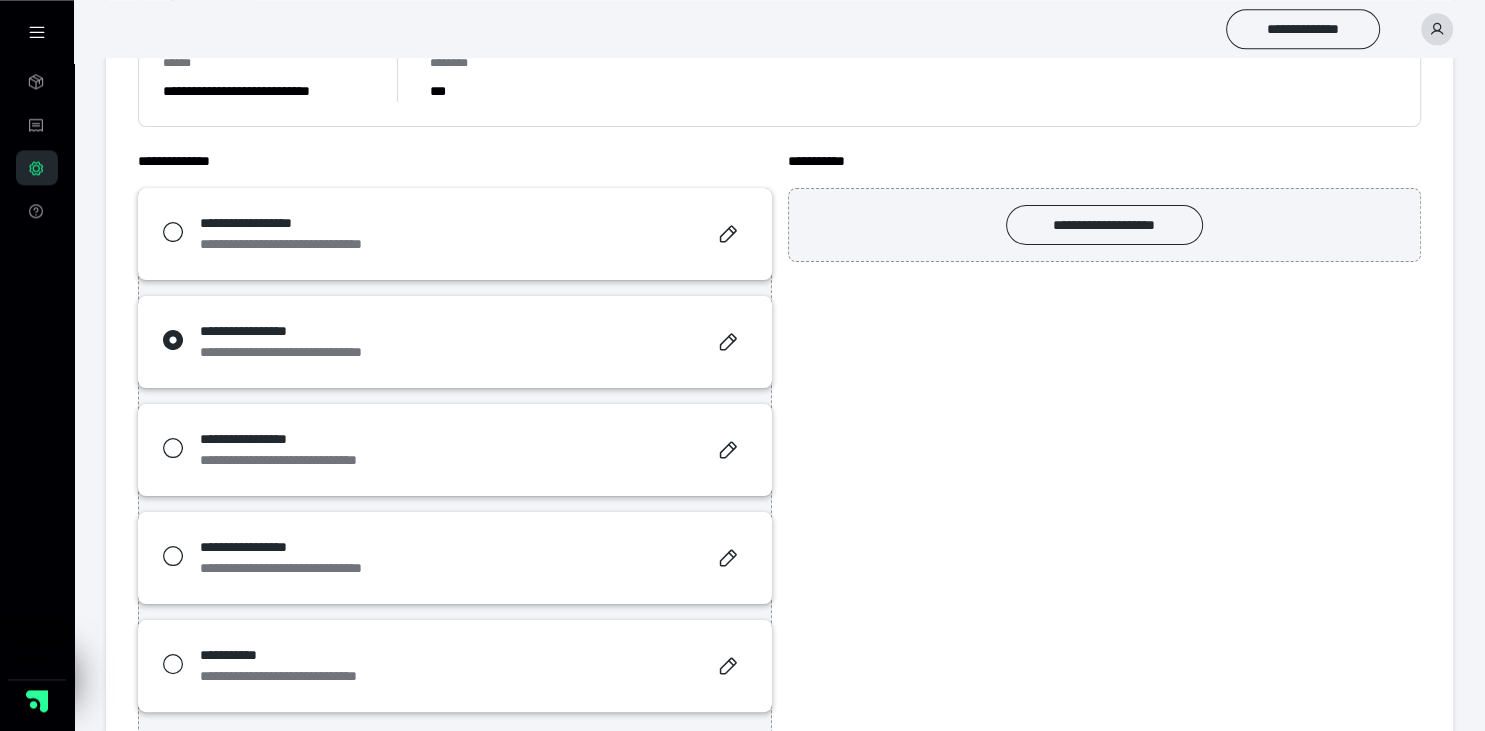 scroll, scrollTop: 181, scrollLeft: 0, axis: vertical 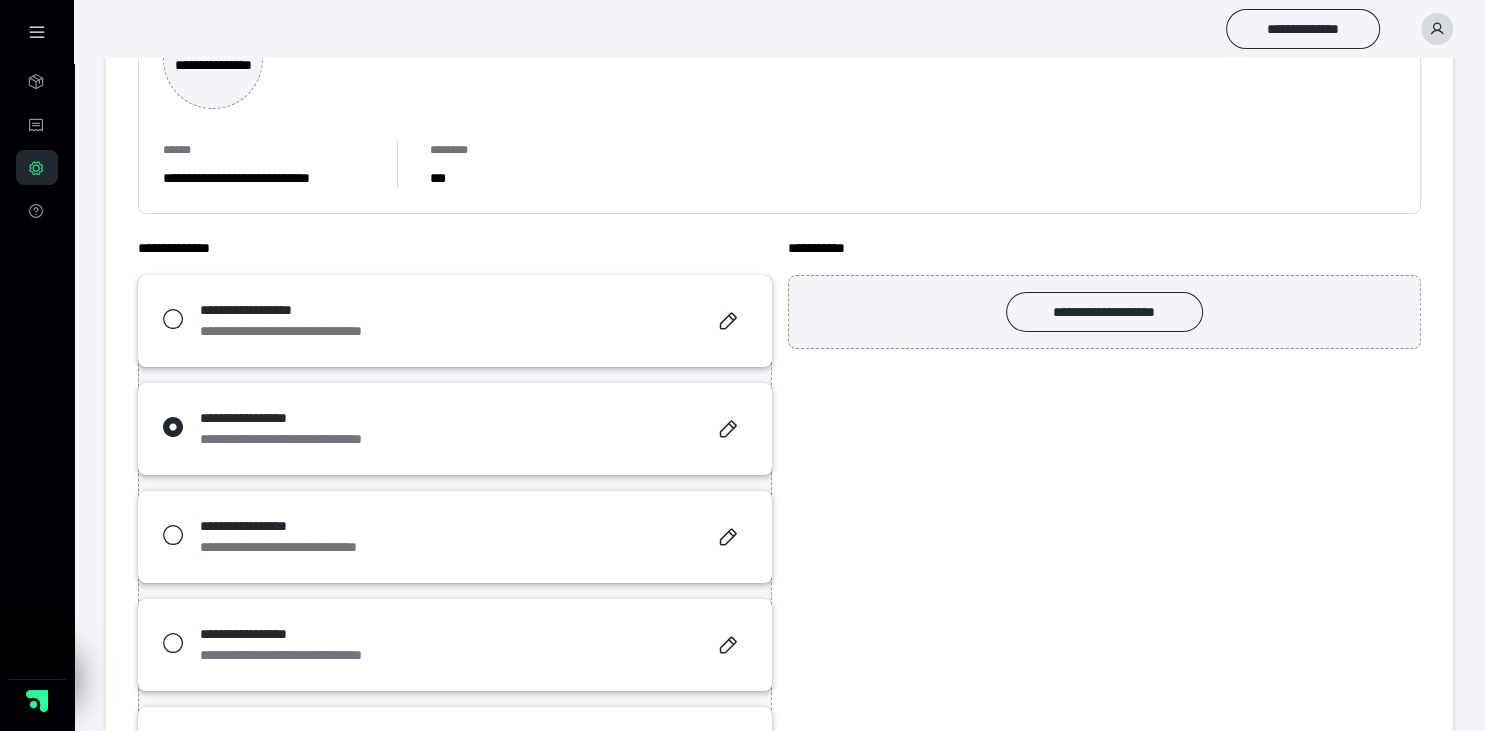 click 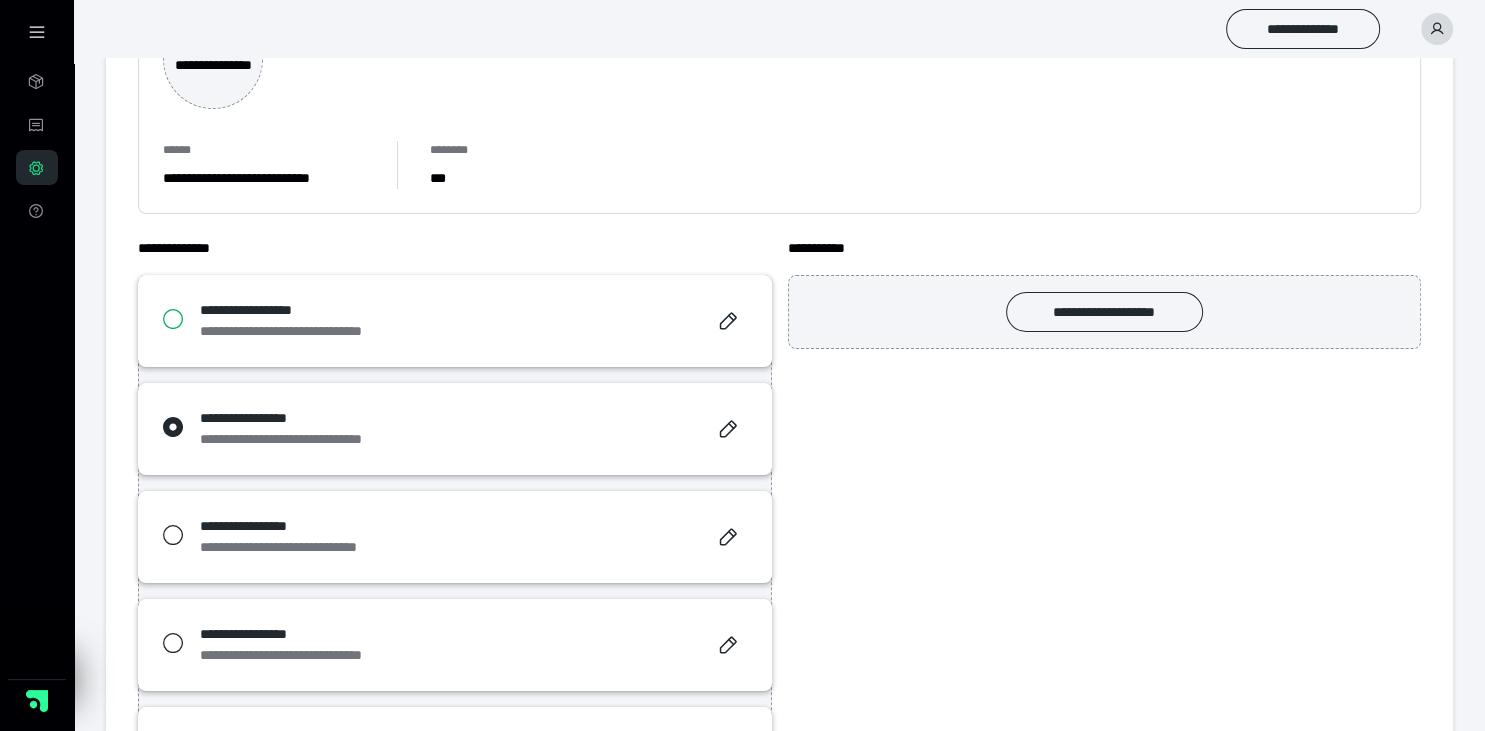 click at bounding box center [167, 321] 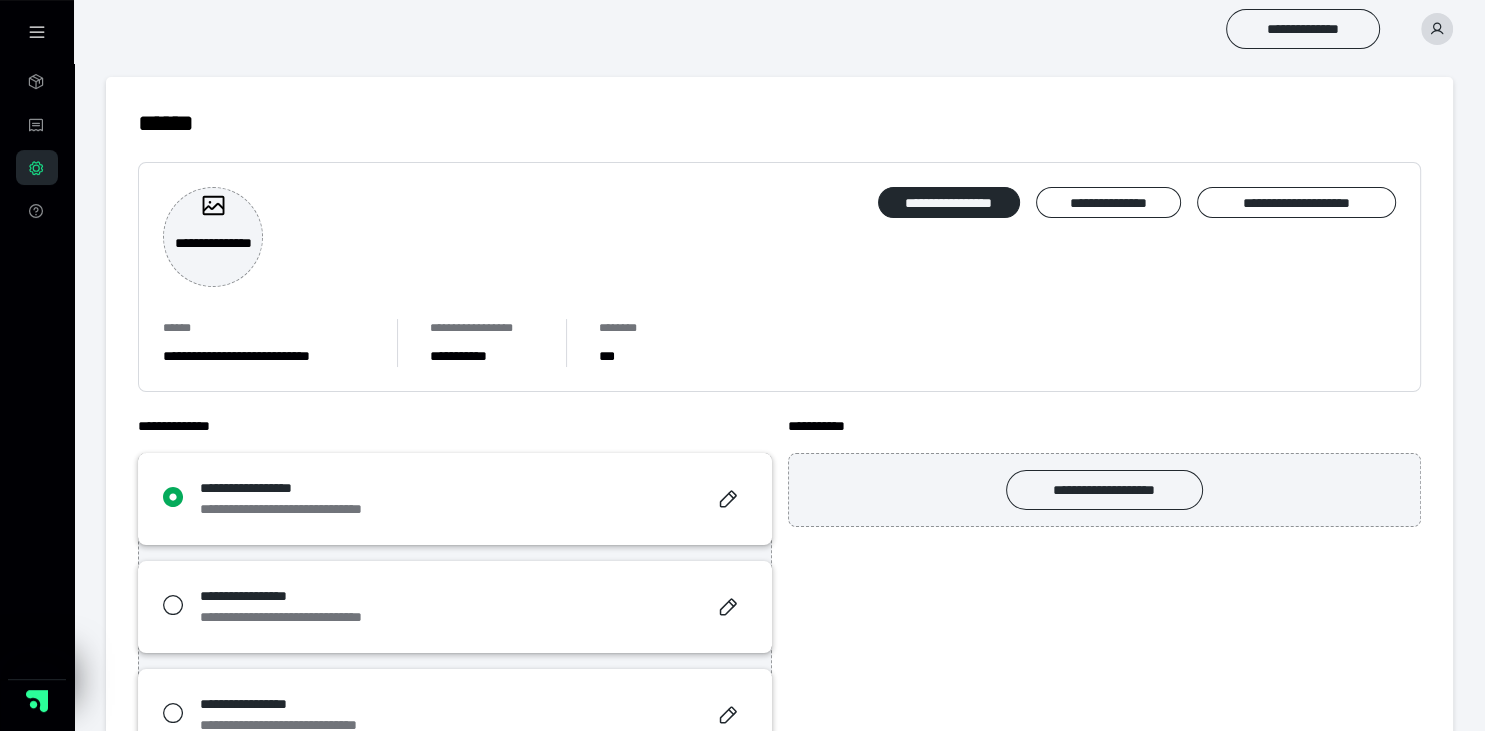 scroll, scrollTop: 0, scrollLeft: 0, axis: both 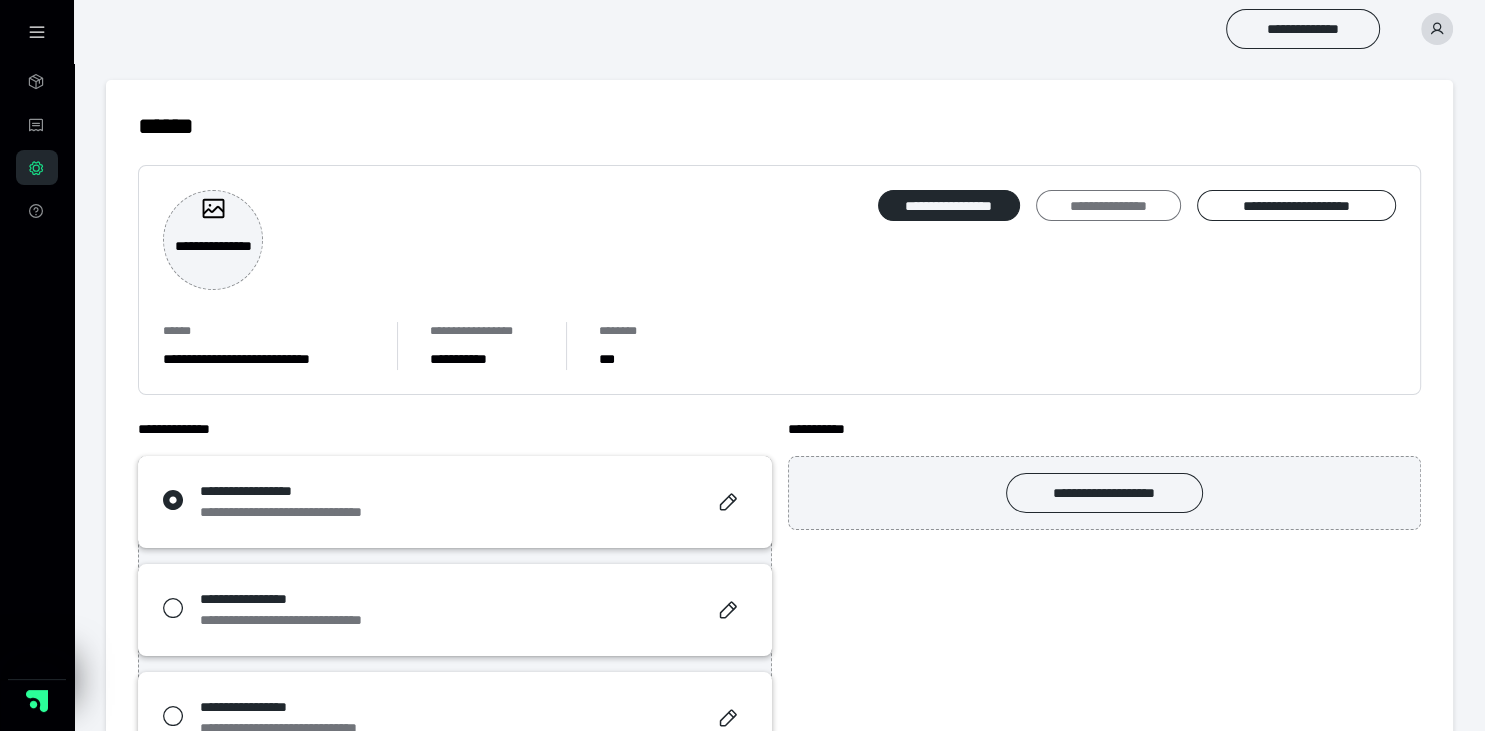 click on "**********" at bounding box center [1108, 206] 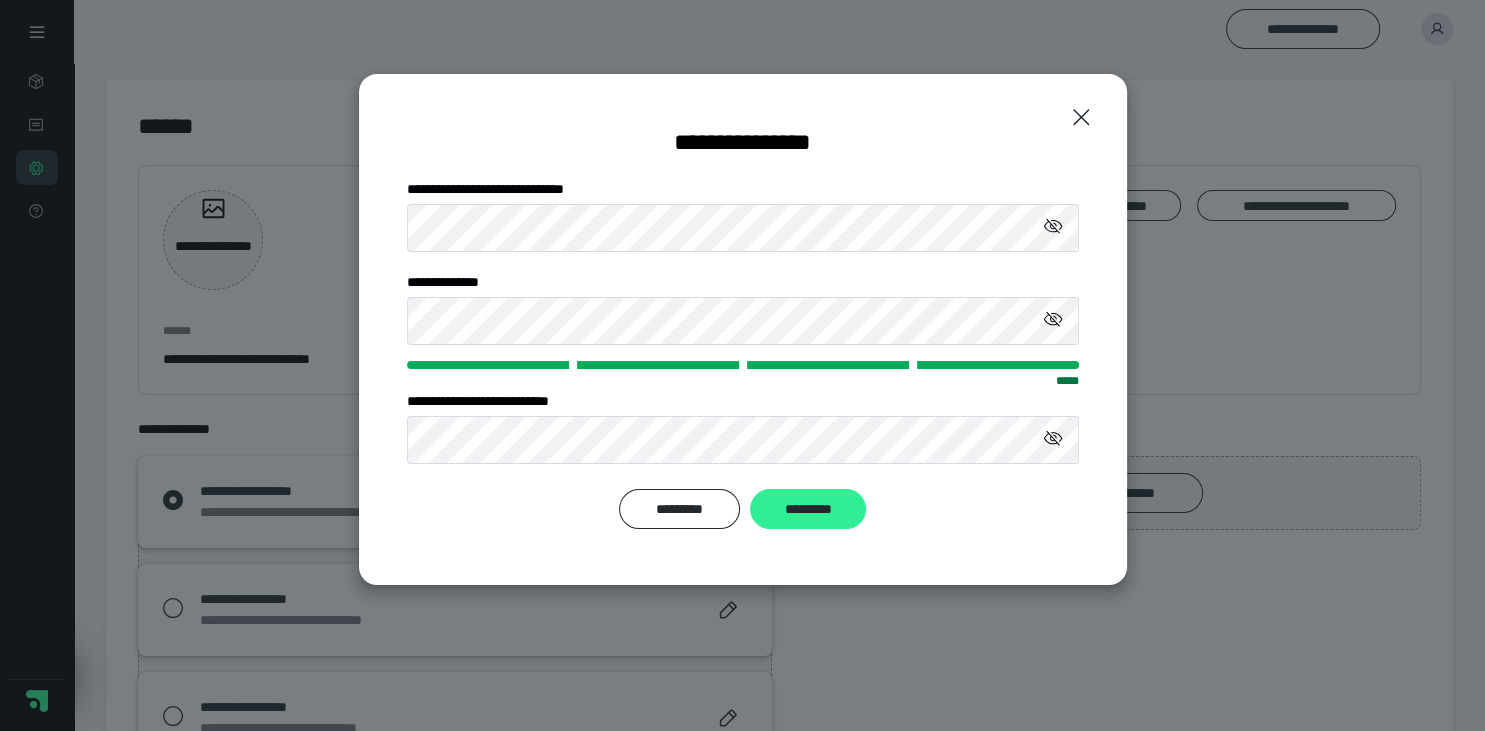 click on "*********" at bounding box center (807, 509) 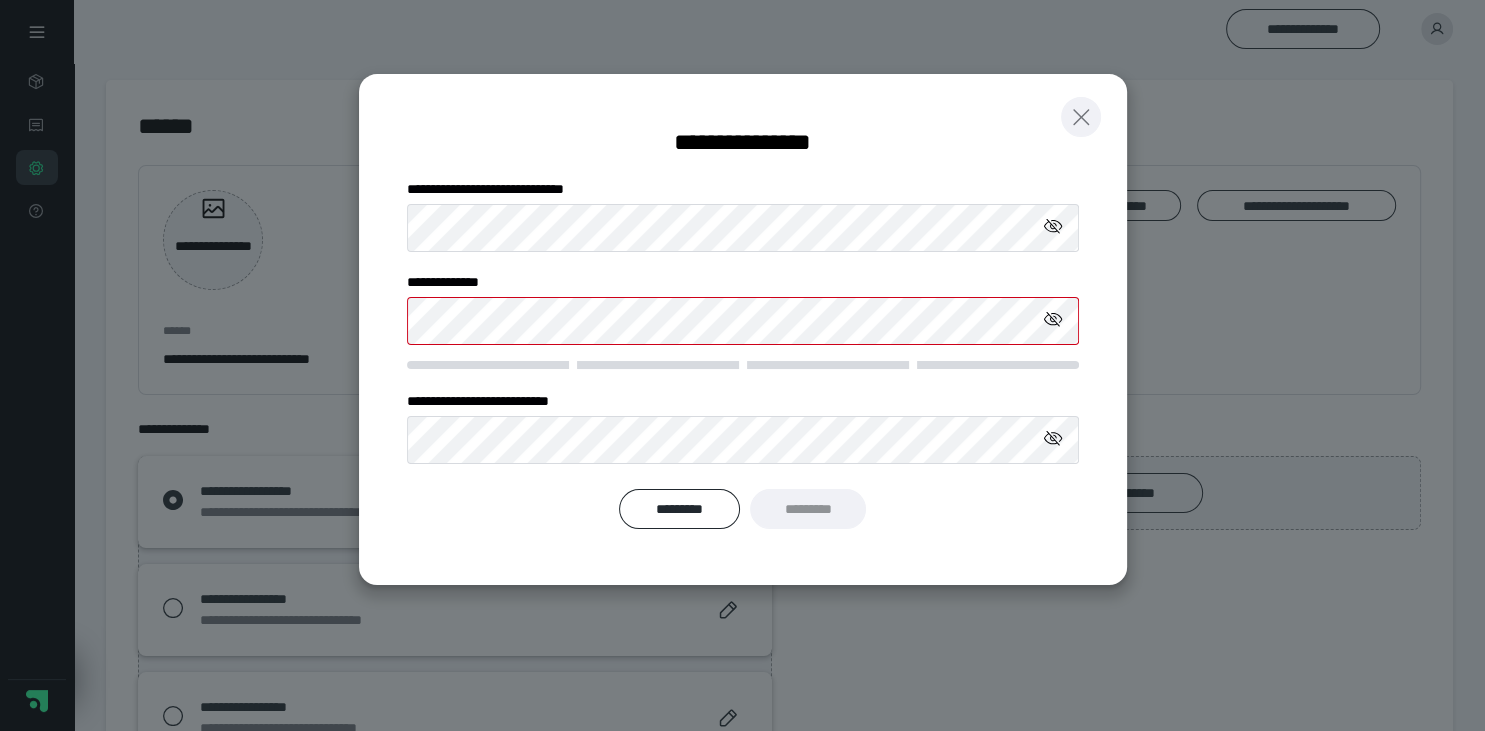 click 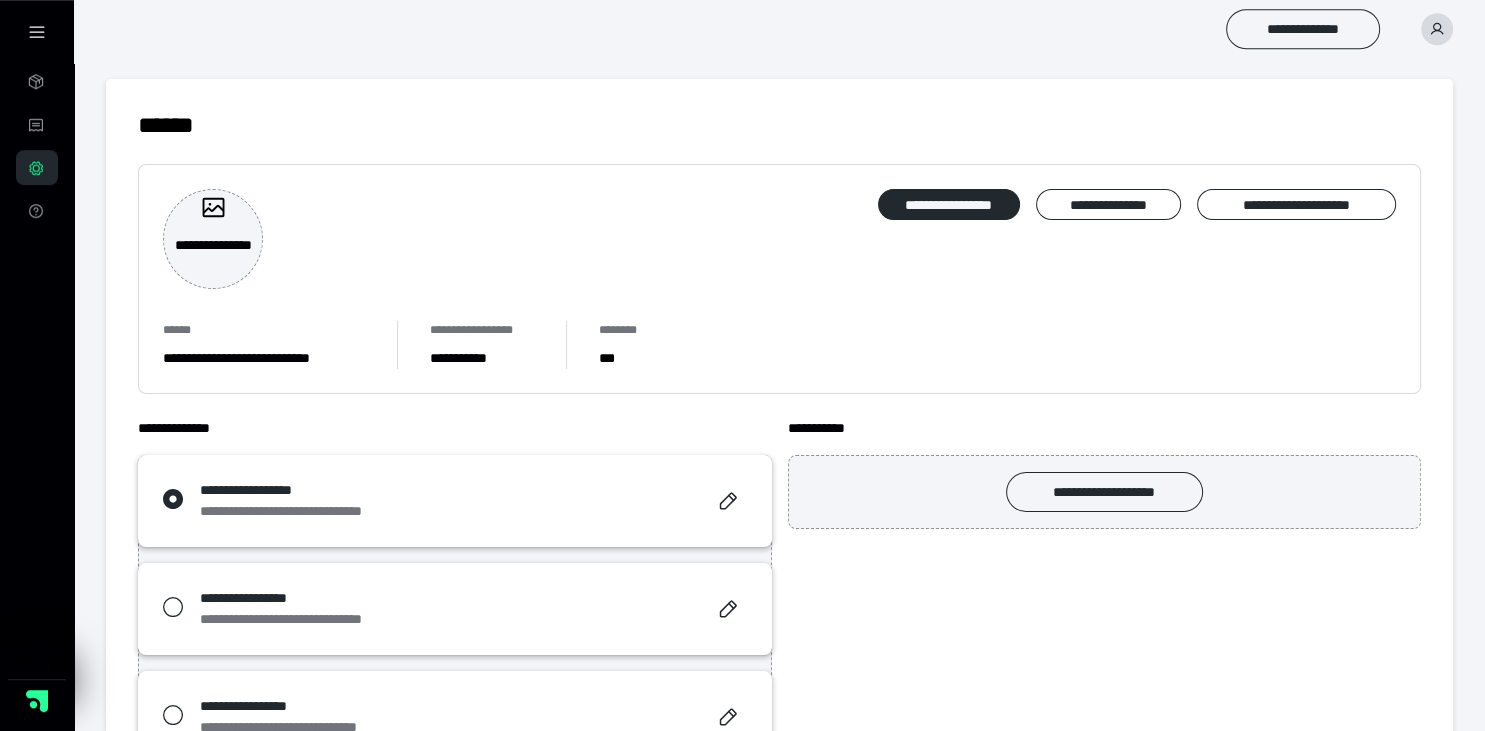 scroll, scrollTop: 0, scrollLeft: 0, axis: both 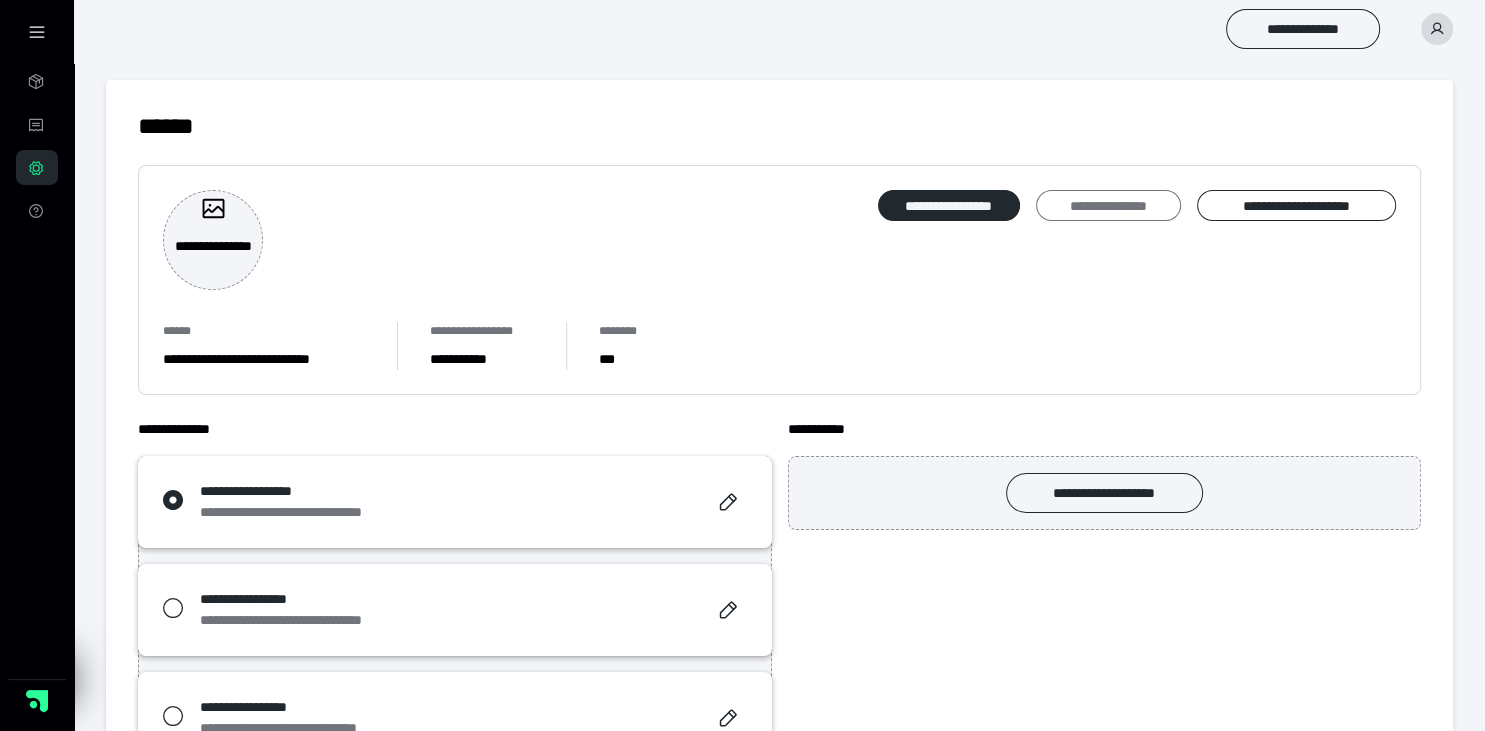 click on "**********" at bounding box center [1108, 206] 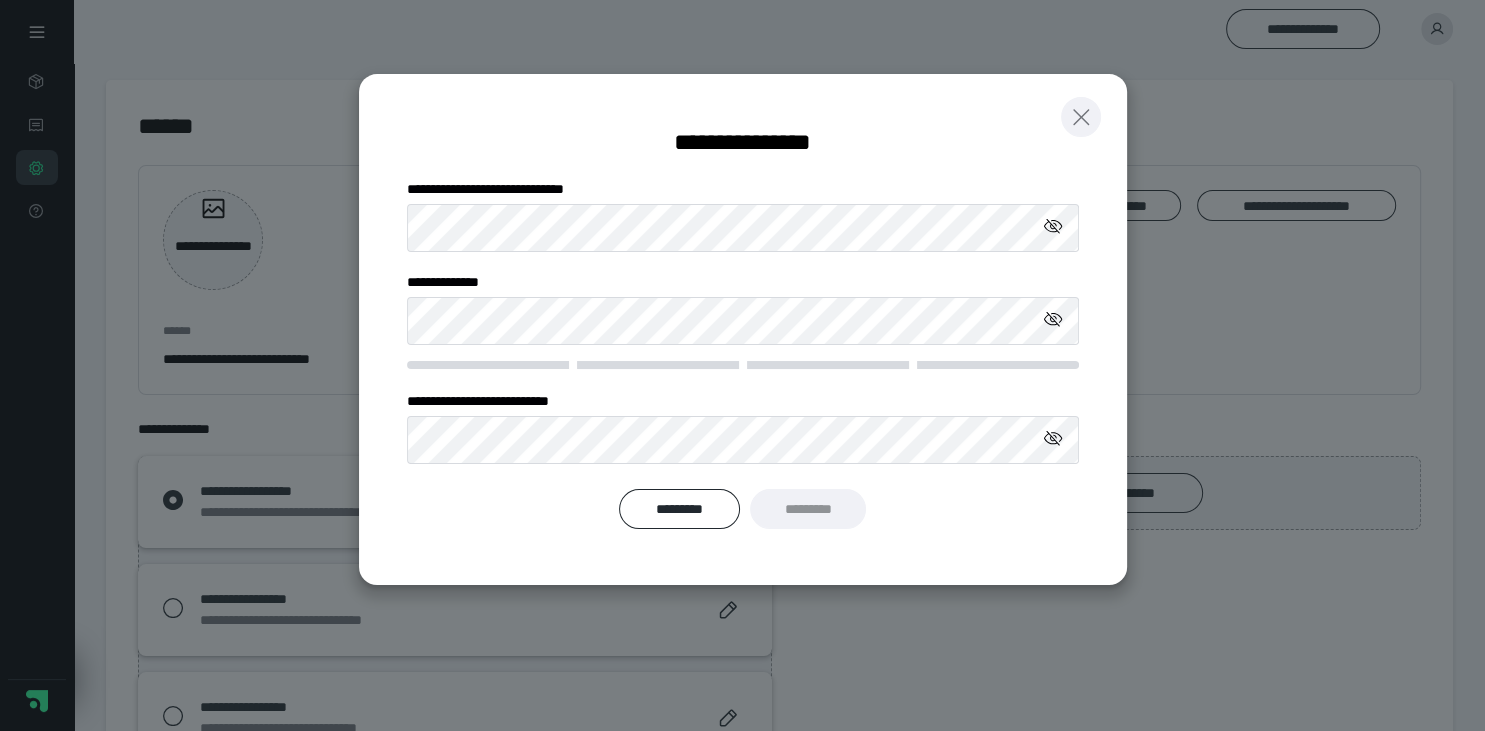 click 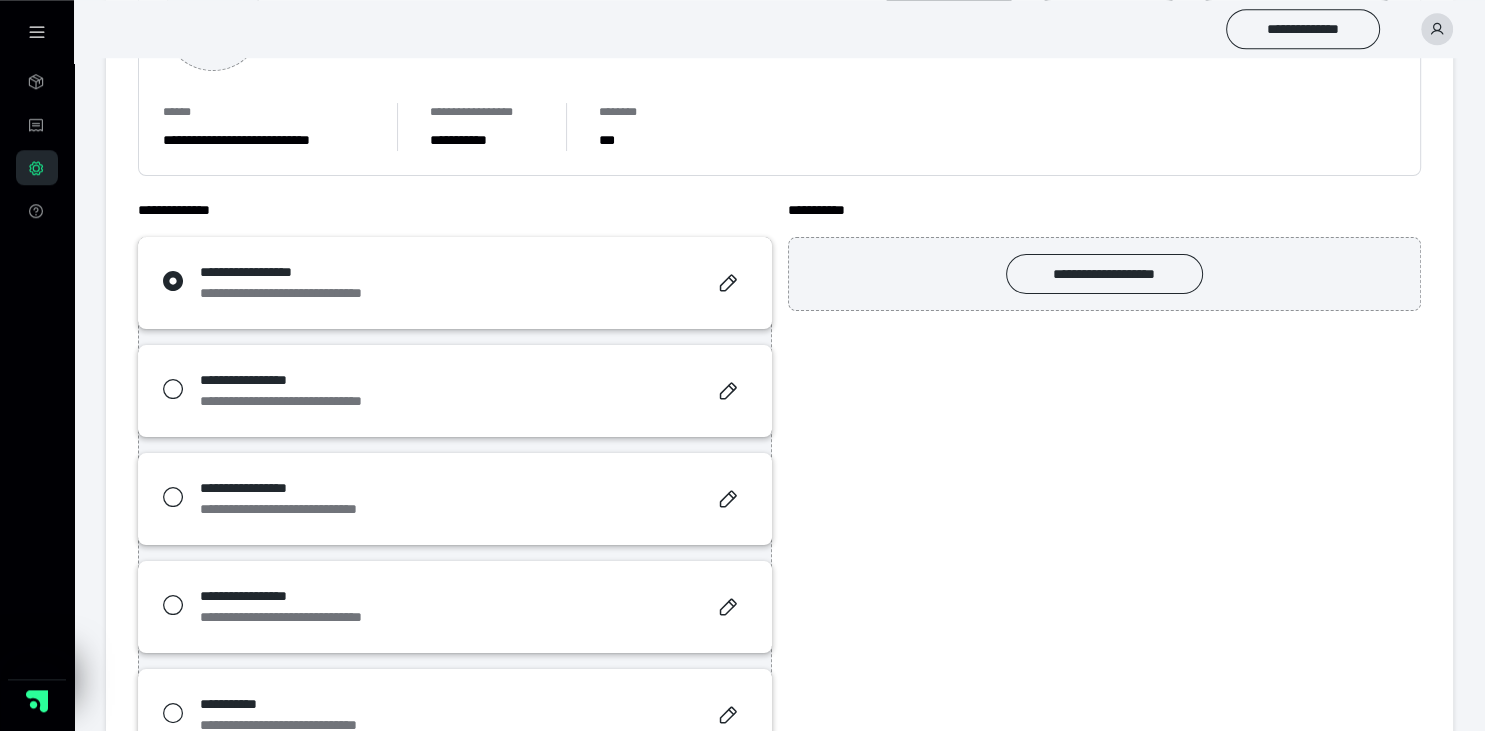 scroll, scrollTop: 105, scrollLeft: 0, axis: vertical 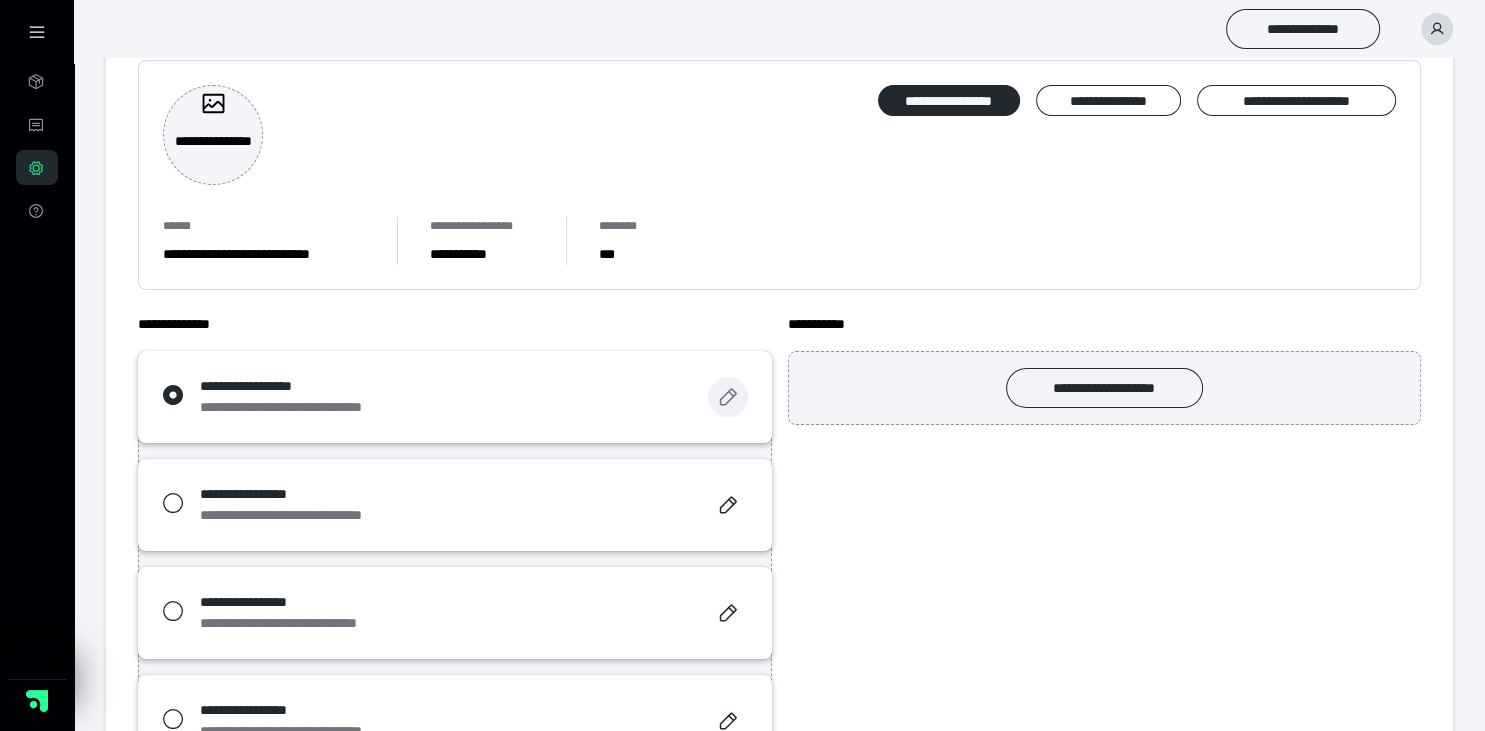 click 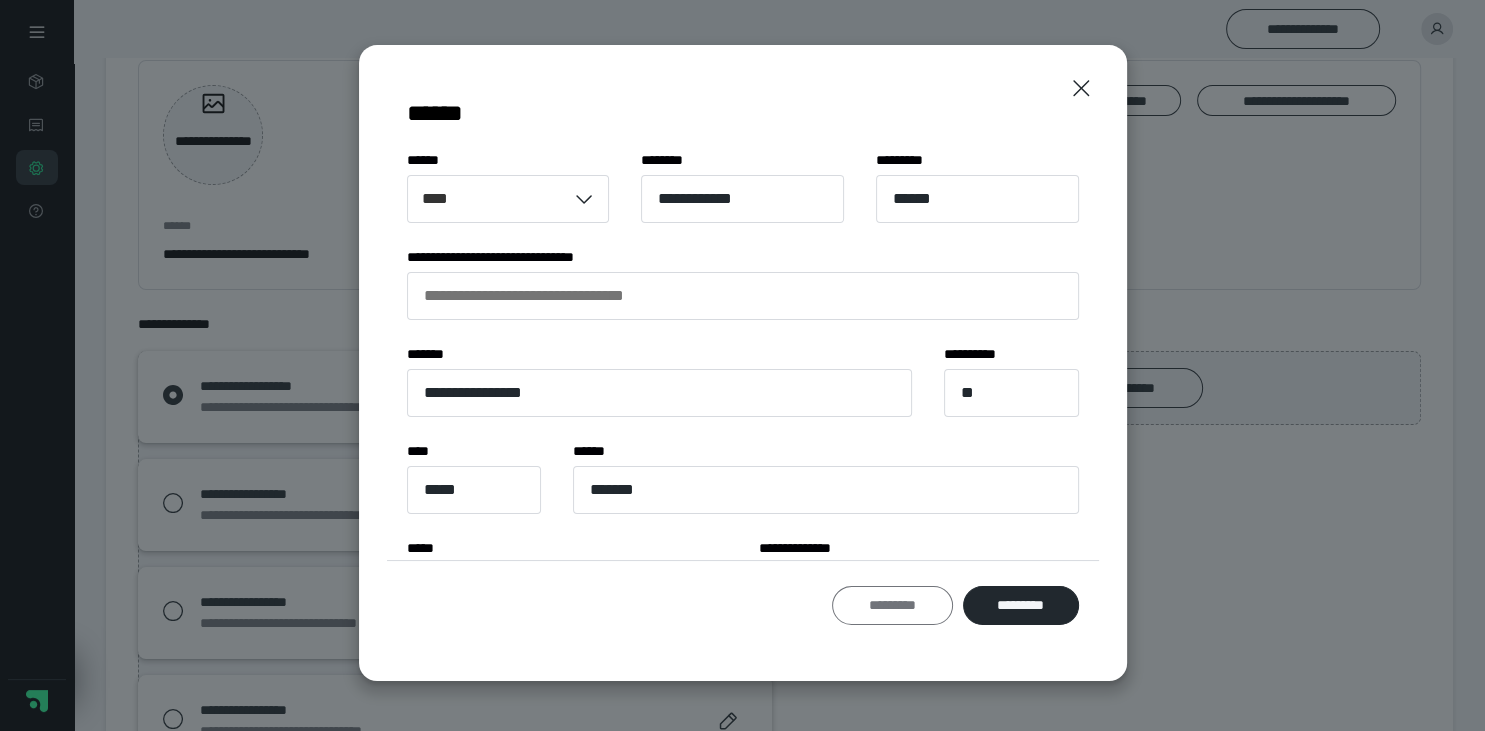 click on "*********" at bounding box center [892, 606] 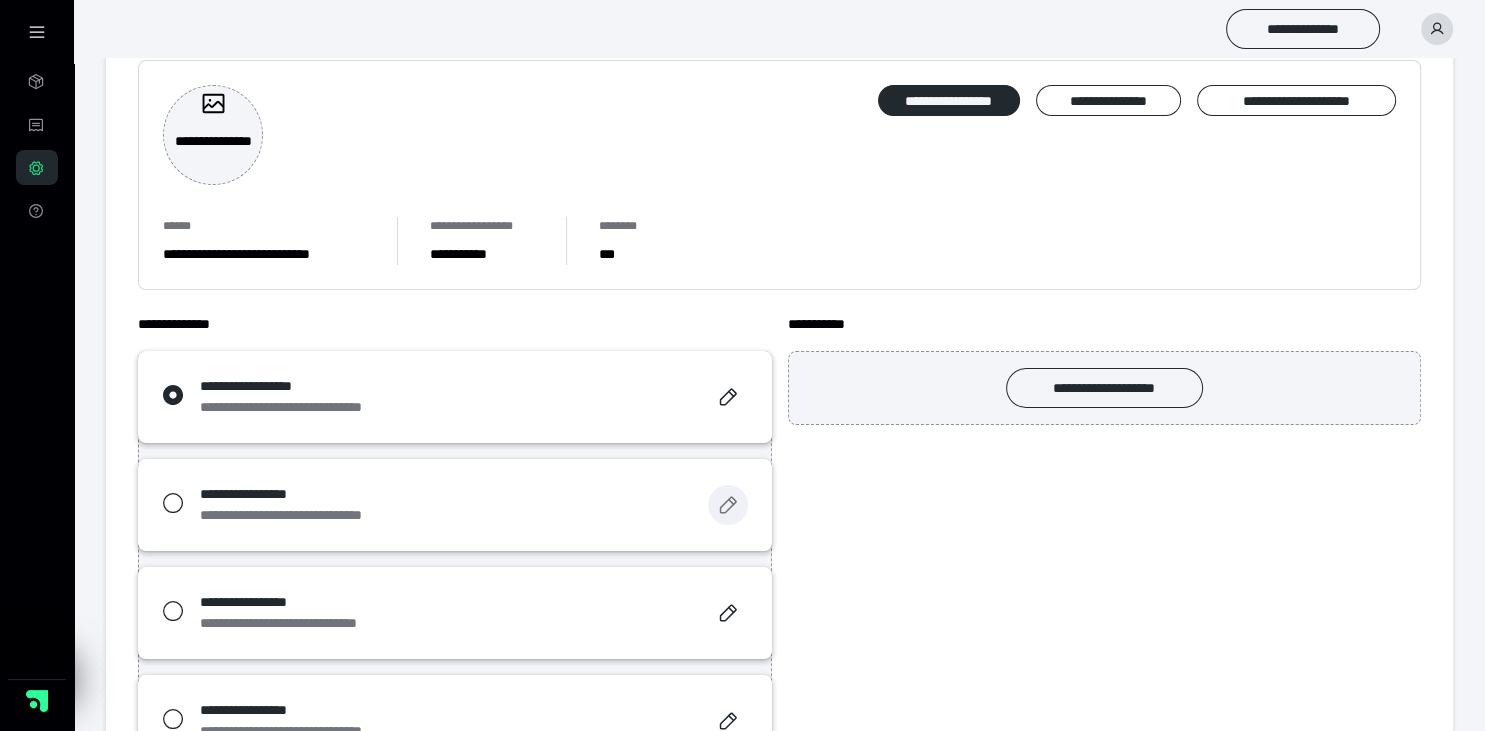 click at bounding box center (728, 505) 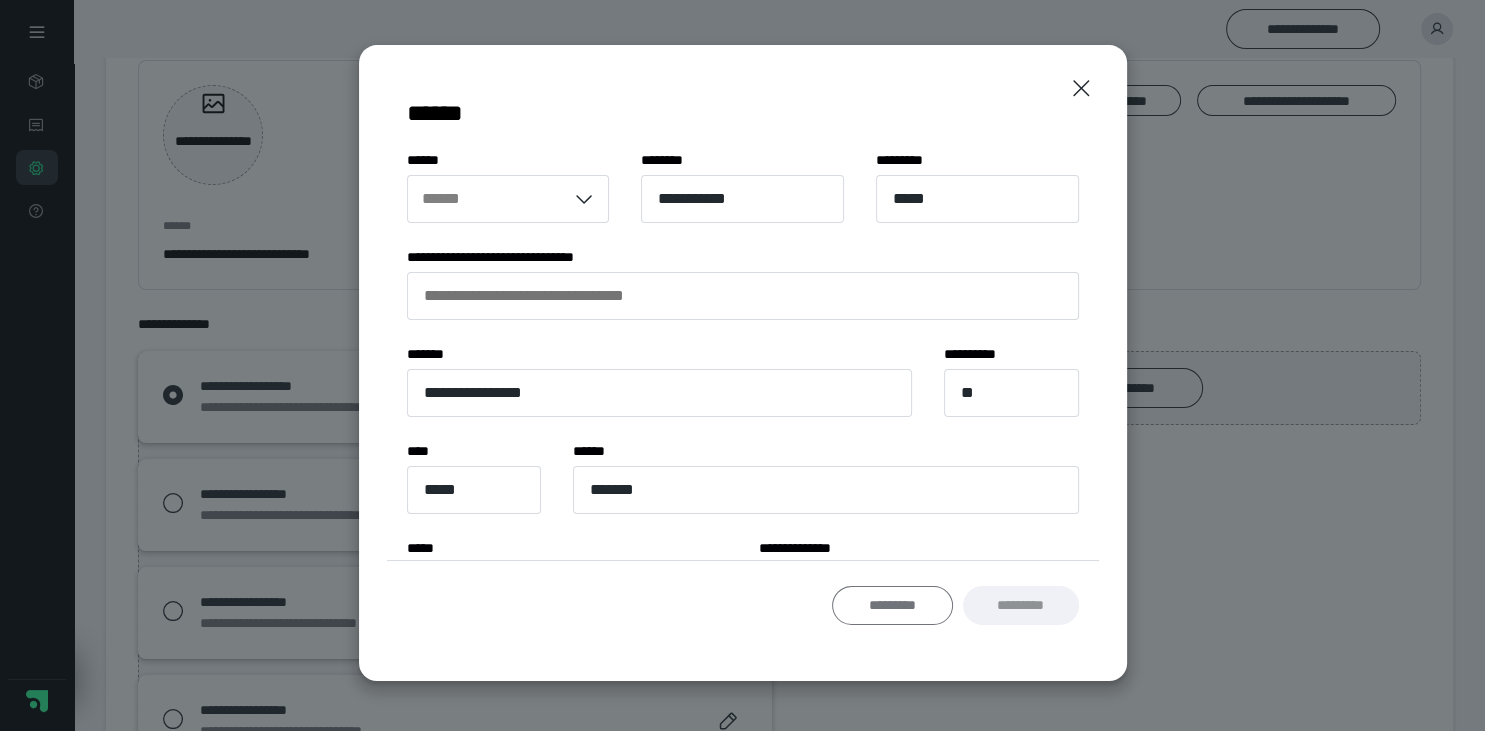 click on "*********" at bounding box center (892, 606) 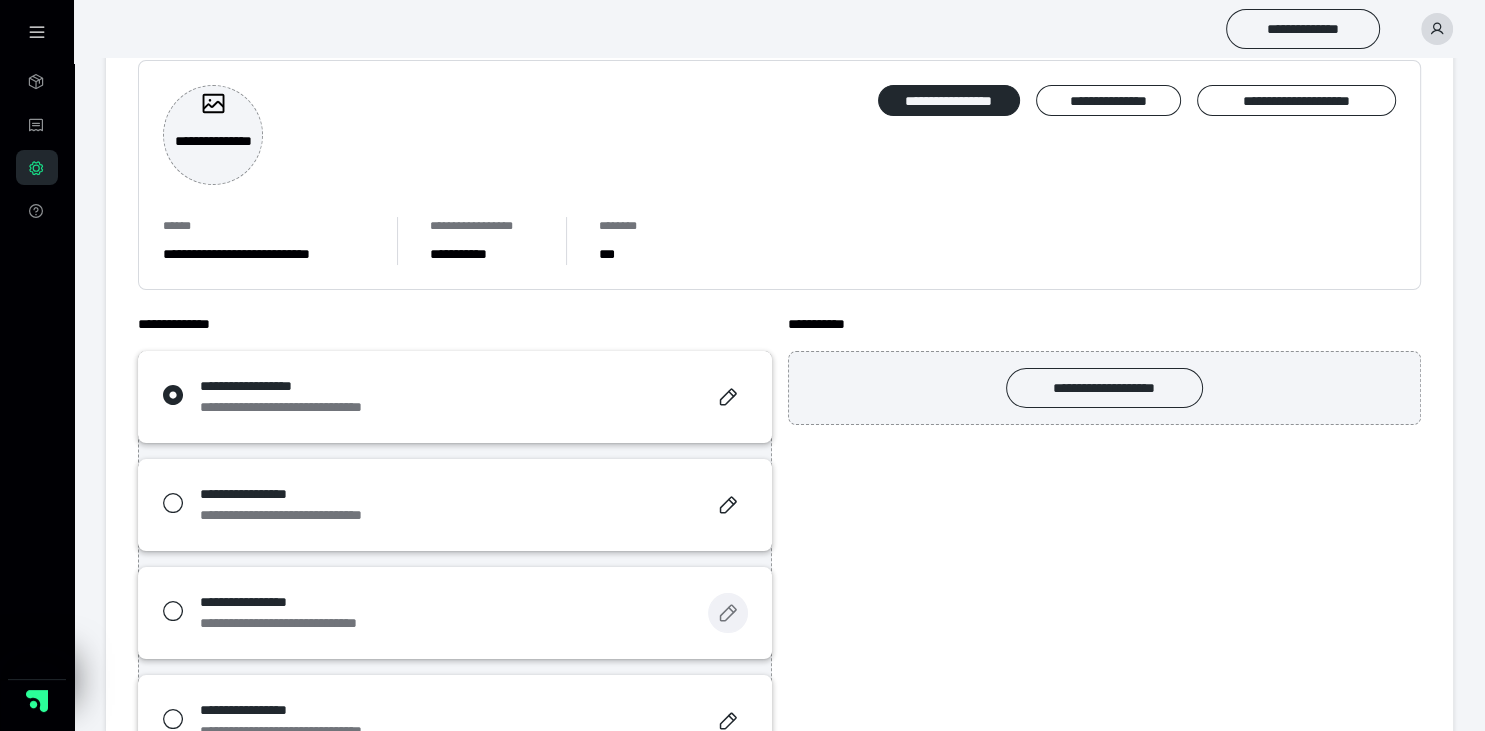 click 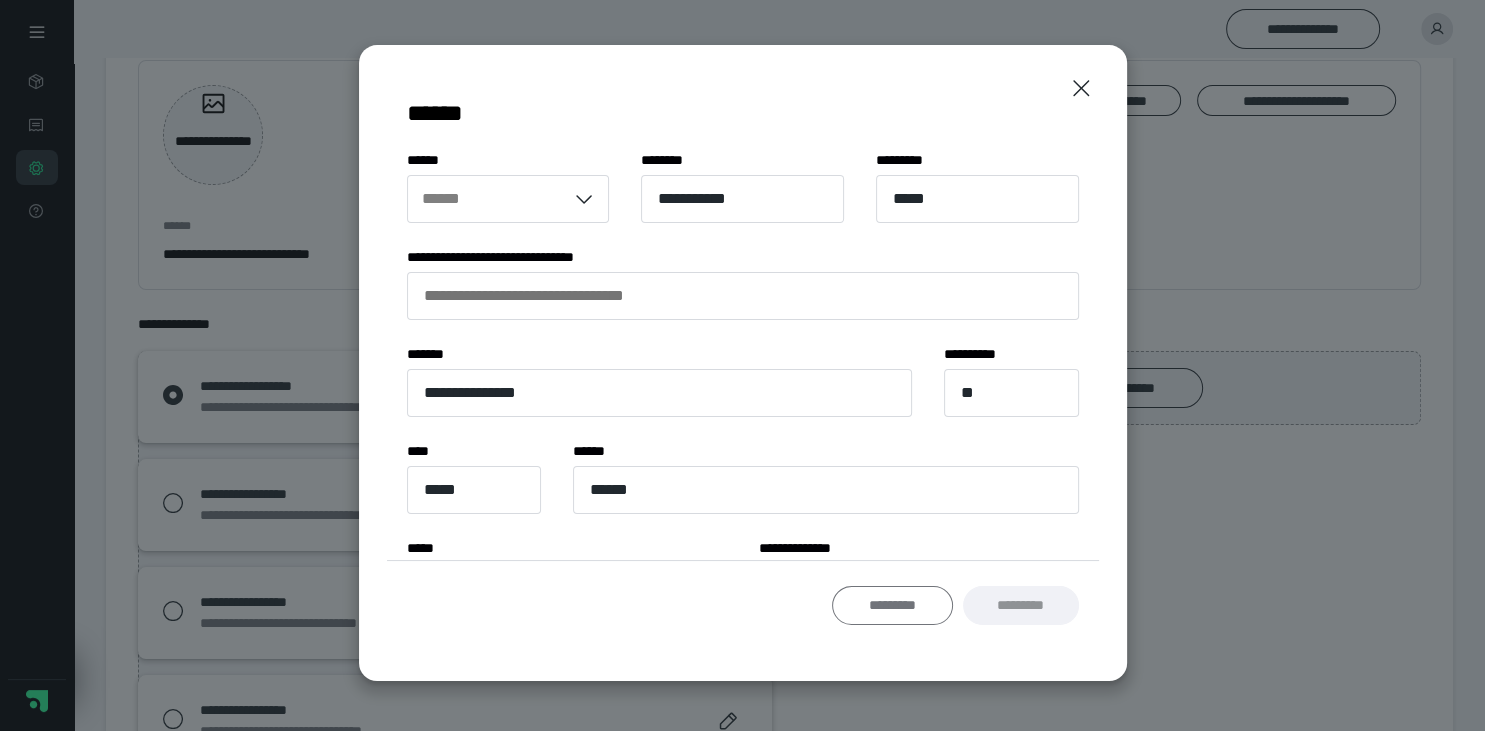 click on "*********" at bounding box center [892, 606] 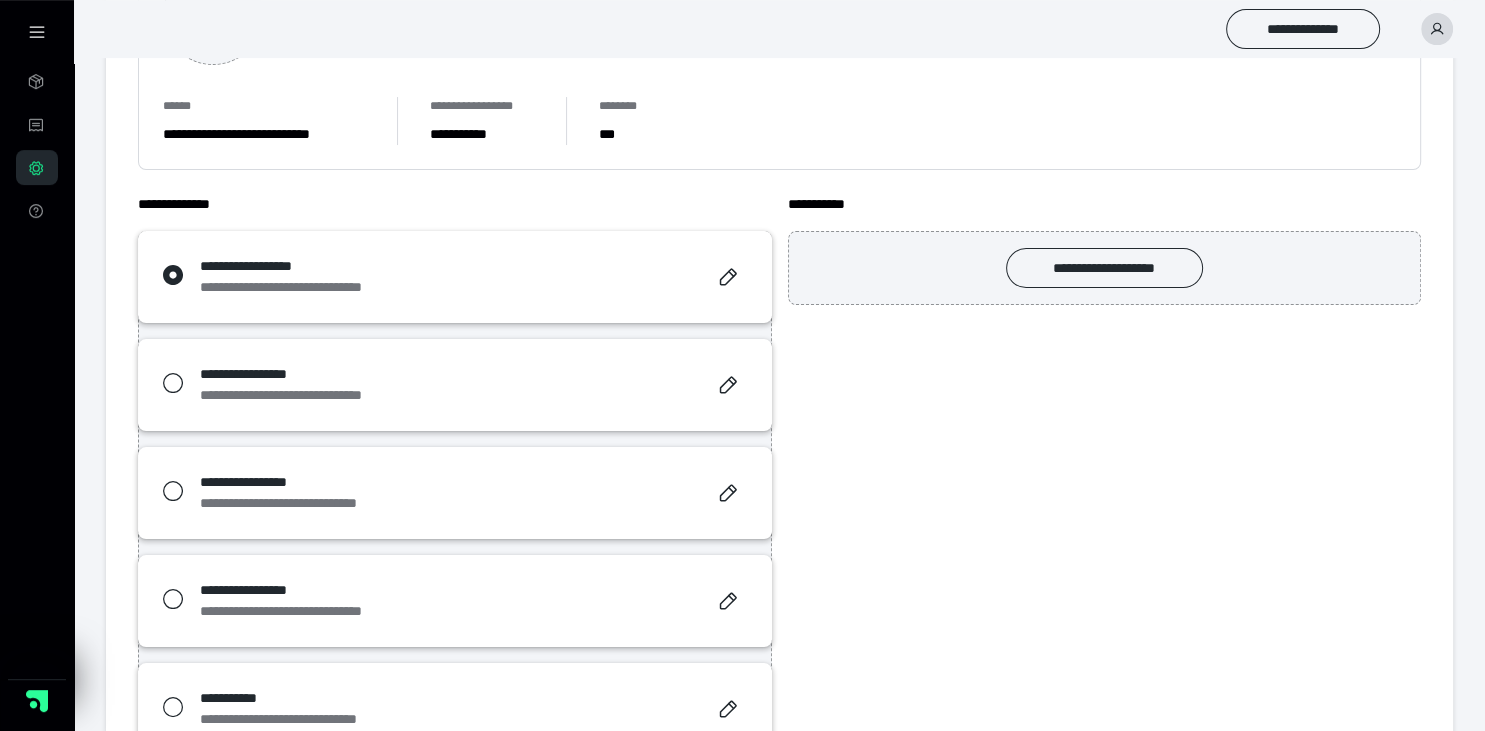 scroll, scrollTop: 316, scrollLeft: 0, axis: vertical 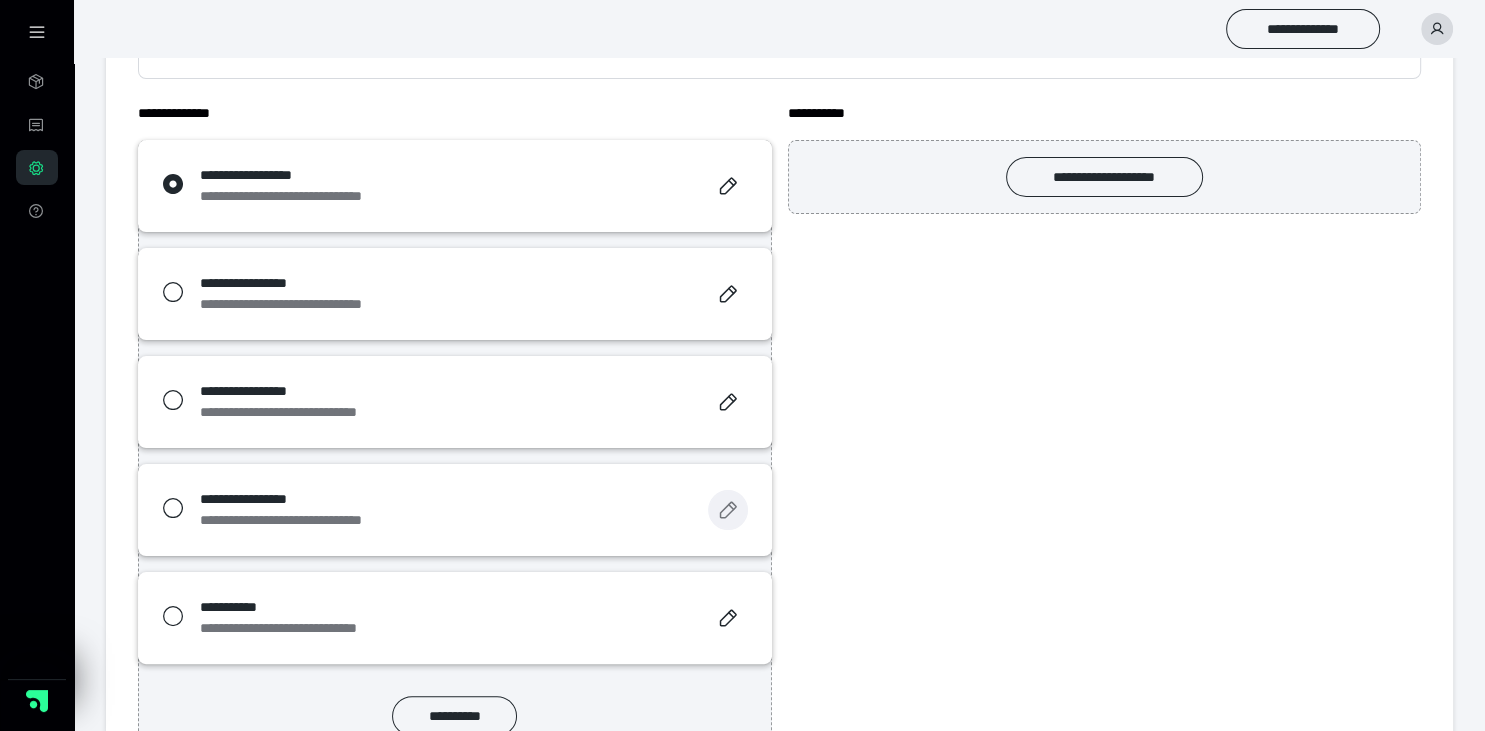 click 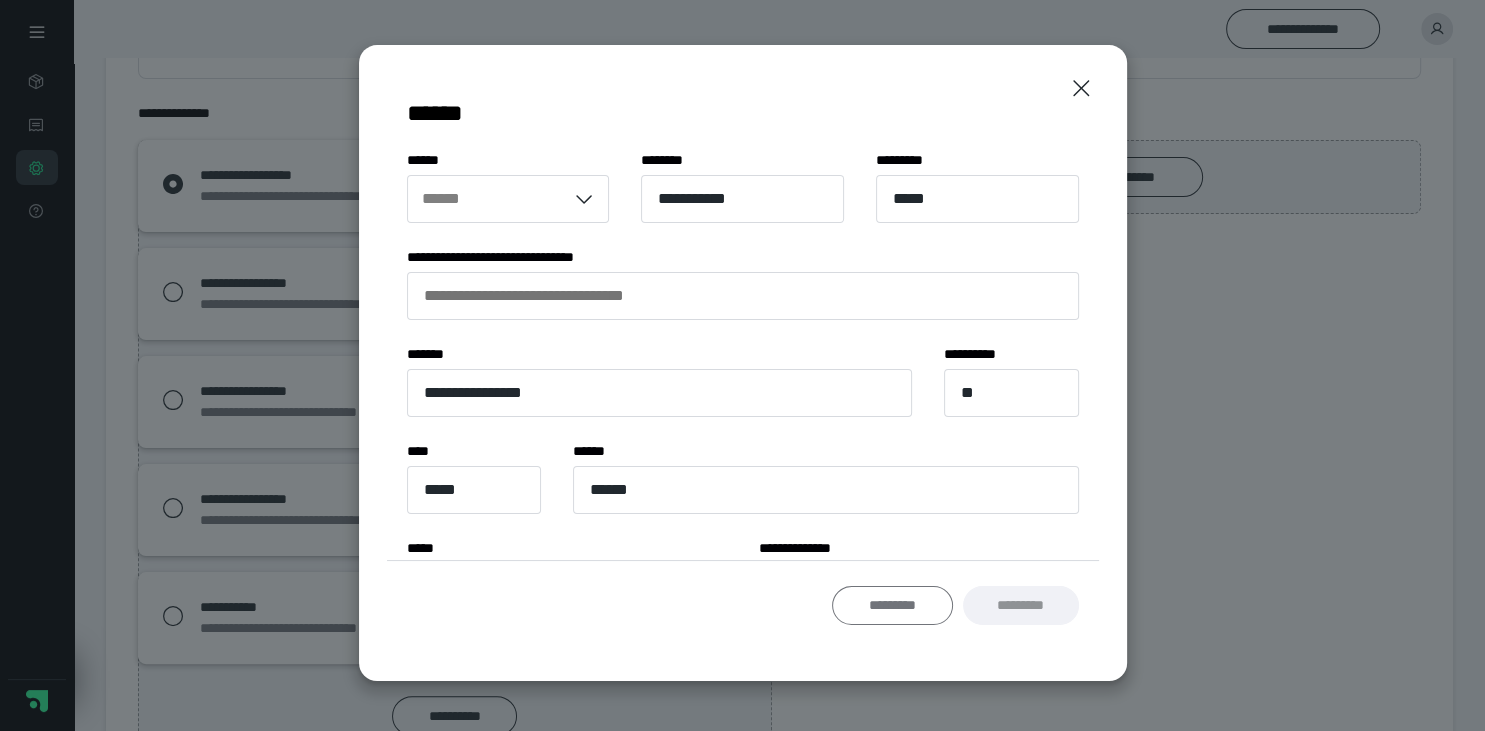 click on "*********" at bounding box center [892, 606] 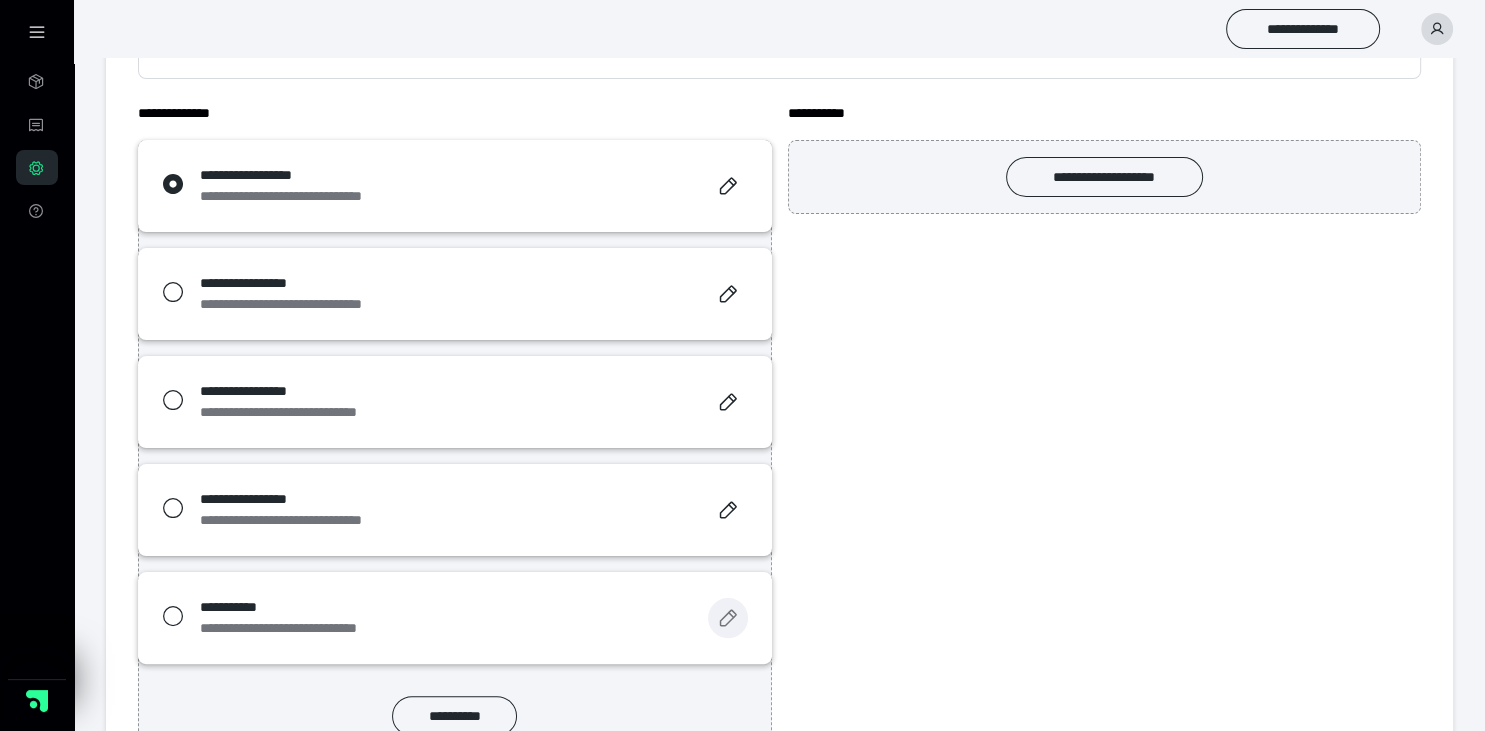 click 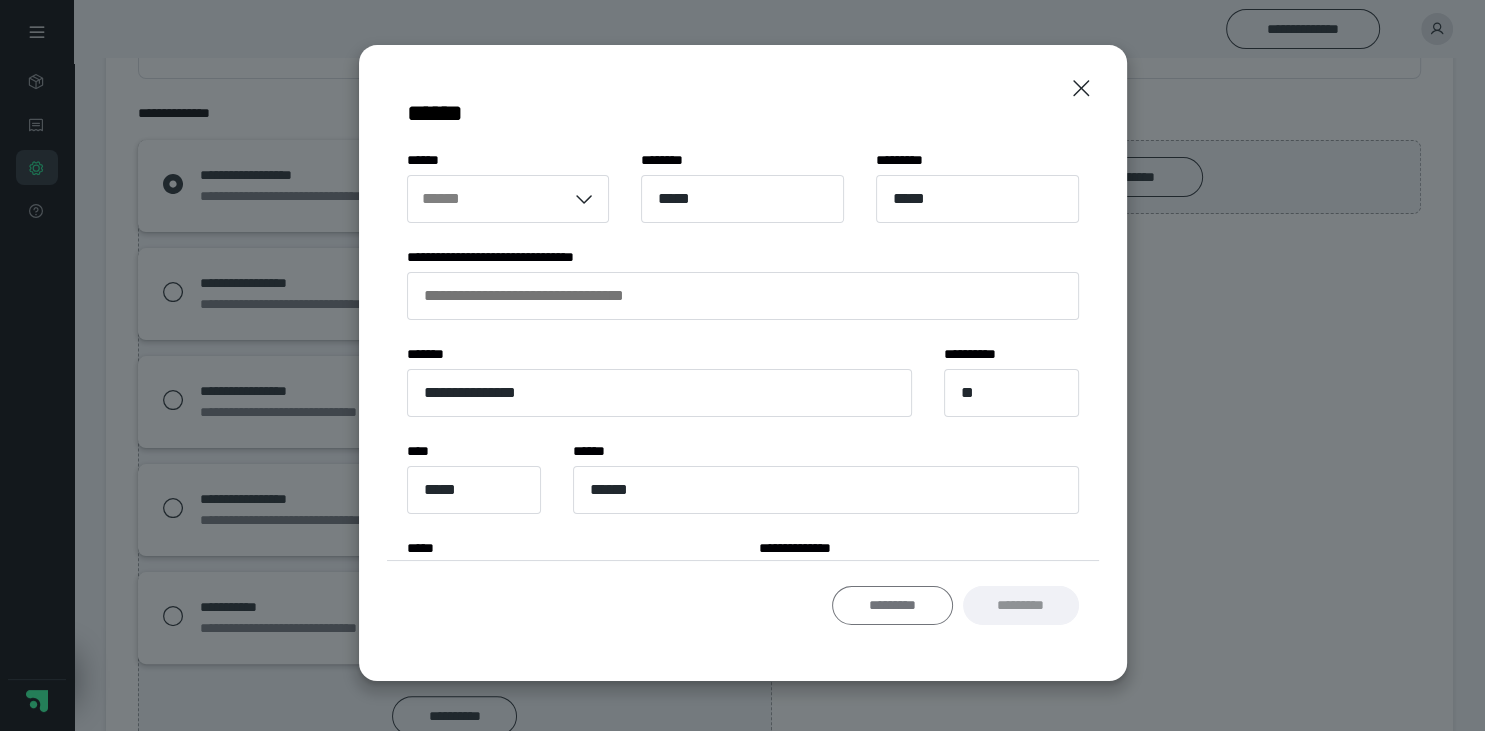 click on "*********" at bounding box center [892, 606] 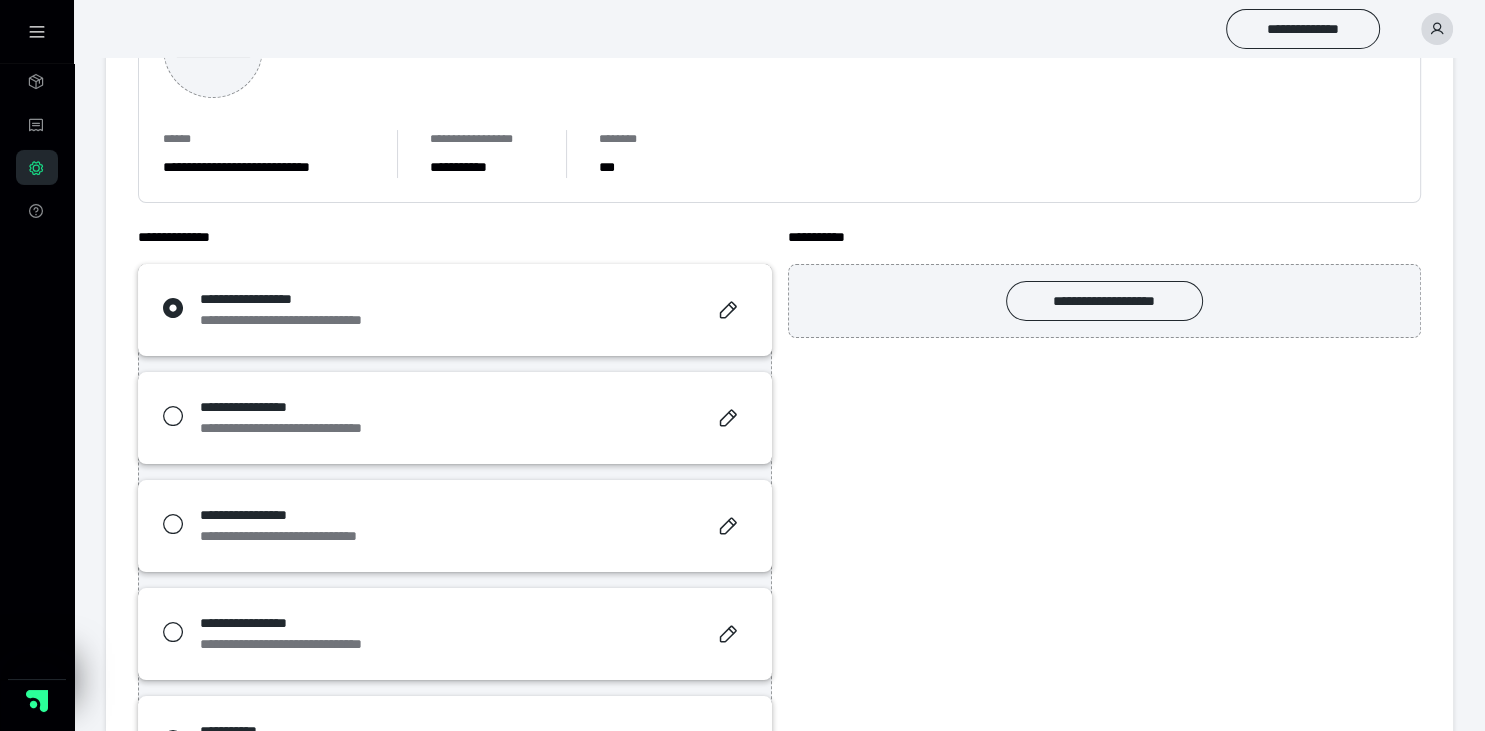 scroll, scrollTop: 0, scrollLeft: 0, axis: both 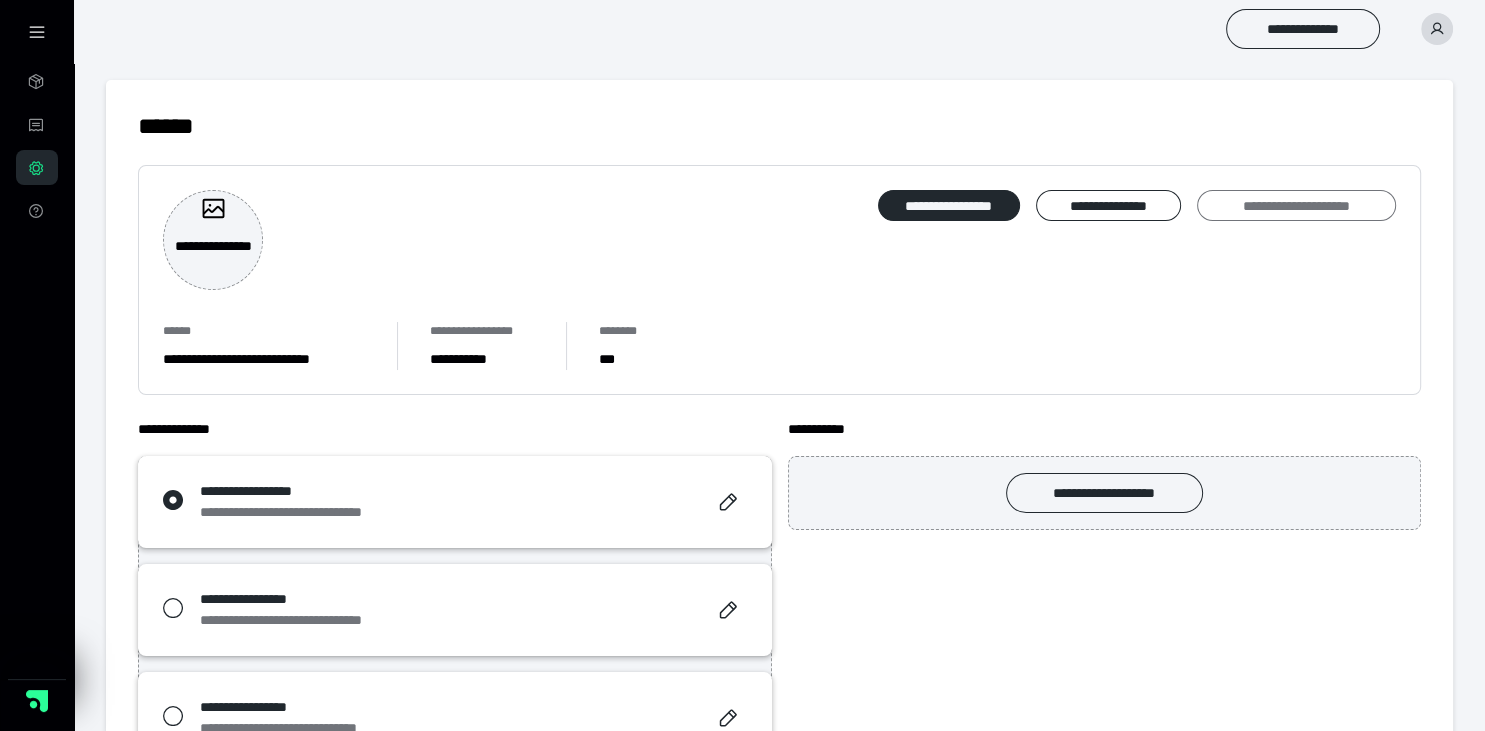 click on "**********" at bounding box center (1296, 206) 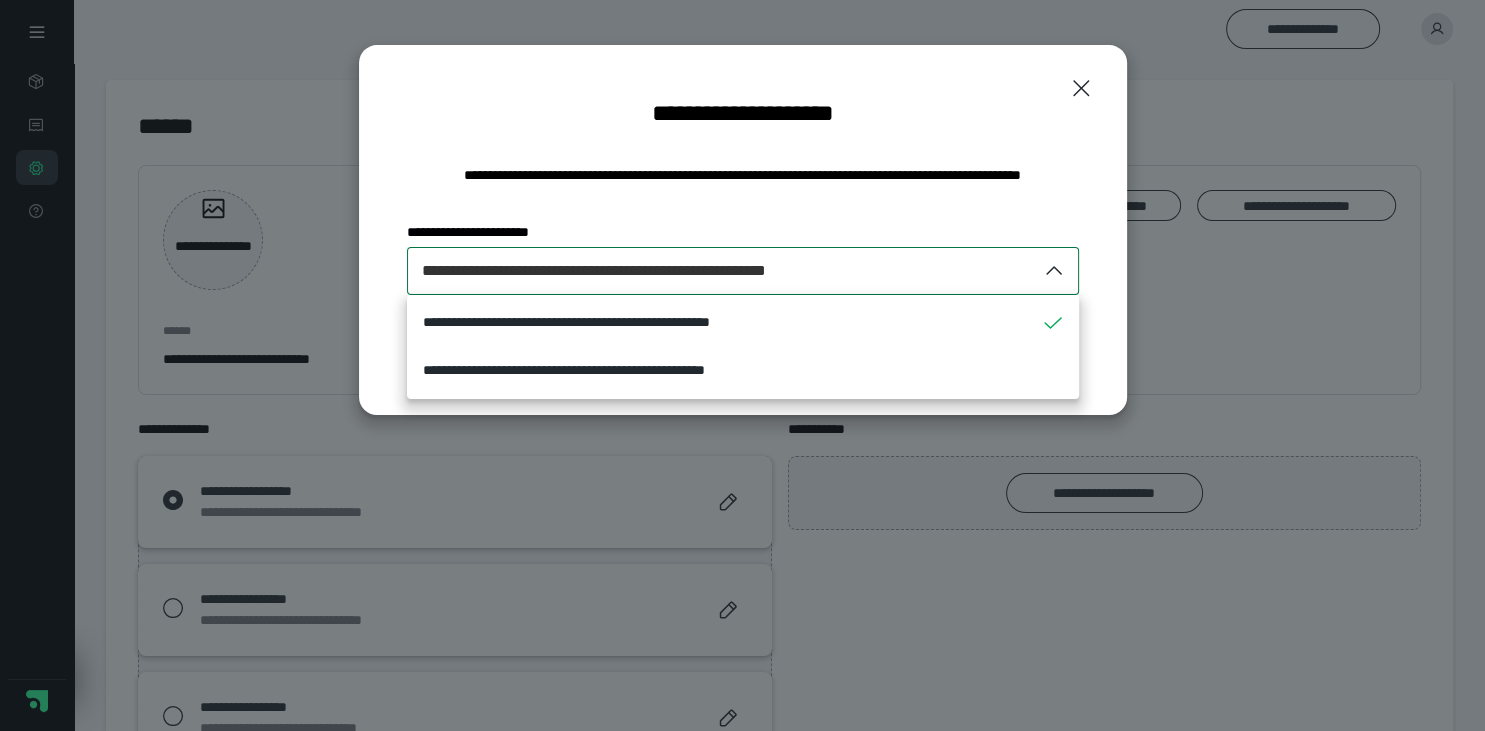 click on "**********" at bounding box center (655, 271) 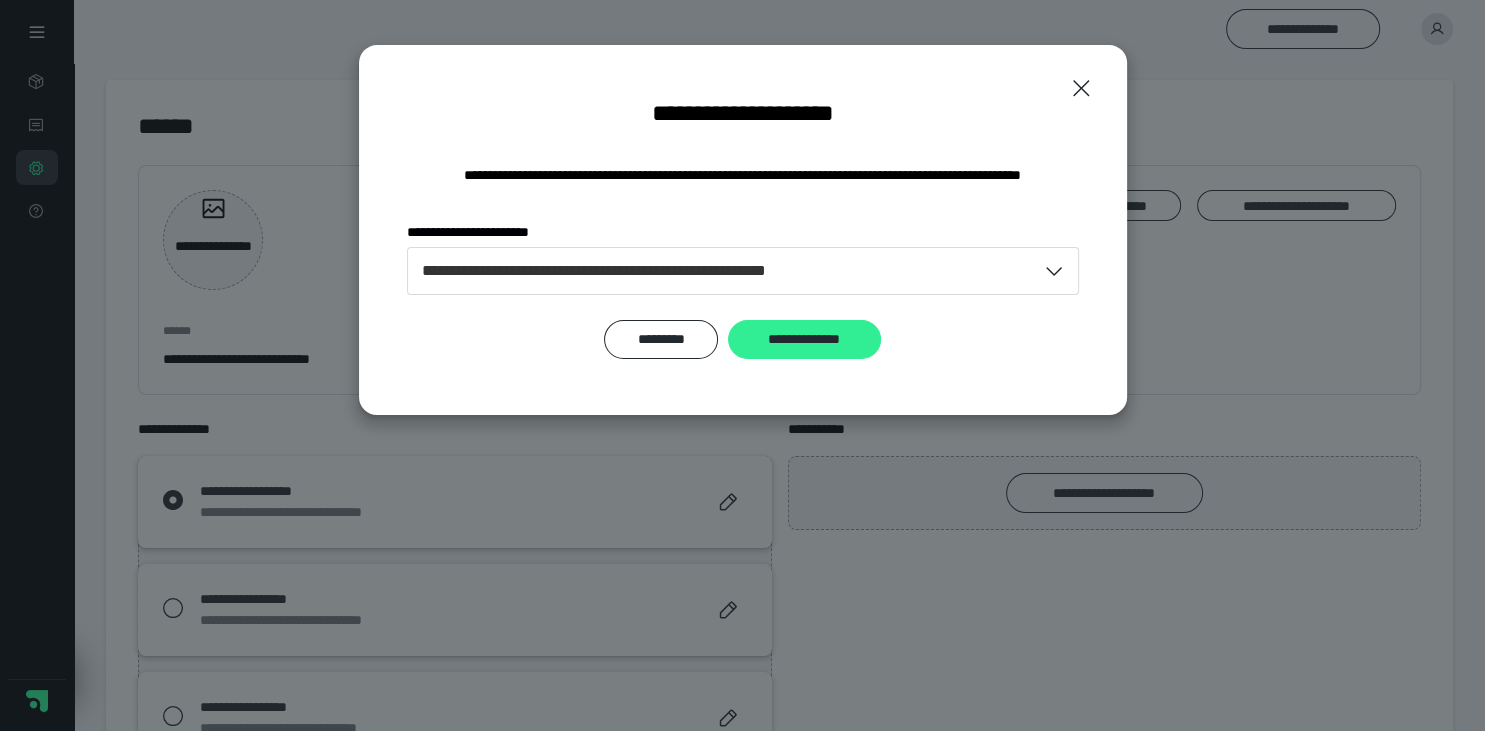 click on "**********" at bounding box center (804, 340) 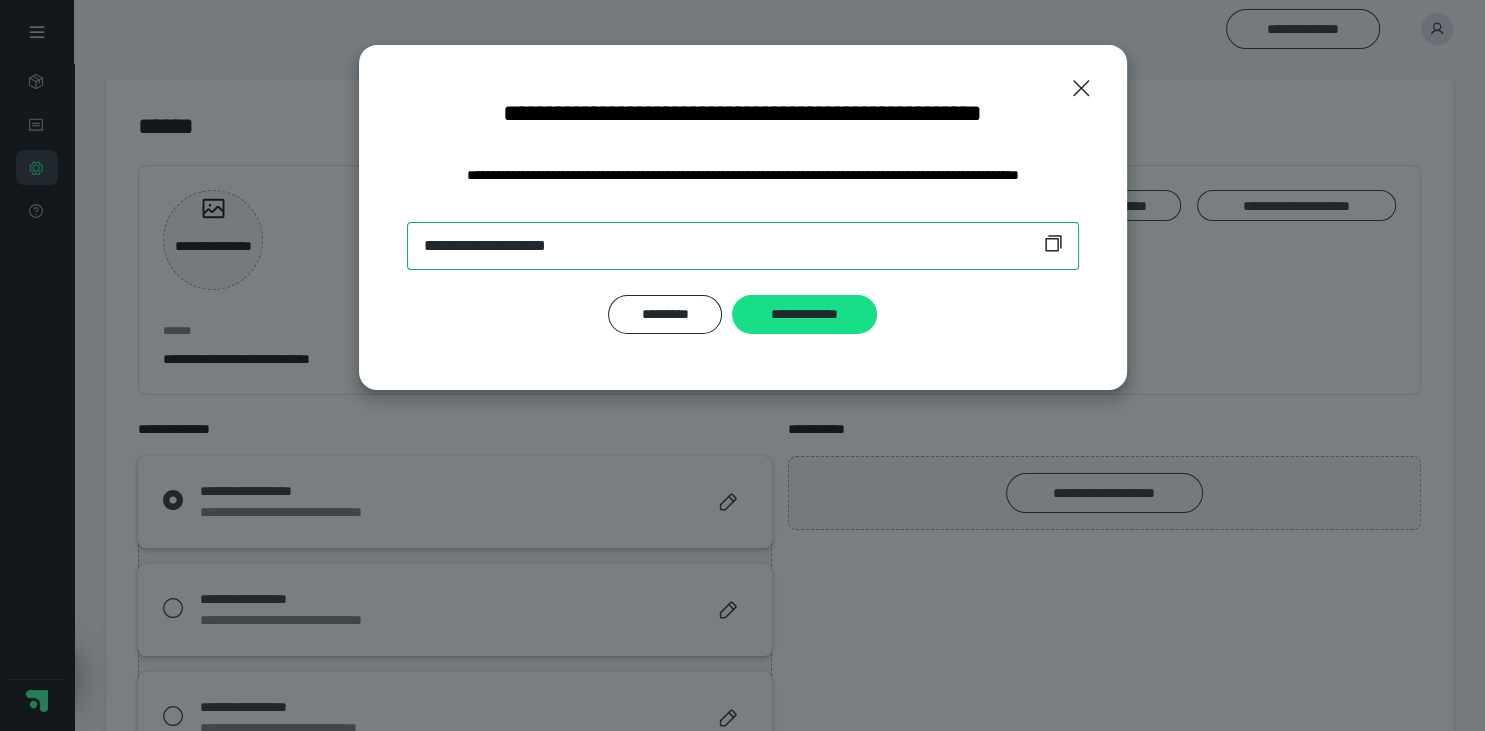drag, startPoint x: 682, startPoint y: 246, endPoint x: 315, endPoint y: 315, distance: 373.43005 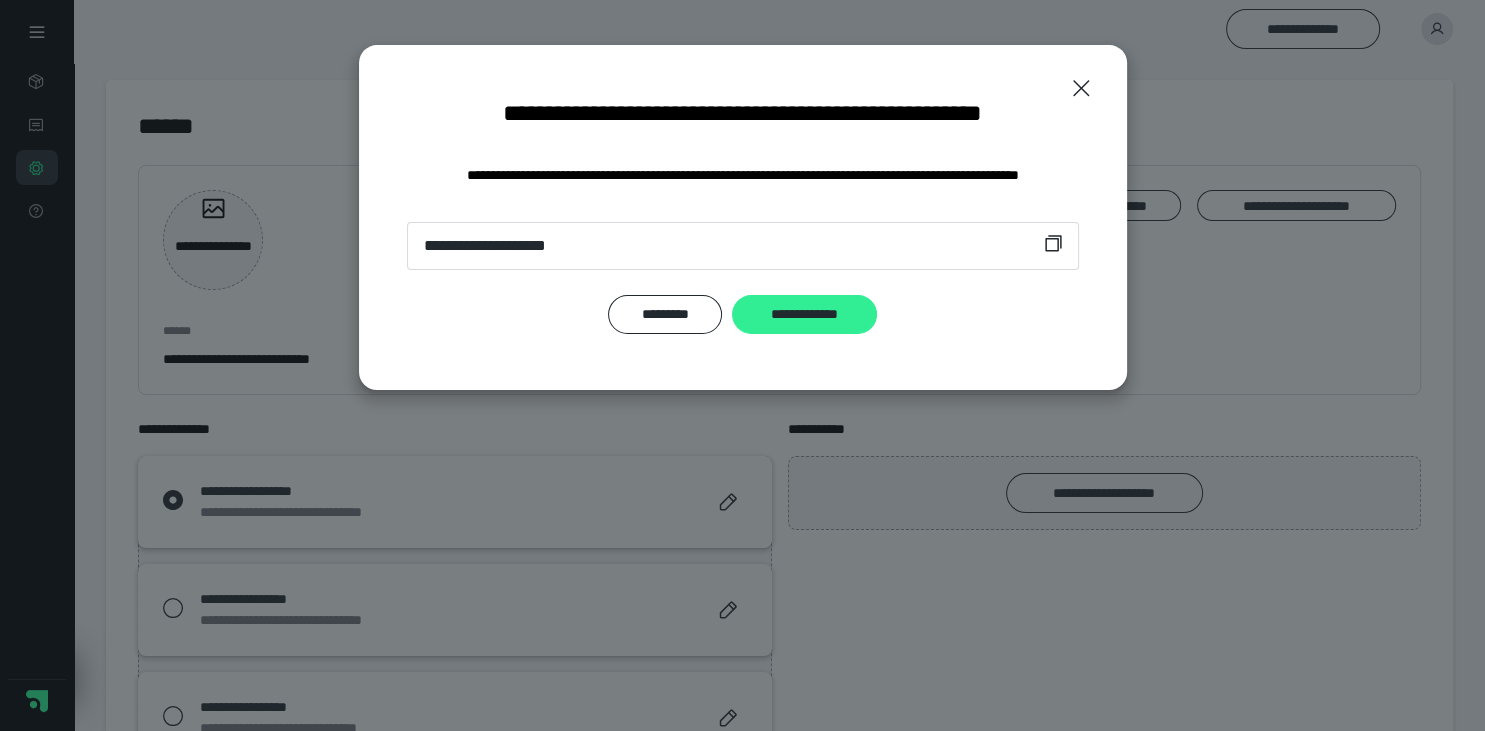 click on "**********" at bounding box center (804, 315) 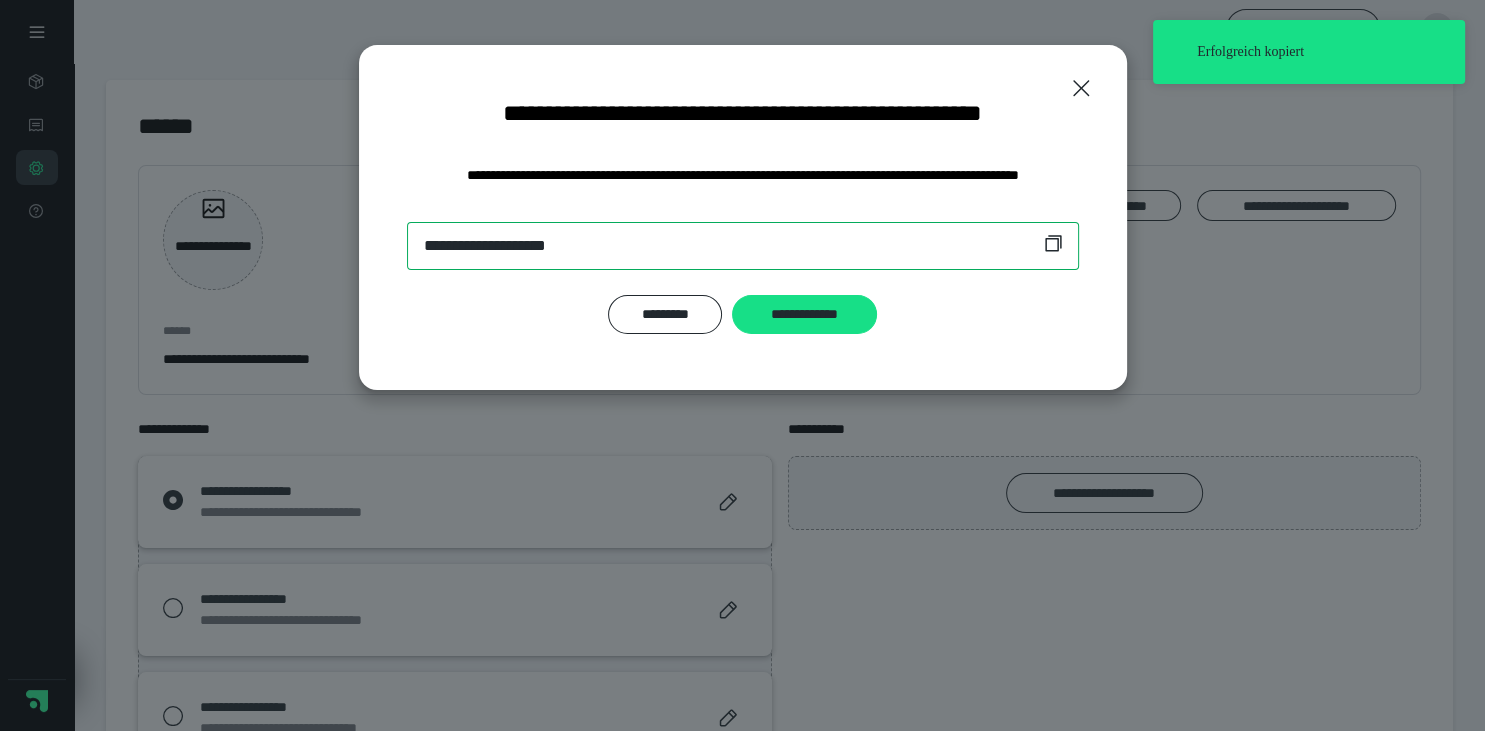 drag, startPoint x: 675, startPoint y: 241, endPoint x: 647, endPoint y: 245, distance: 28.284271 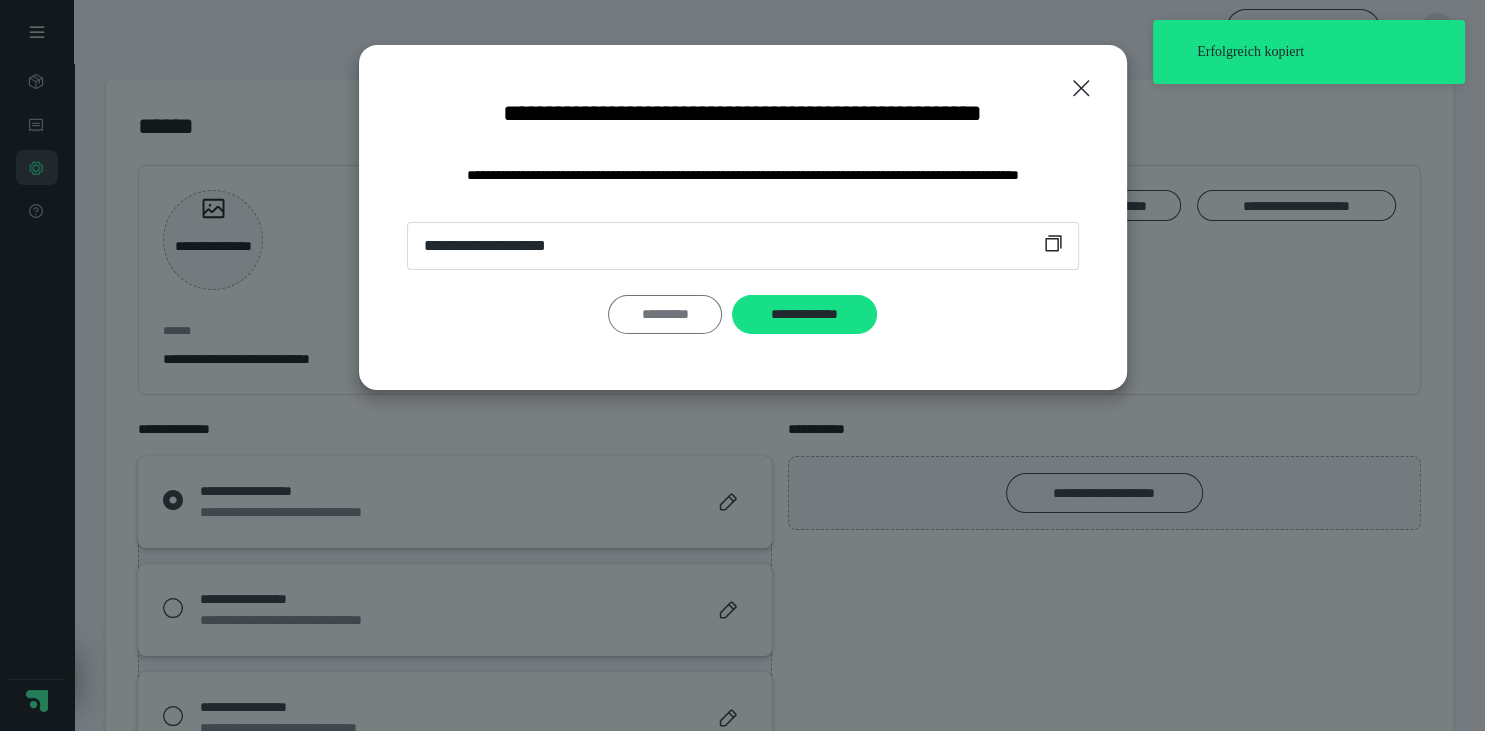 click on "*********" at bounding box center [665, 315] 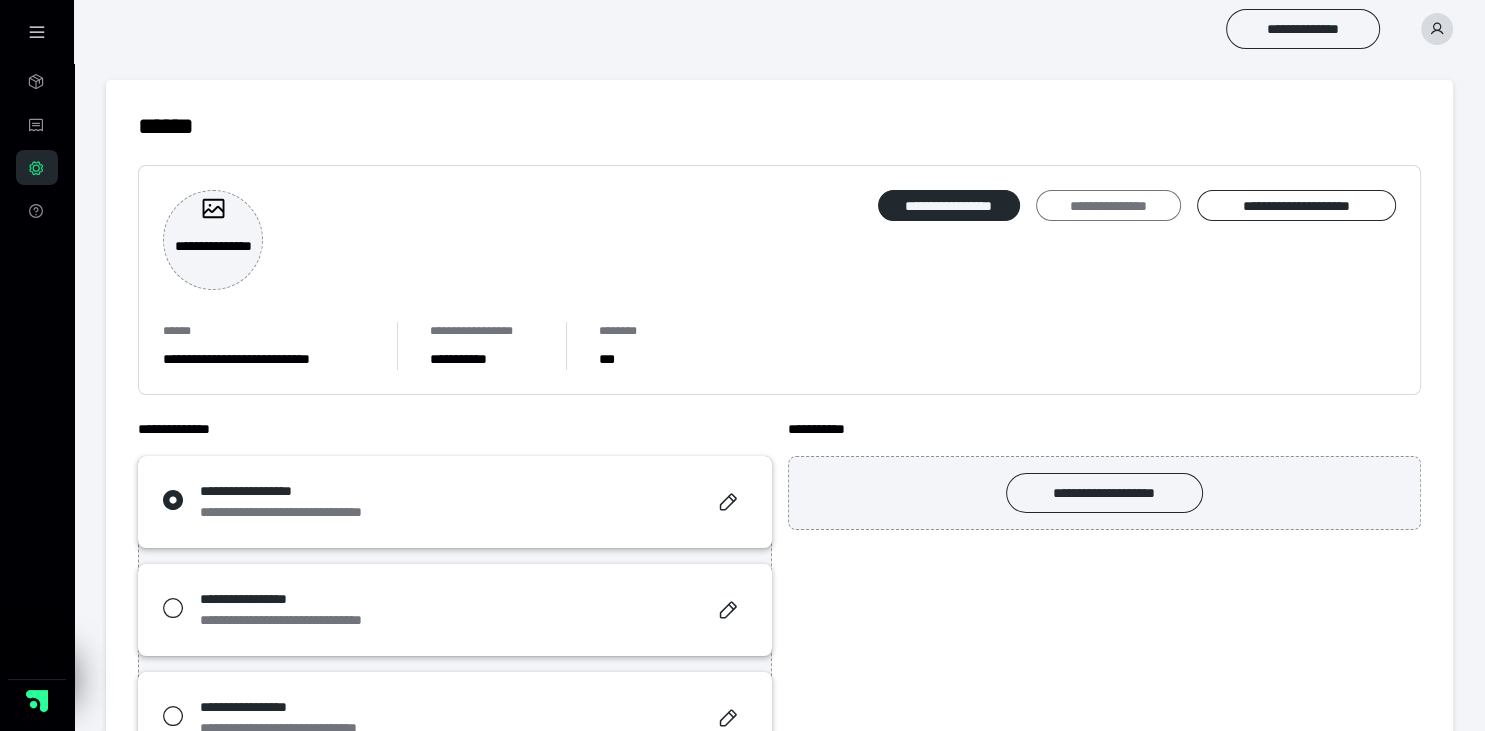 click on "**********" at bounding box center (1108, 206) 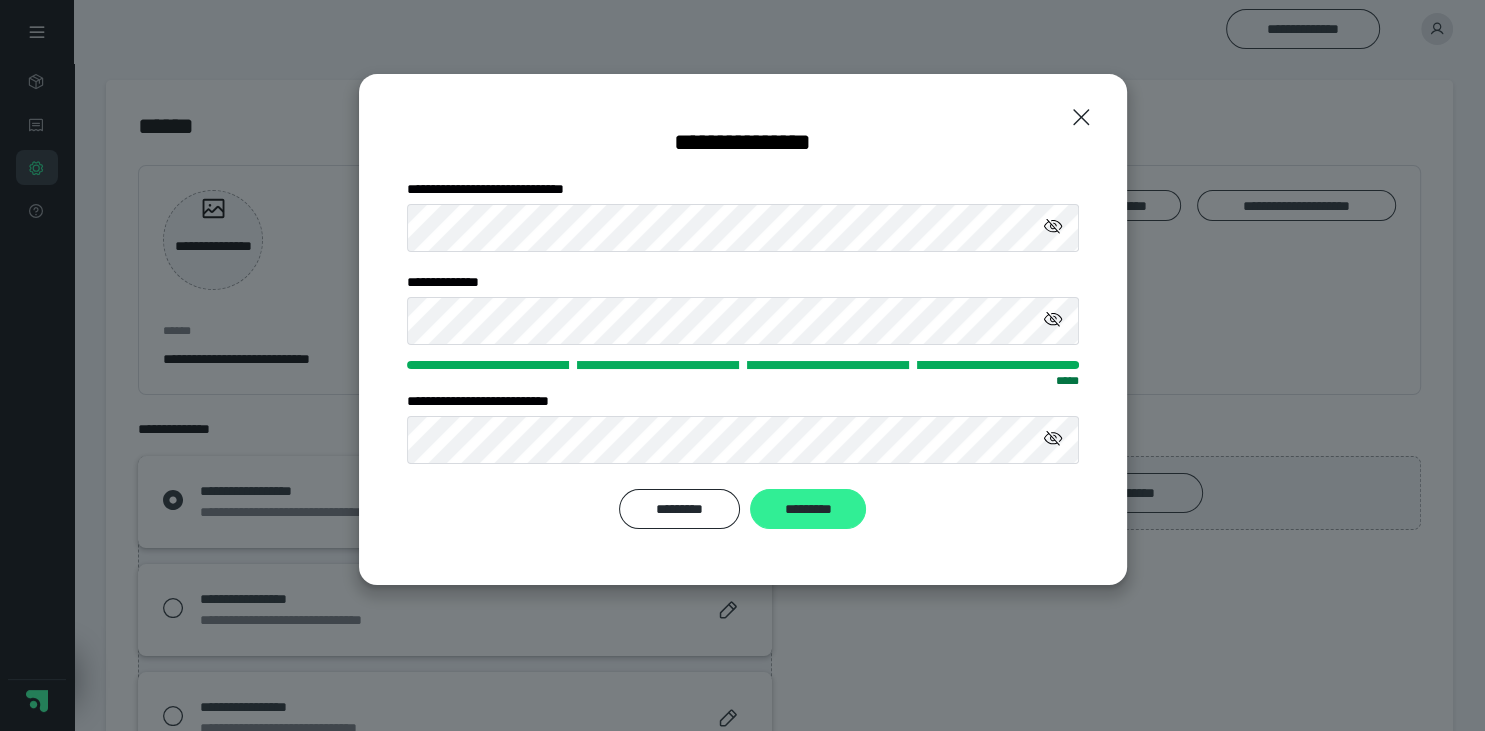 click on "*********" at bounding box center (807, 509) 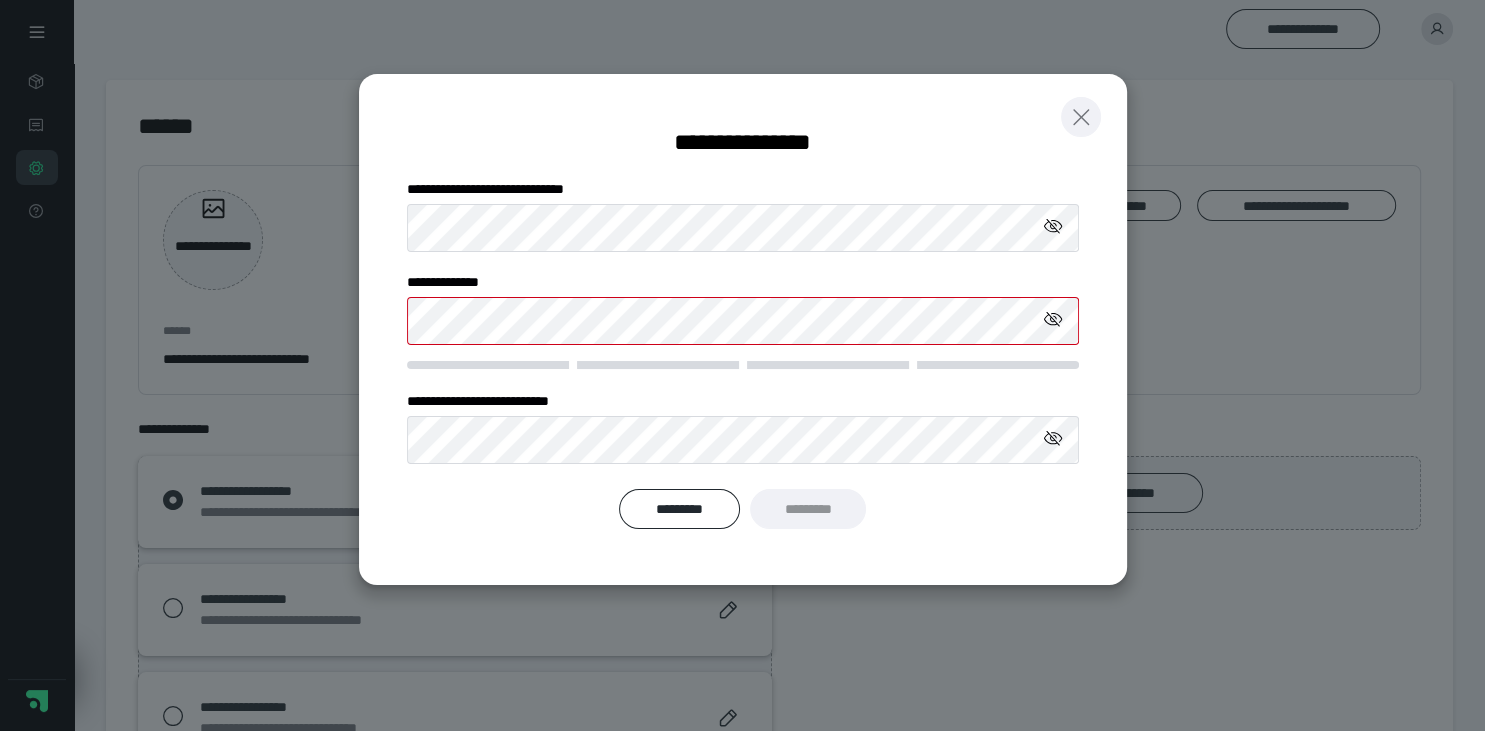click 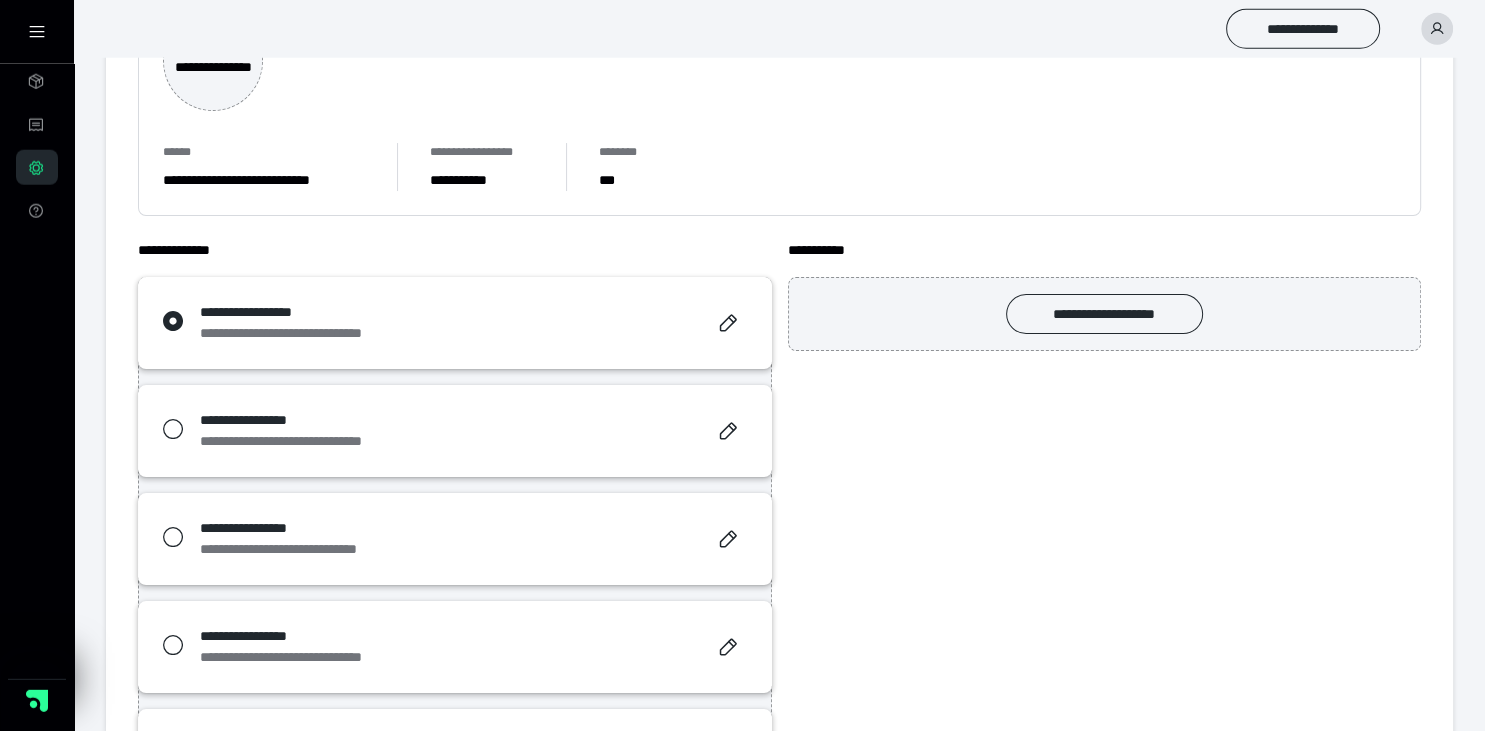 scroll, scrollTop: 392, scrollLeft: 0, axis: vertical 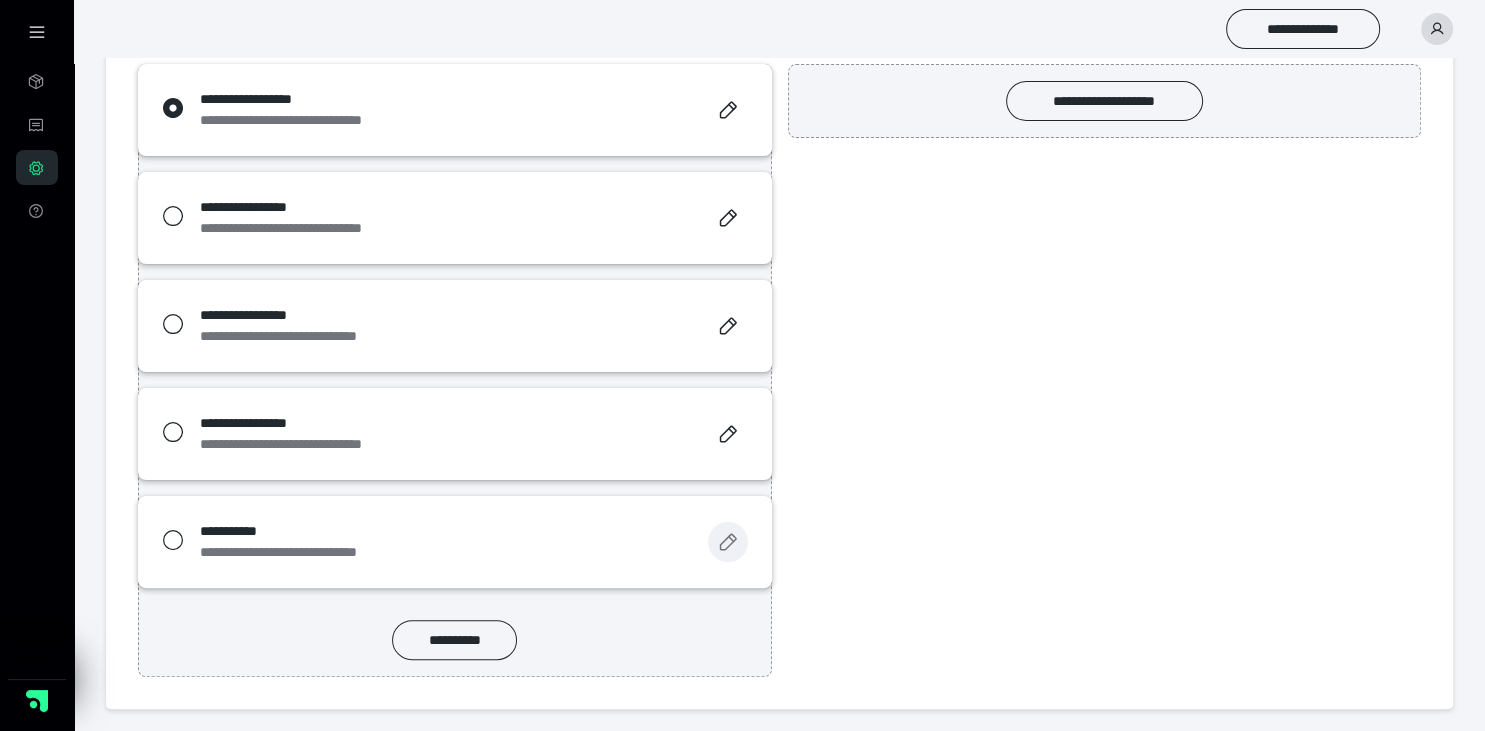click 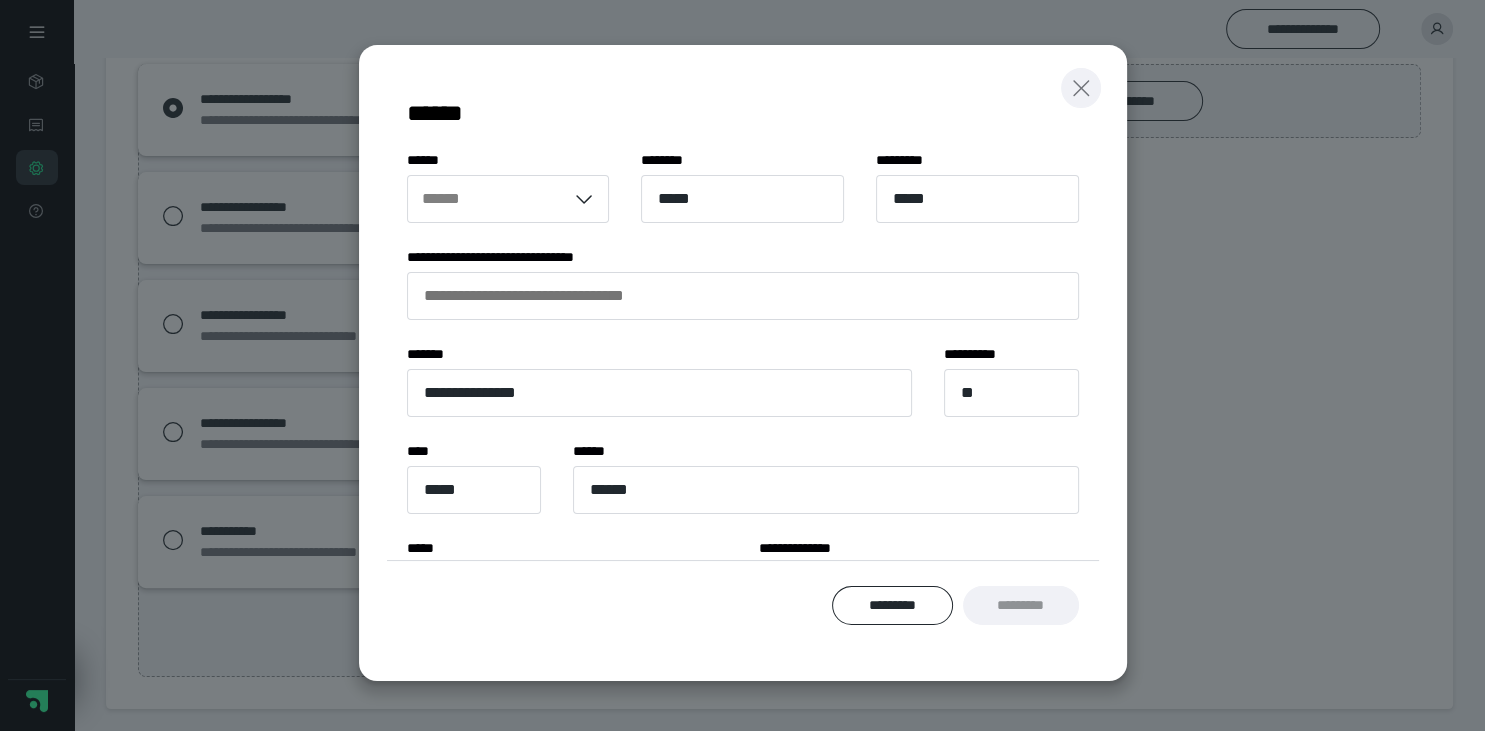 click 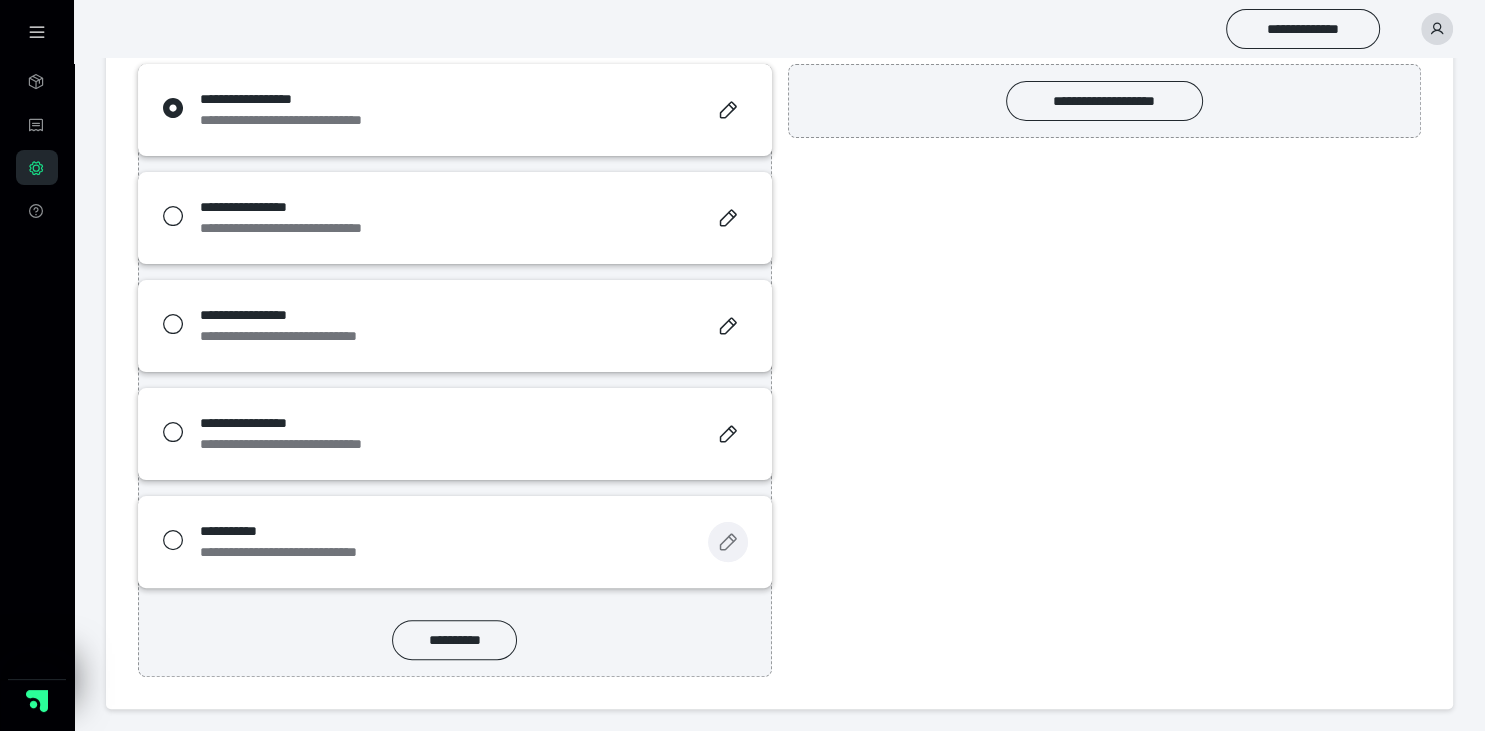 click 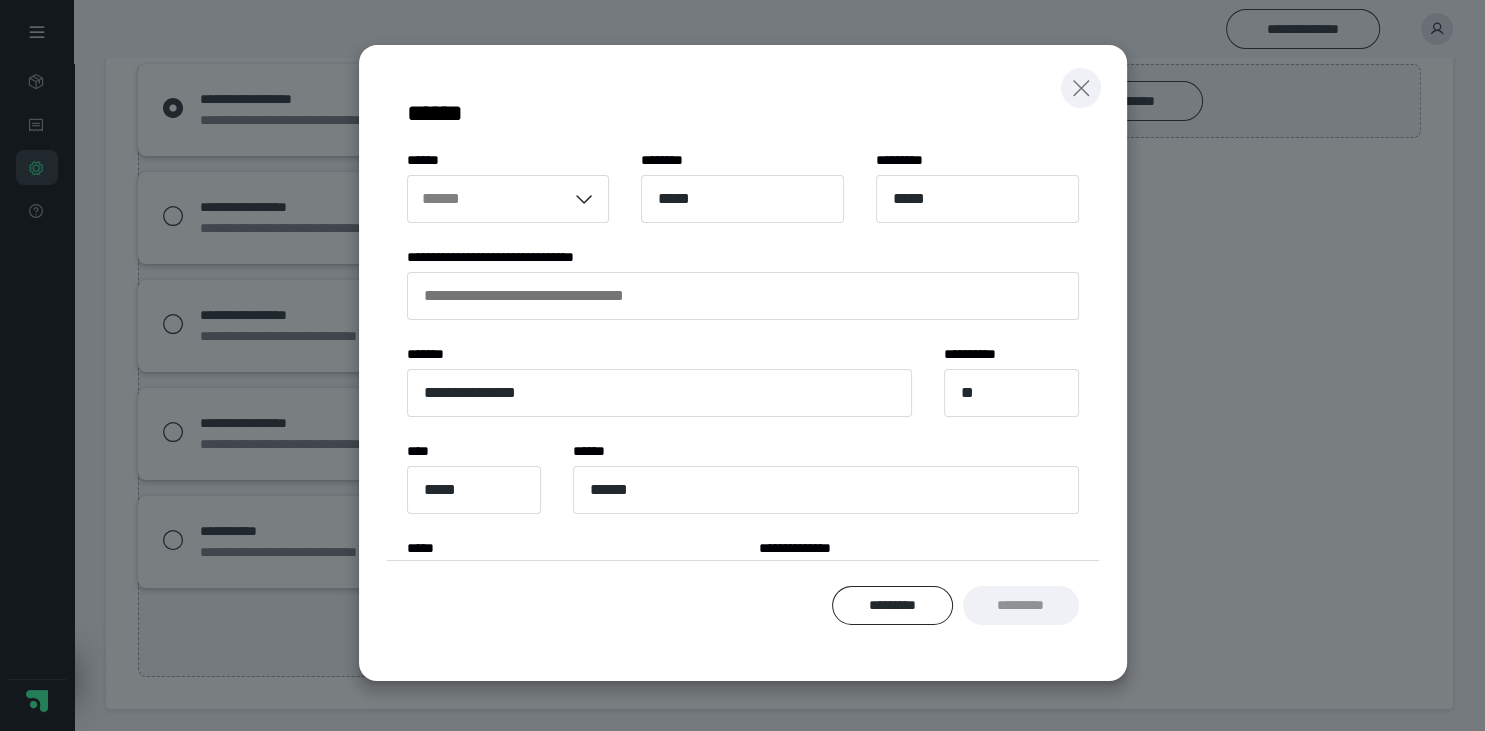 click at bounding box center (1081, 88) 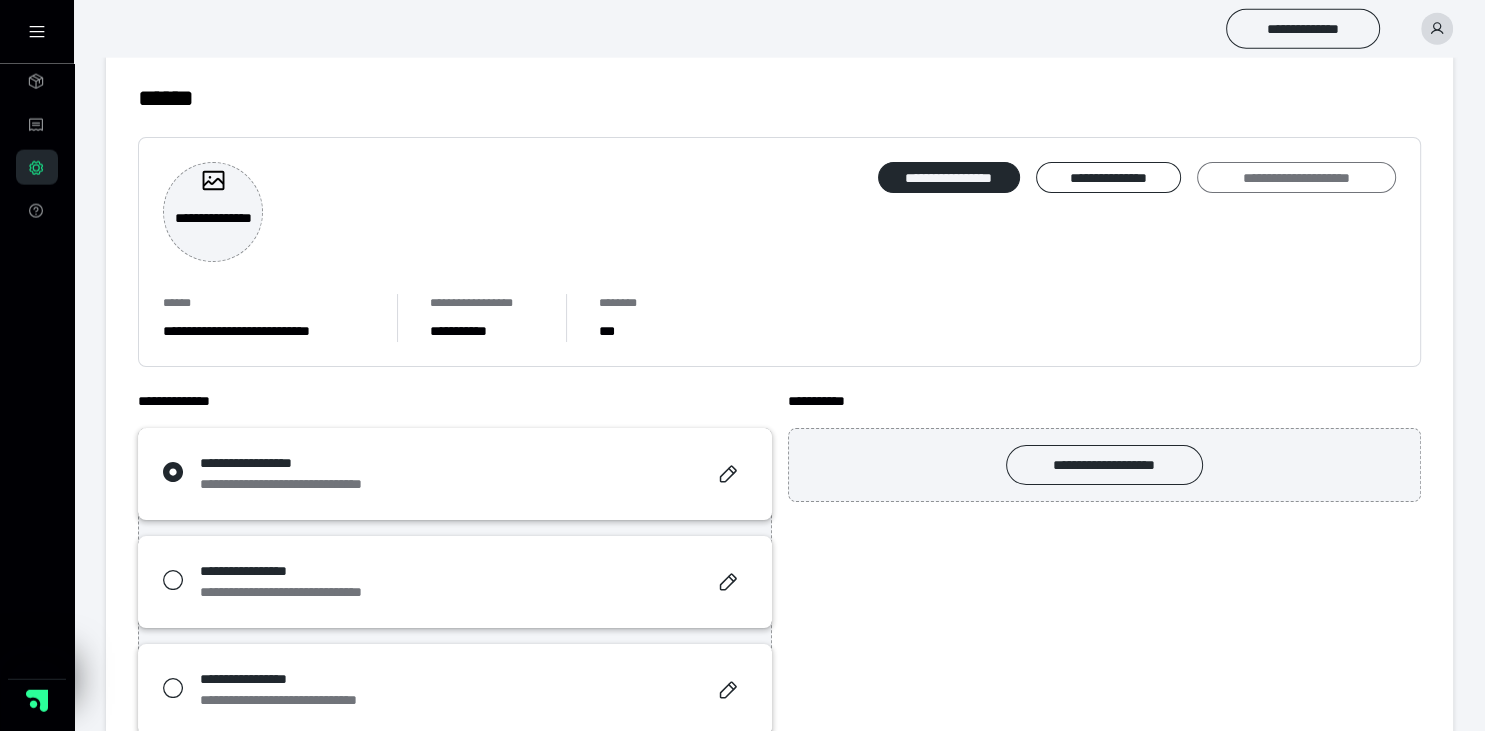 scroll, scrollTop: 0, scrollLeft: 0, axis: both 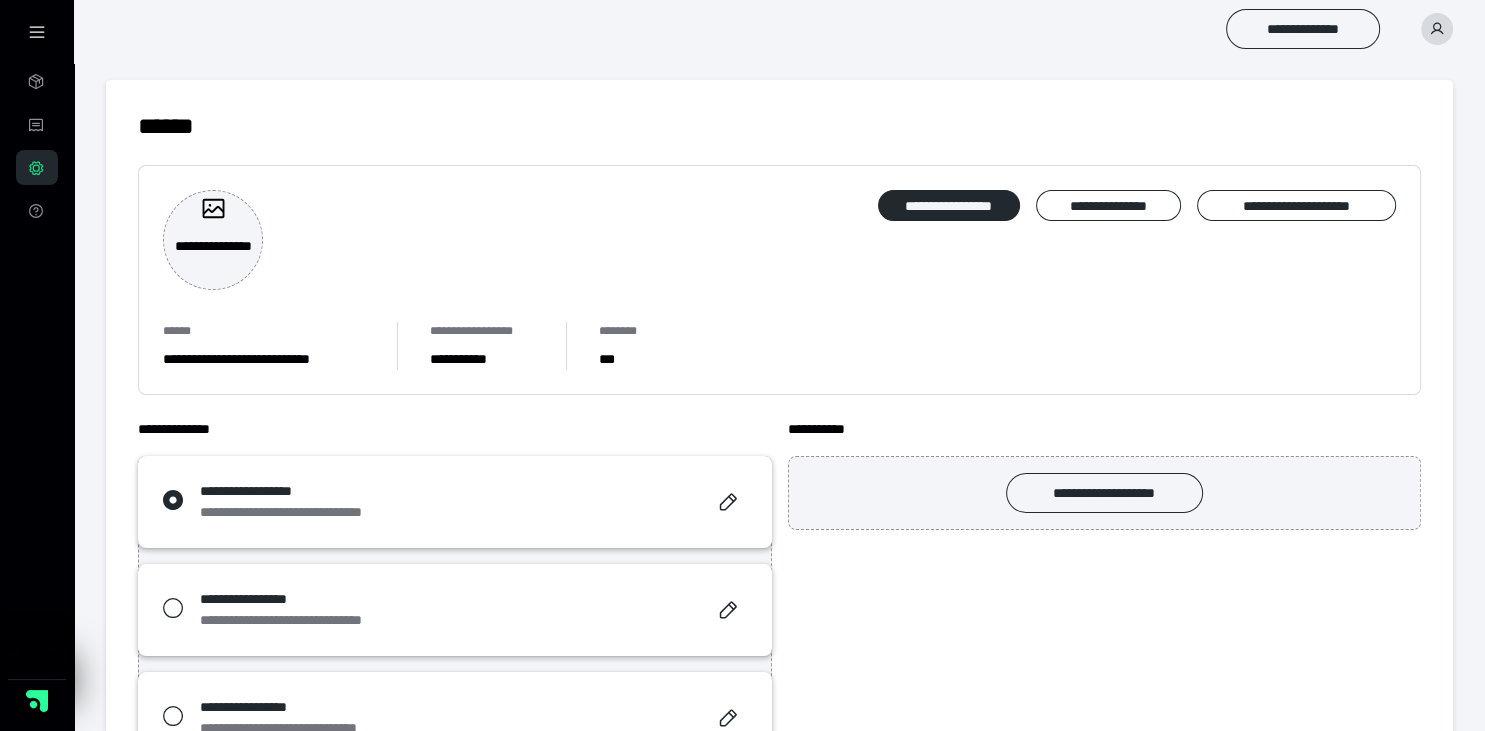 click 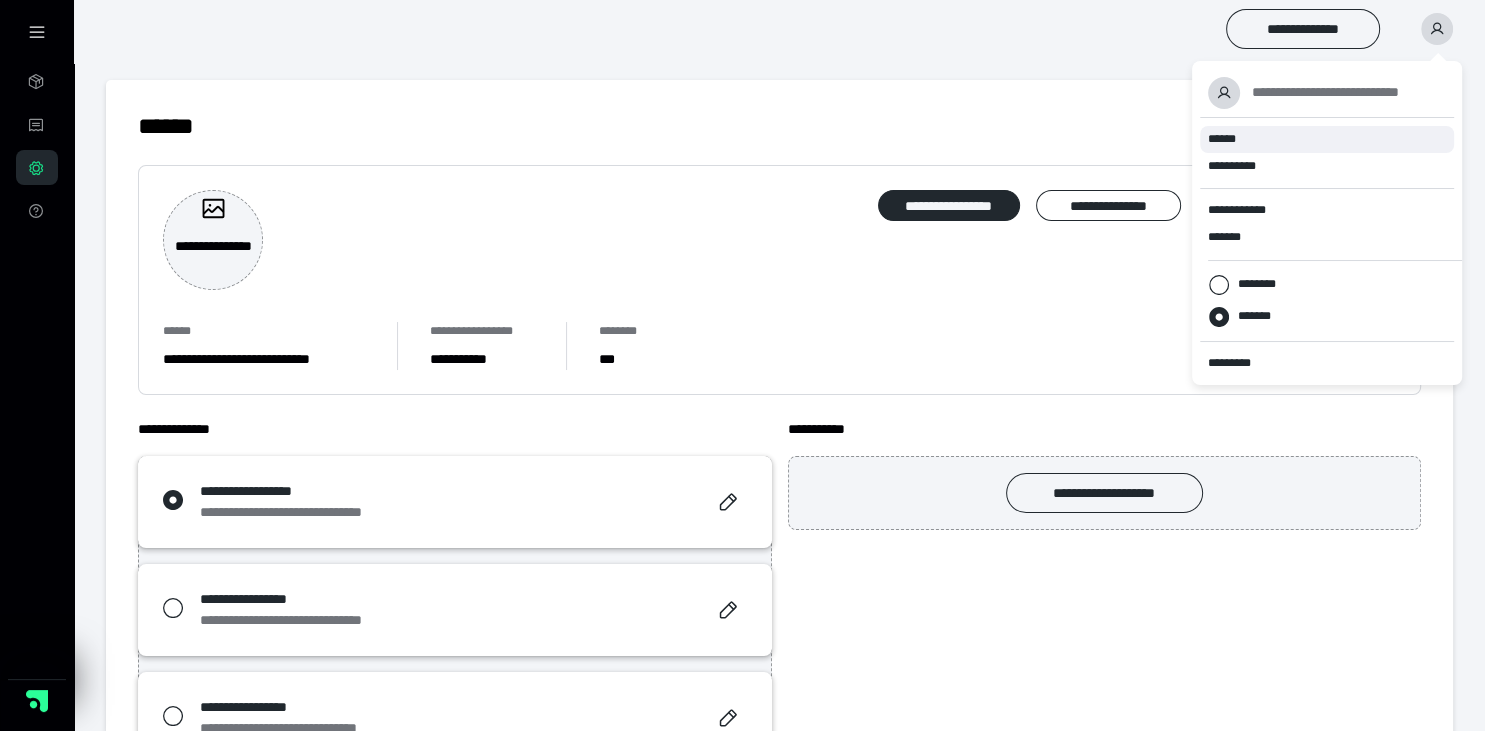click on "******" at bounding box center (1222, 139) 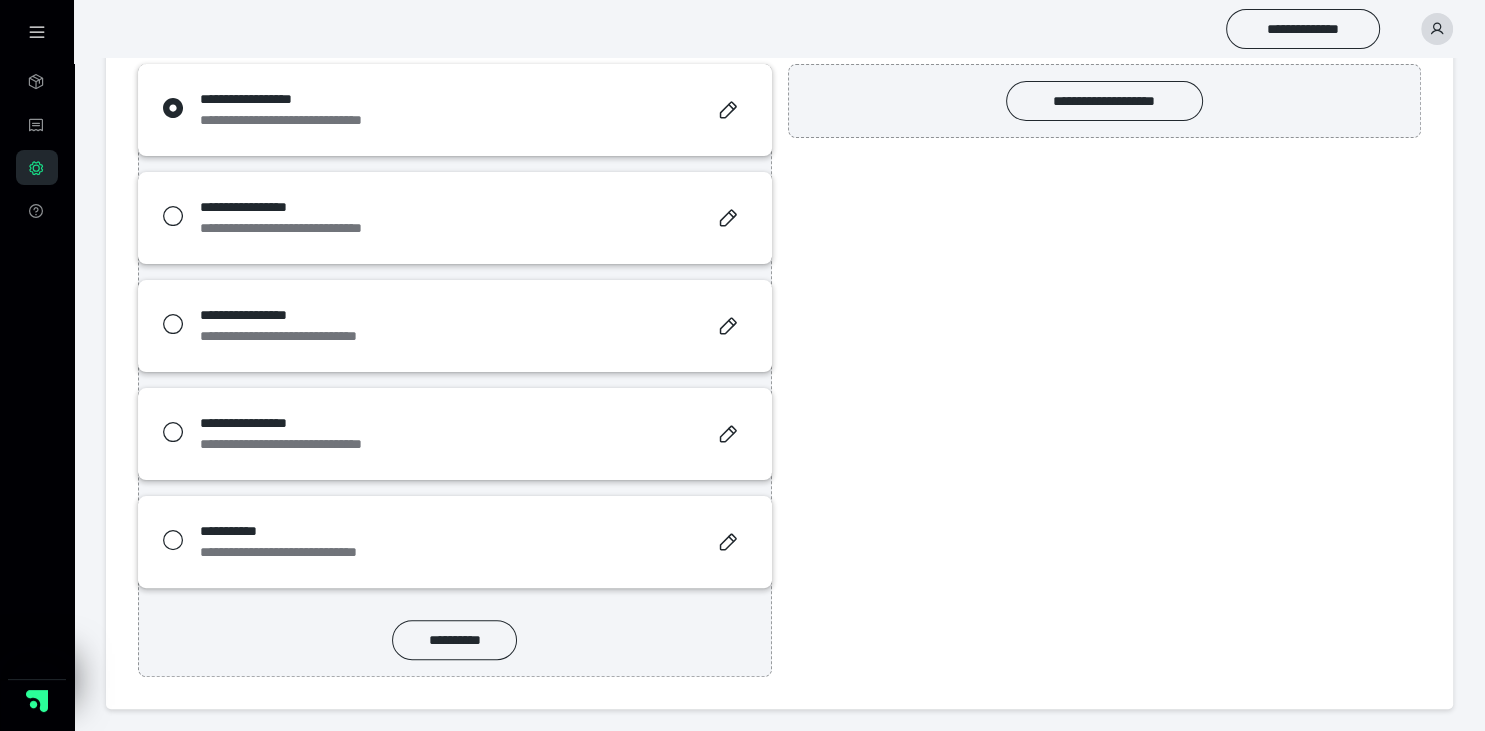 scroll, scrollTop: 0, scrollLeft: 0, axis: both 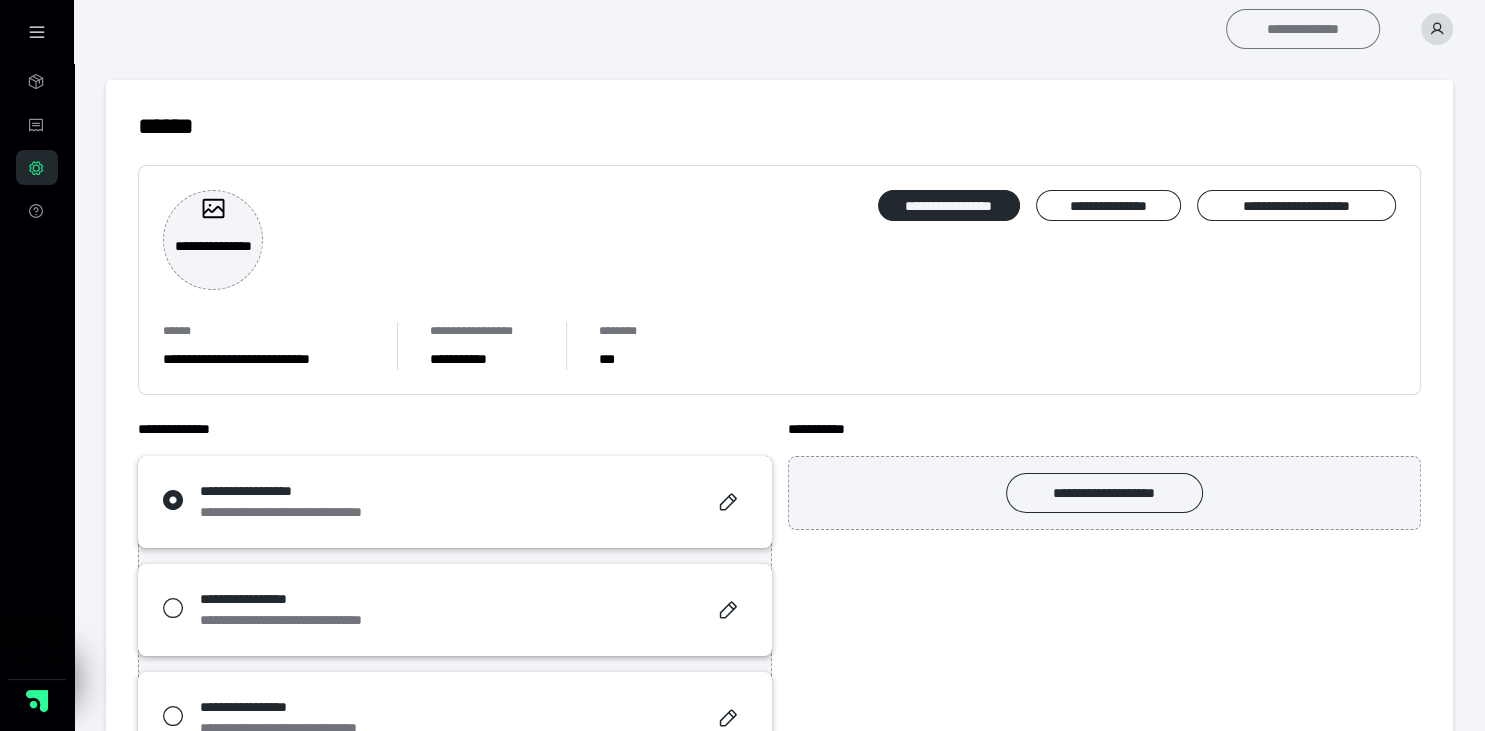 click on "**********" at bounding box center (1303, 29) 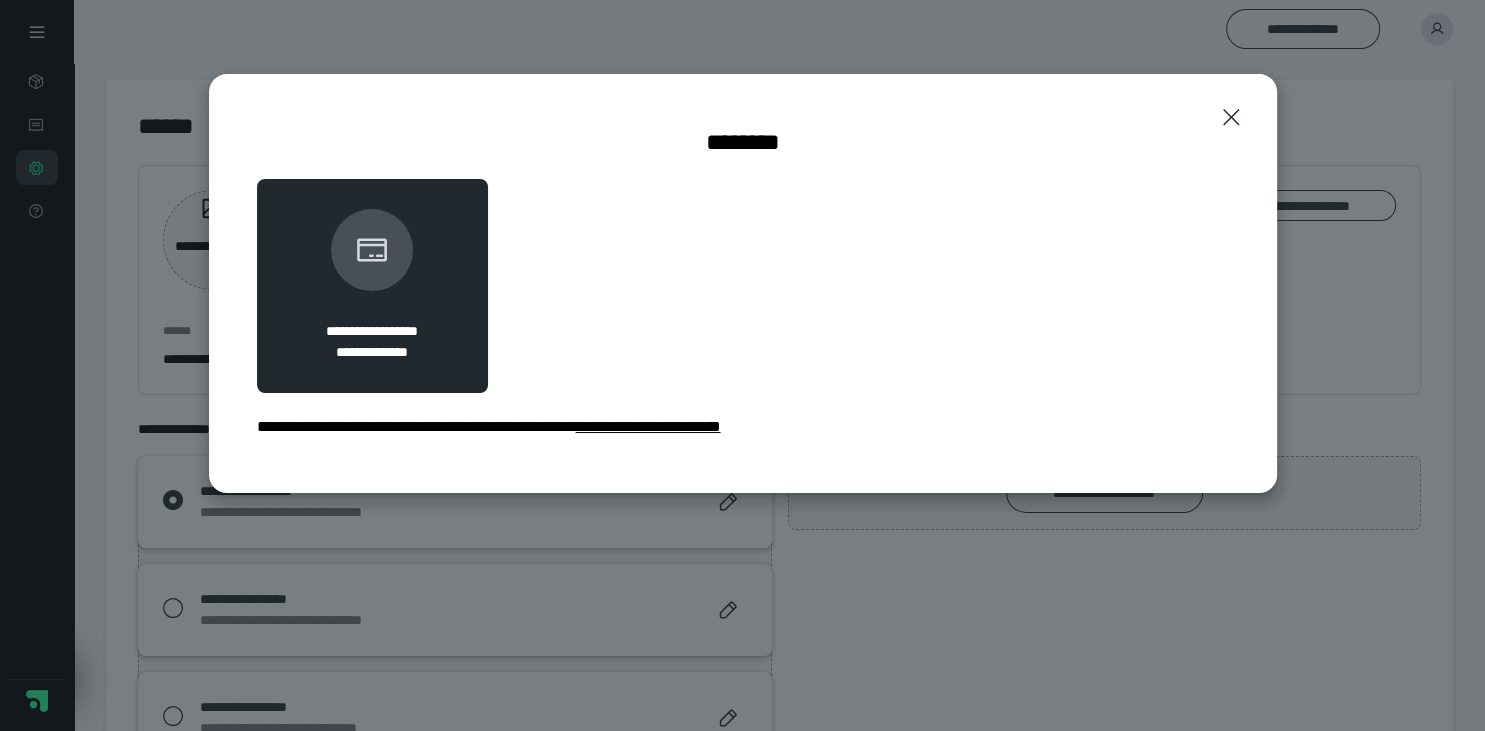 click on "**********" at bounding box center (373, 286) 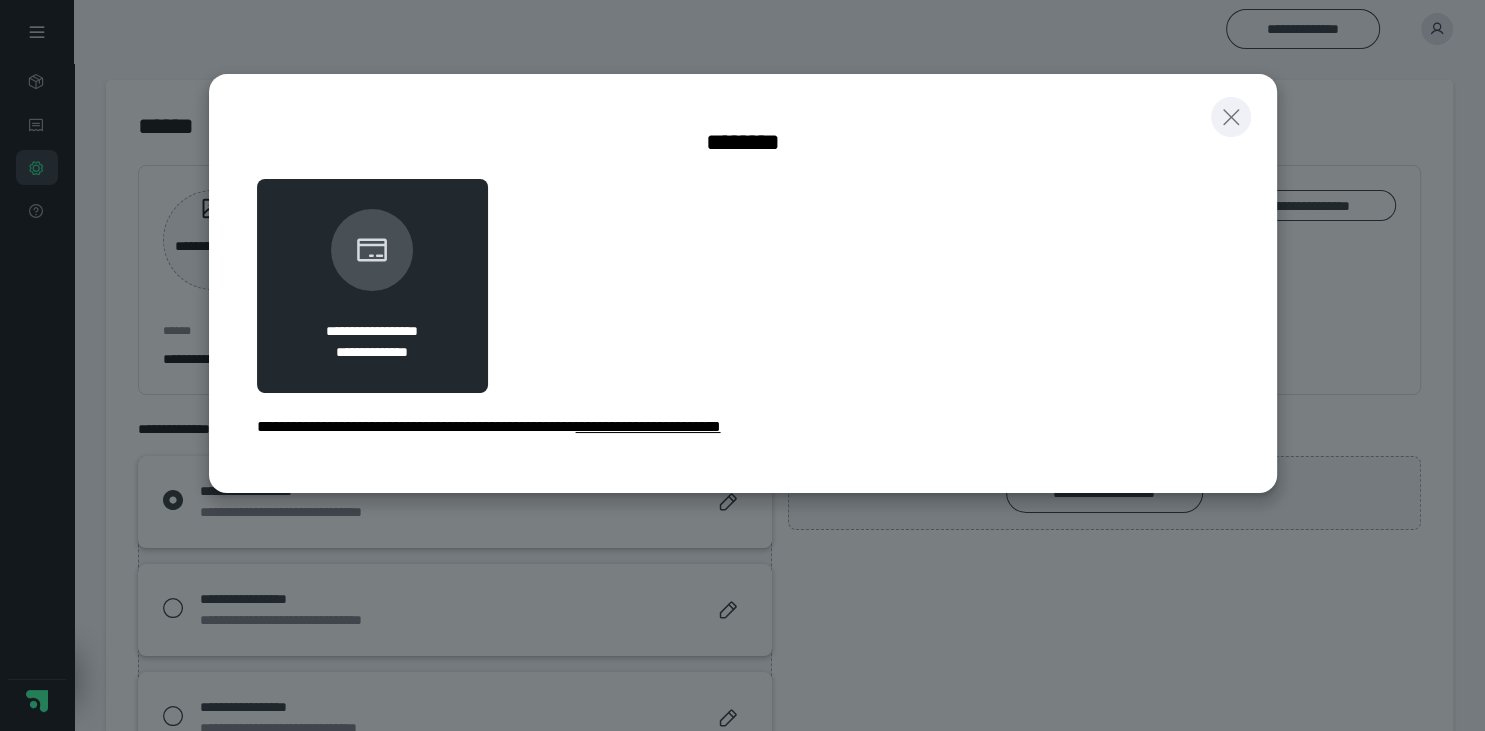 click 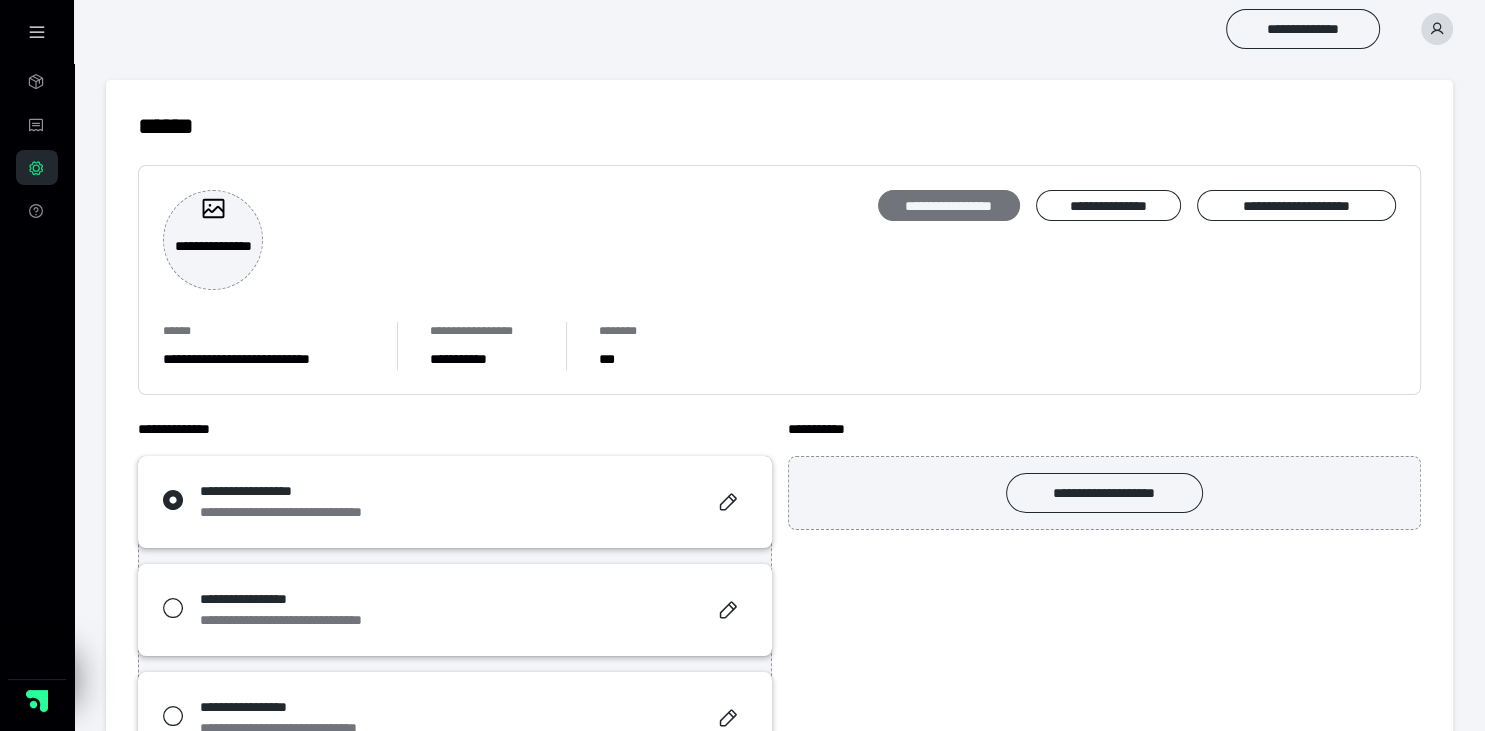 click on "**********" at bounding box center (949, 206) 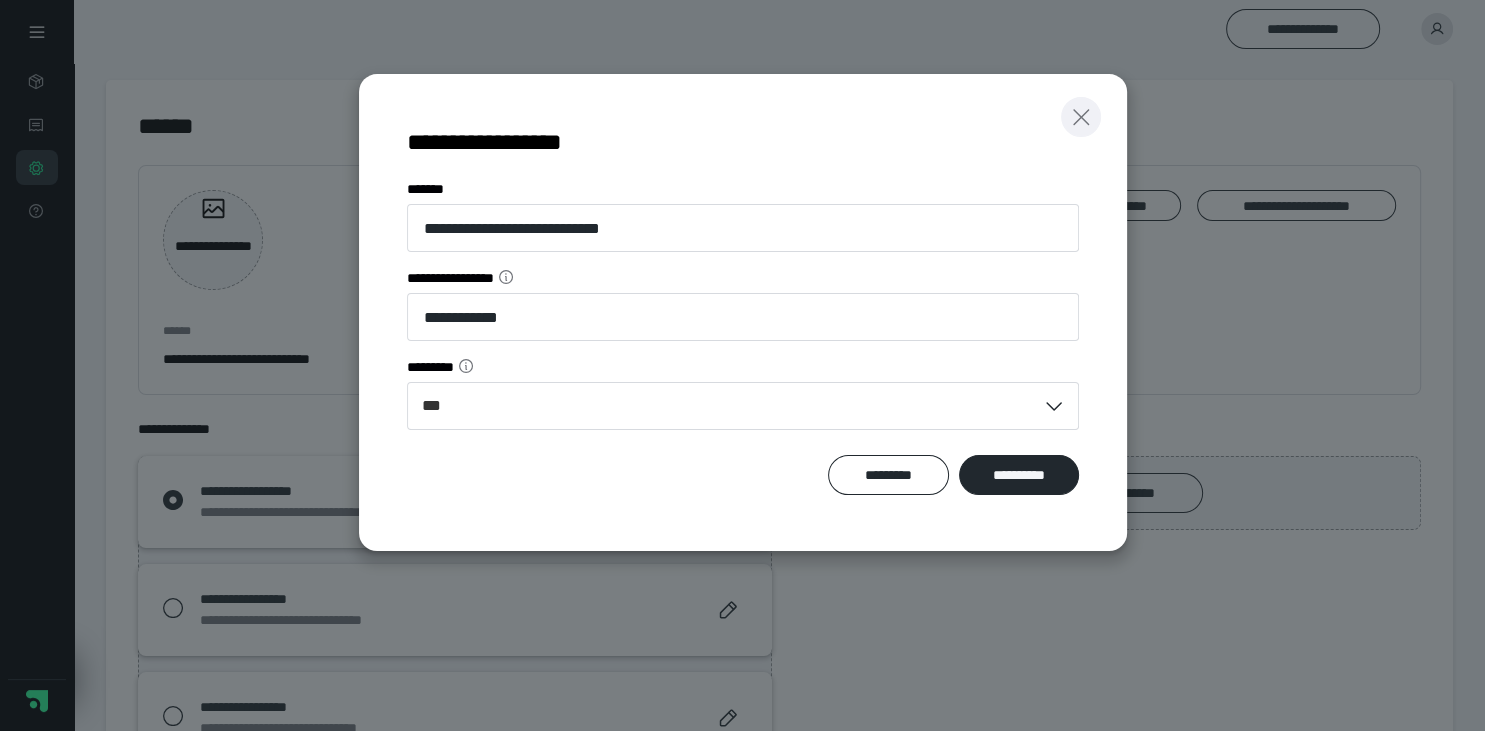 click 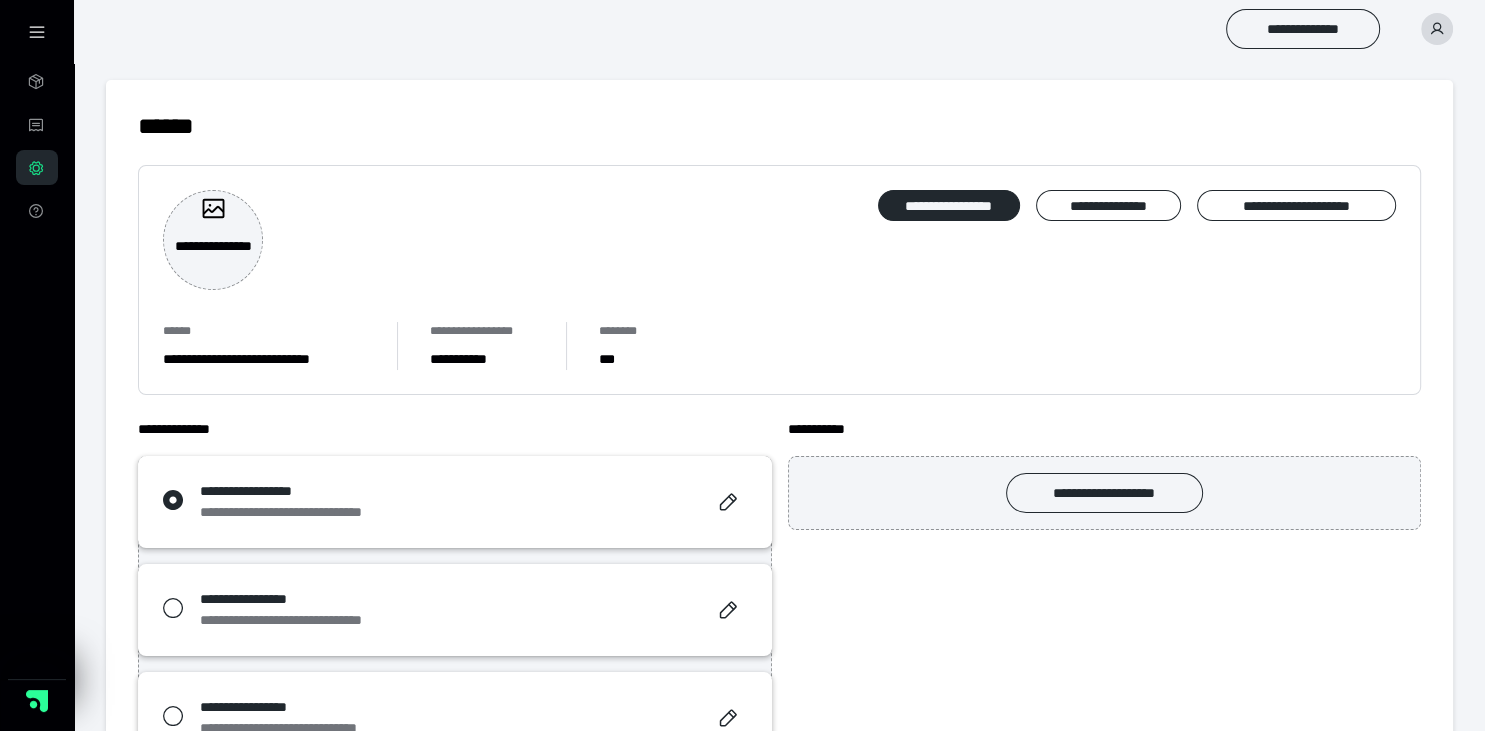 click 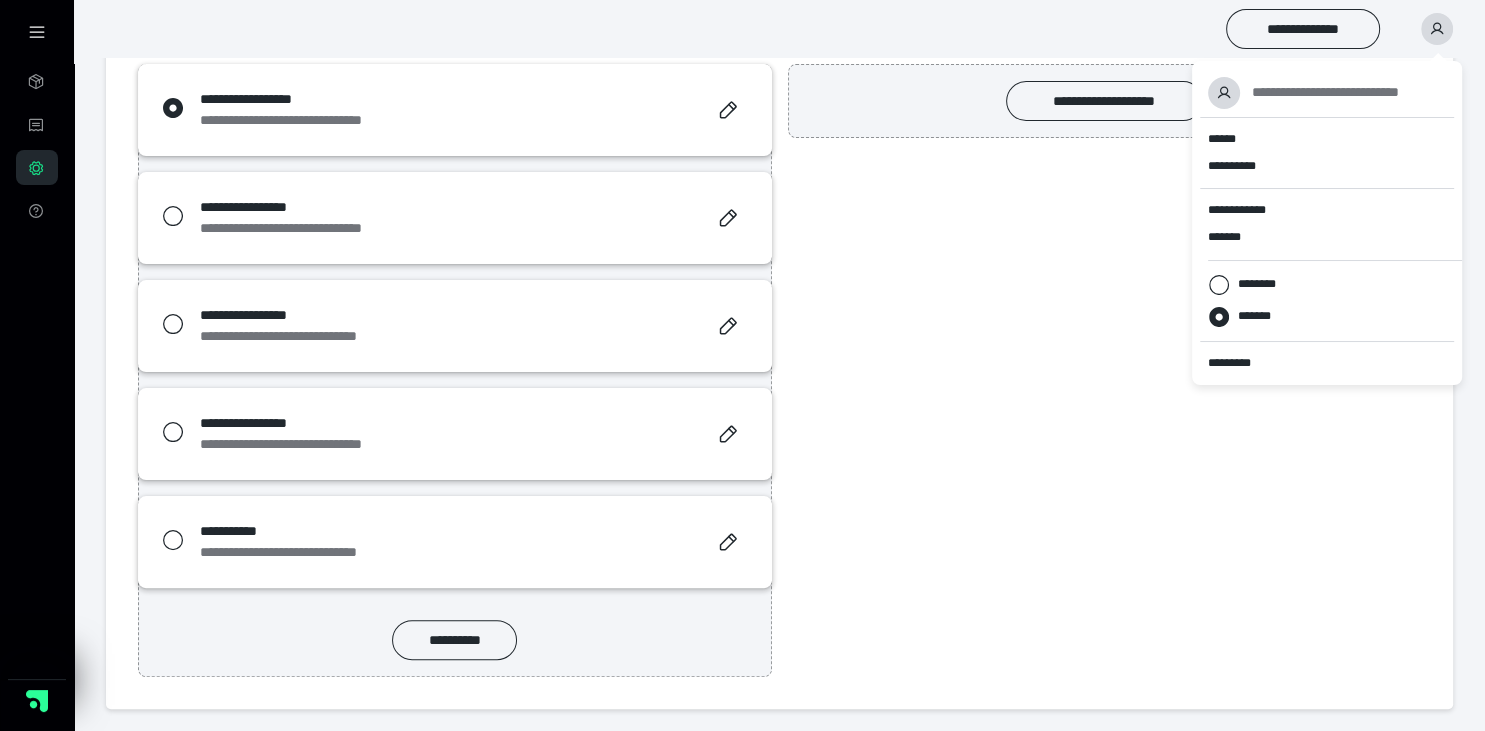 scroll, scrollTop: 0, scrollLeft: 0, axis: both 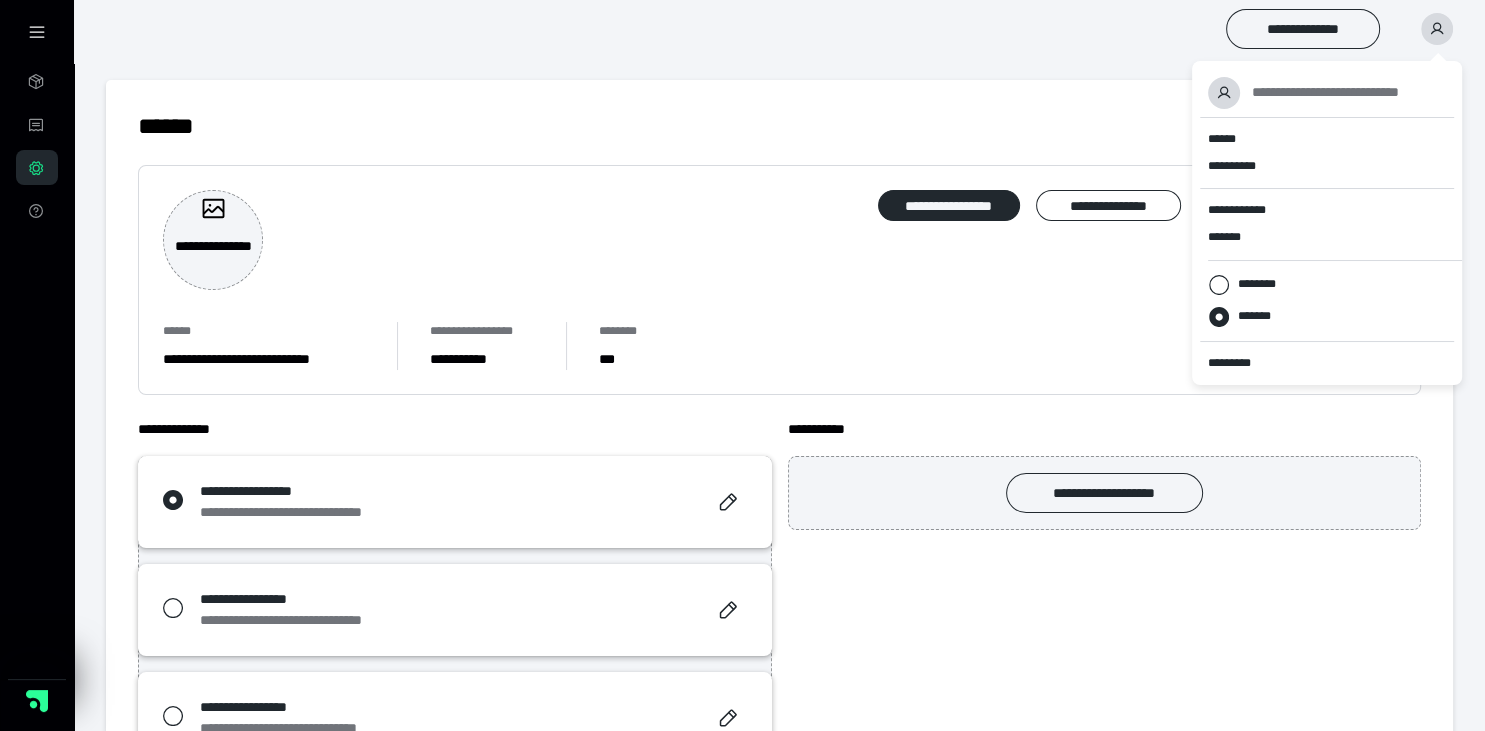 click on "**********" at bounding box center [1105, 744] 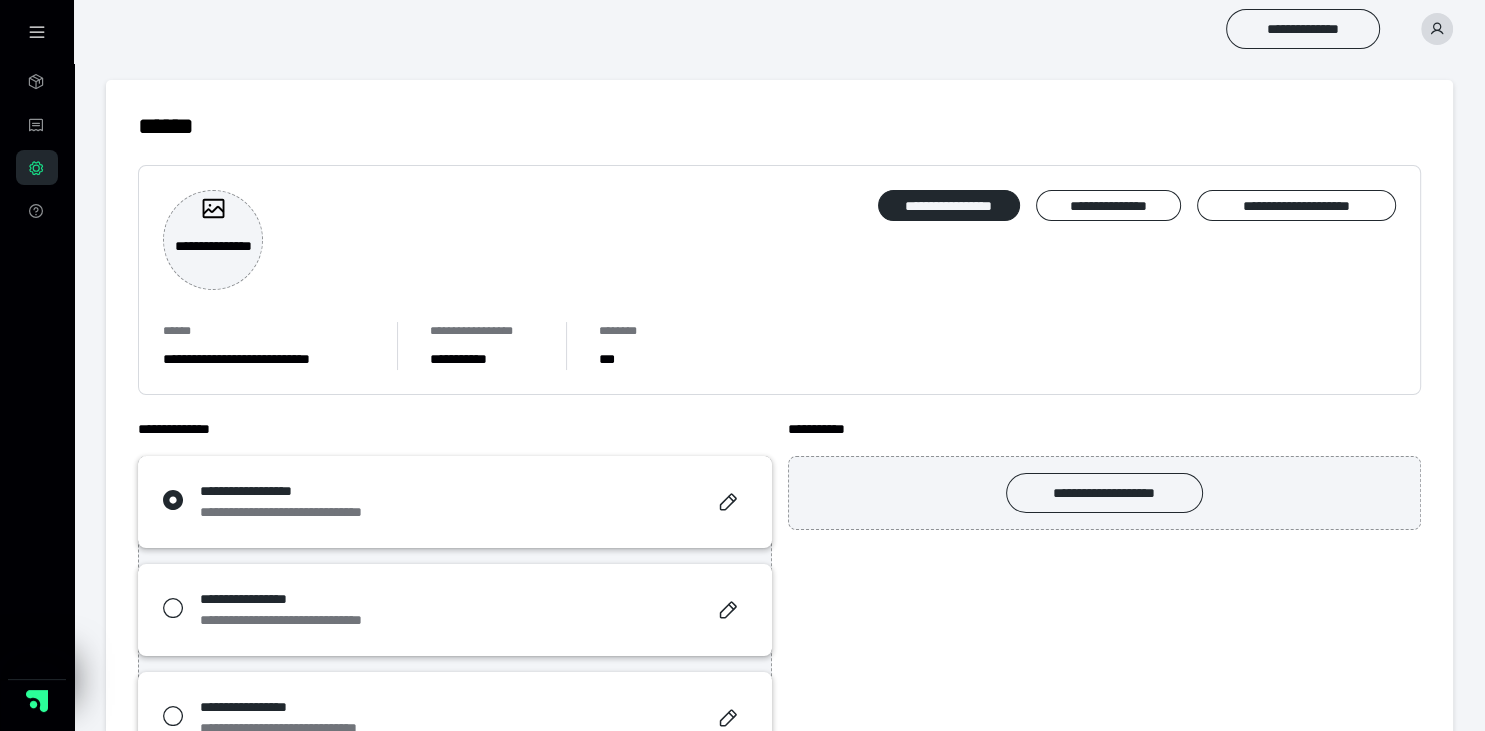 click 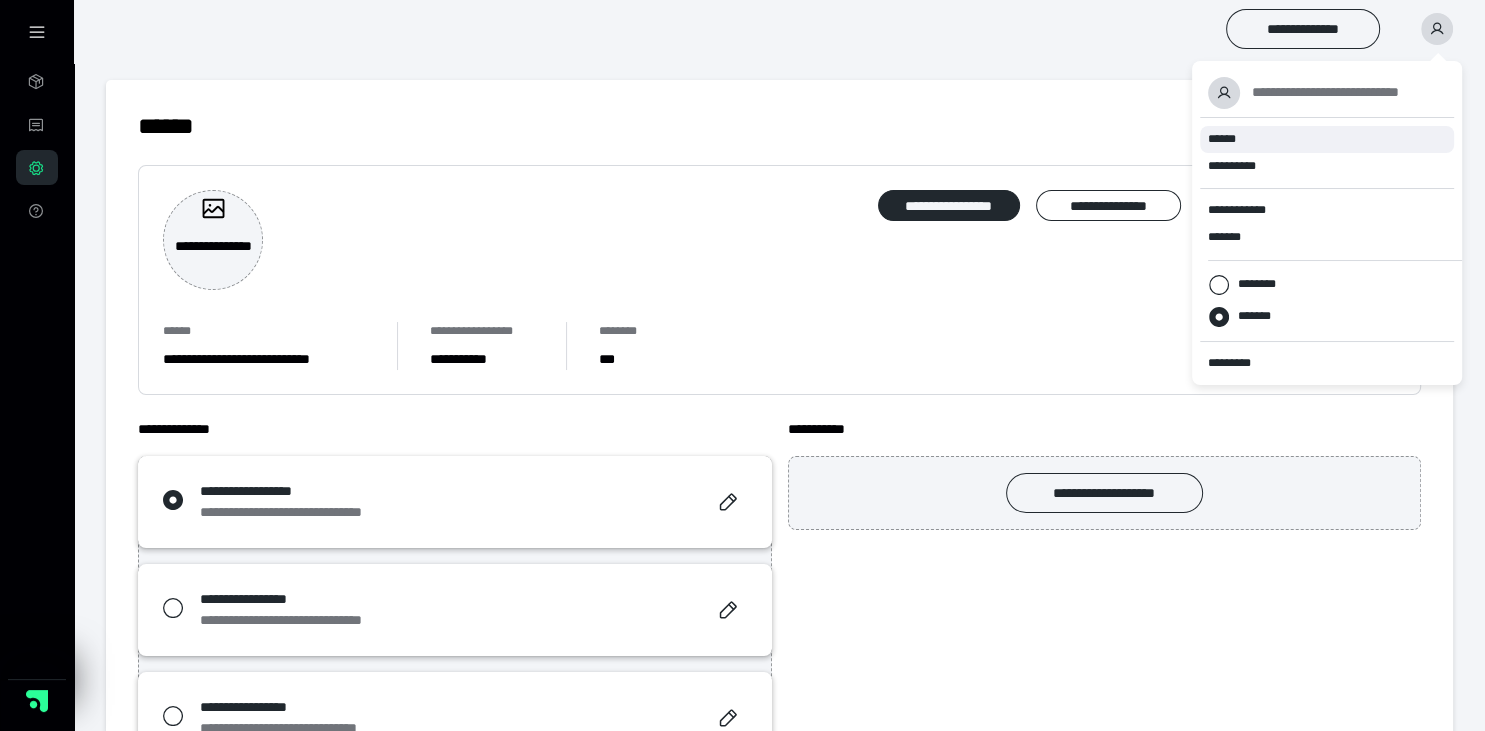 click on "******" at bounding box center [1222, 139] 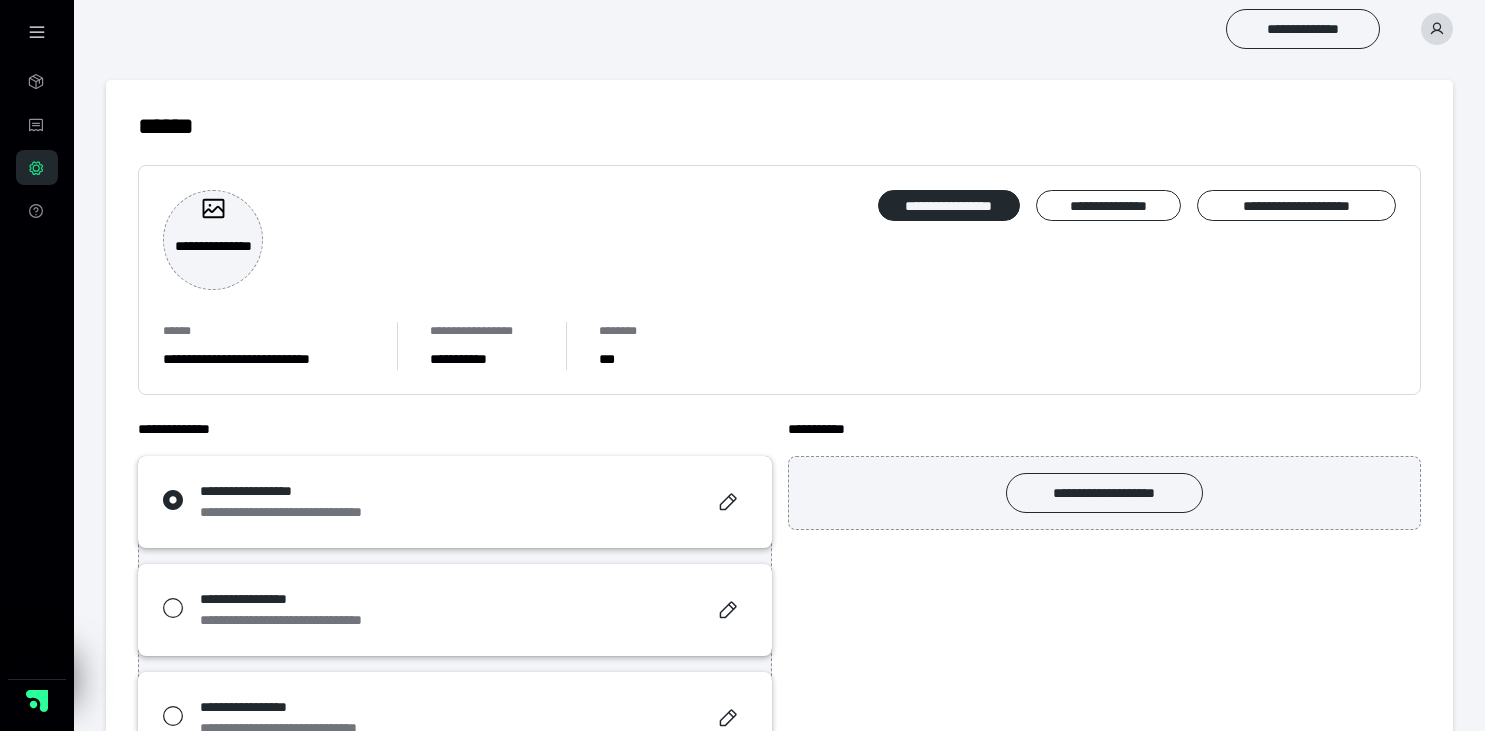 scroll, scrollTop: 0, scrollLeft: 0, axis: both 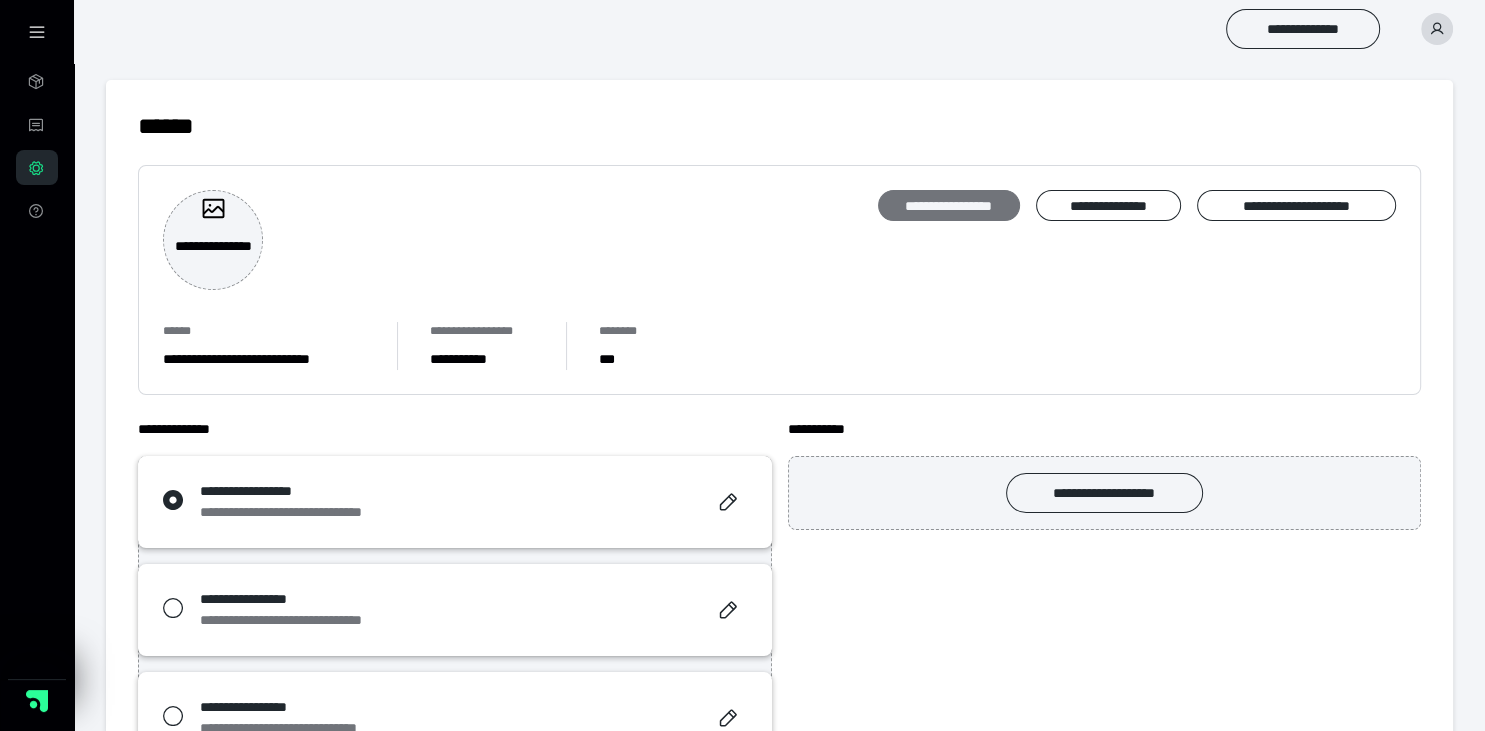 click on "**********" at bounding box center (949, 206) 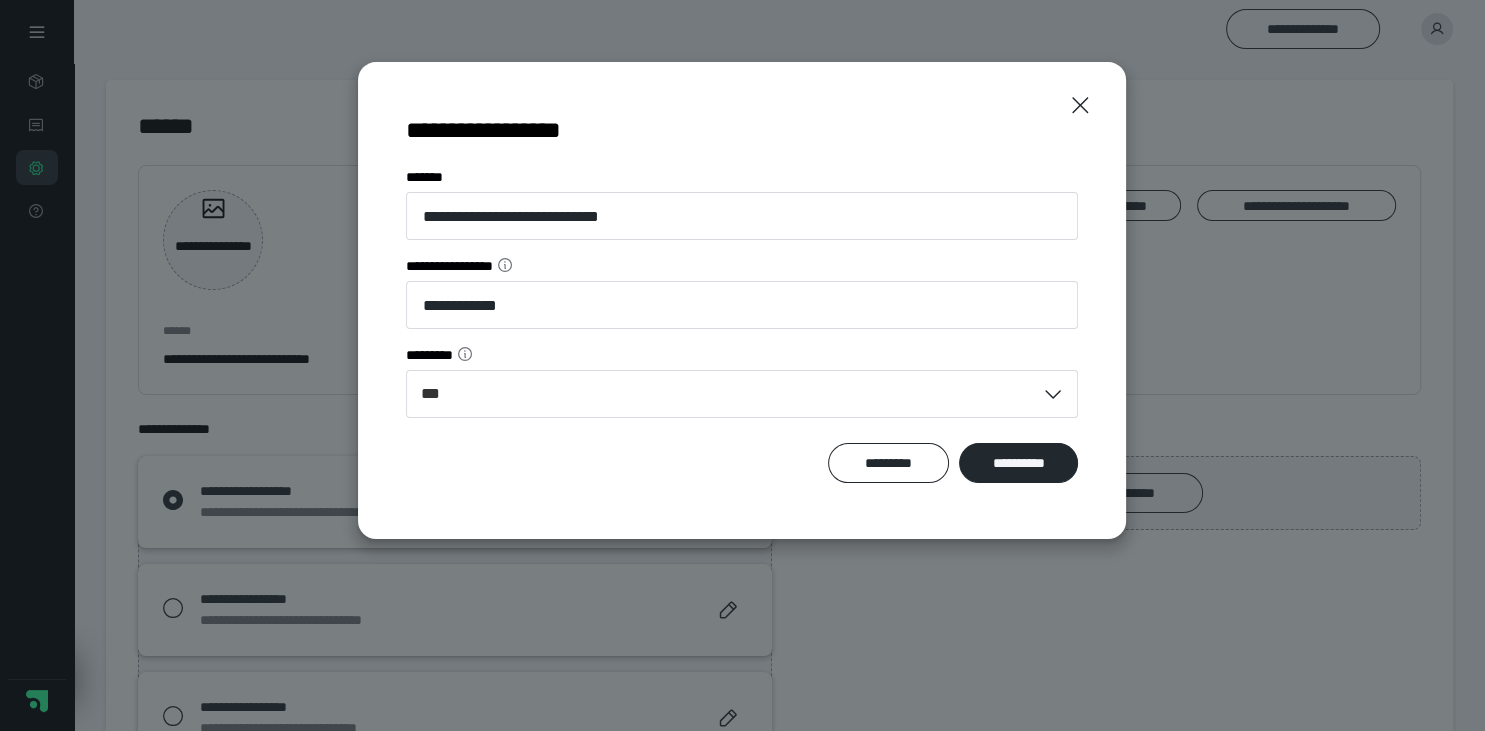 scroll, scrollTop: 0, scrollLeft: 0, axis: both 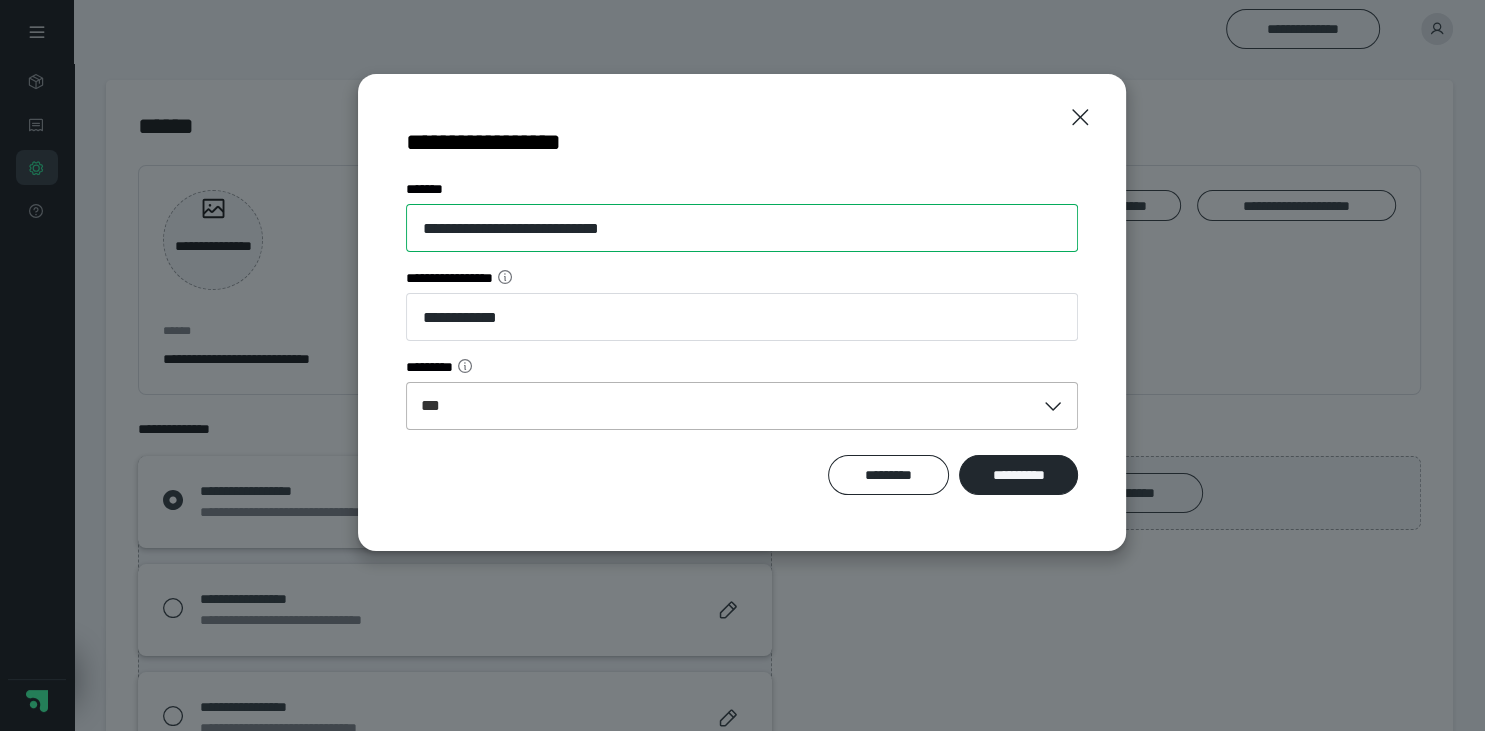 click on "**********" at bounding box center [742, 228] 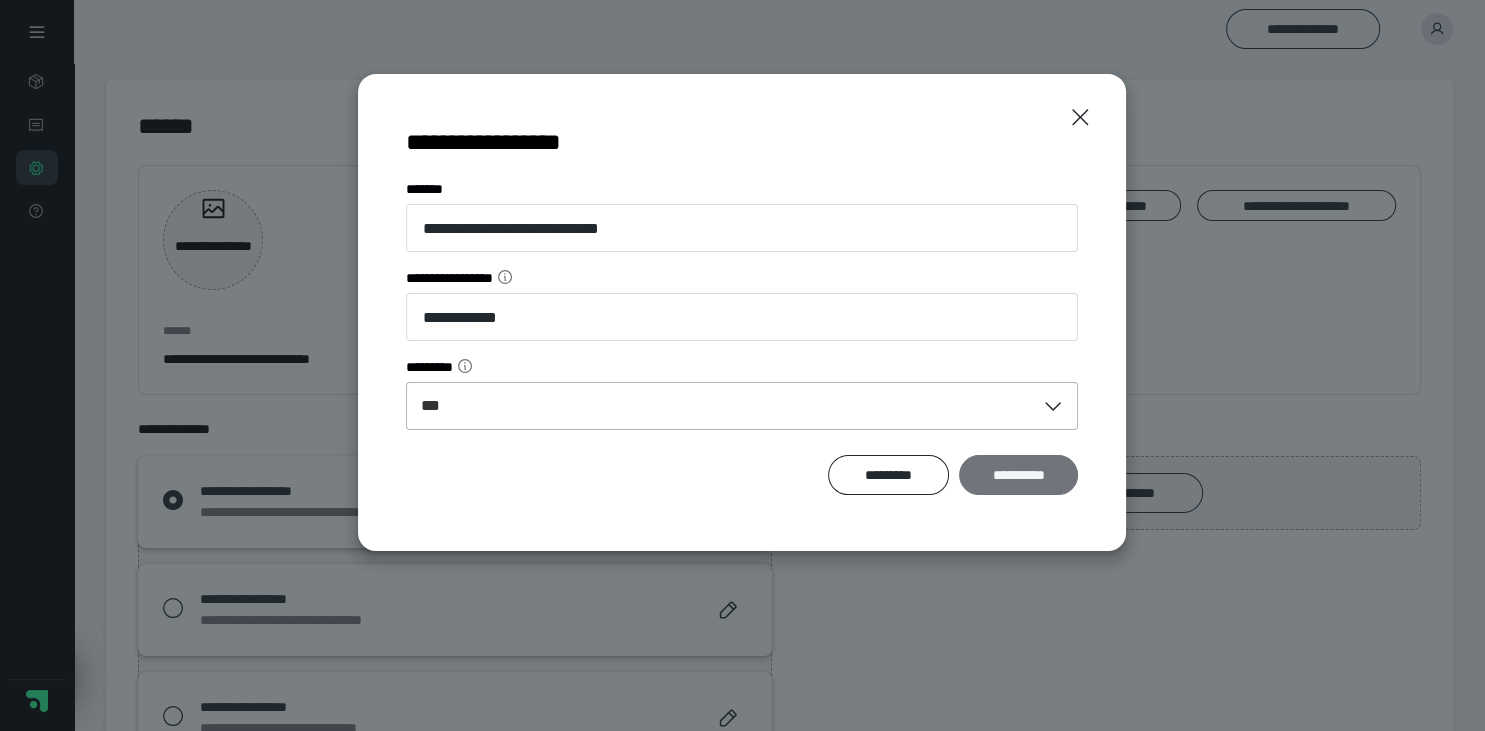 click on "**********" at bounding box center [1019, 475] 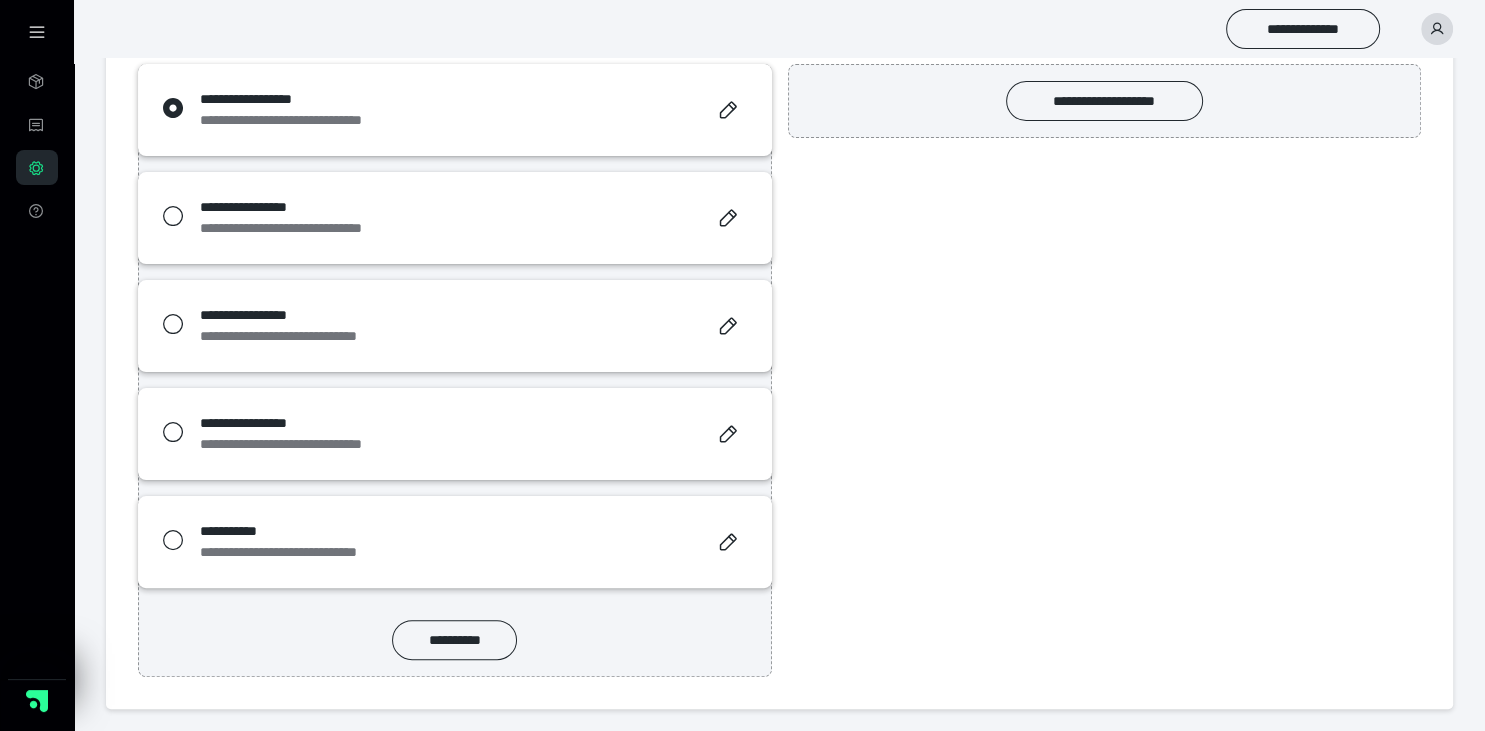 scroll, scrollTop: 0, scrollLeft: 0, axis: both 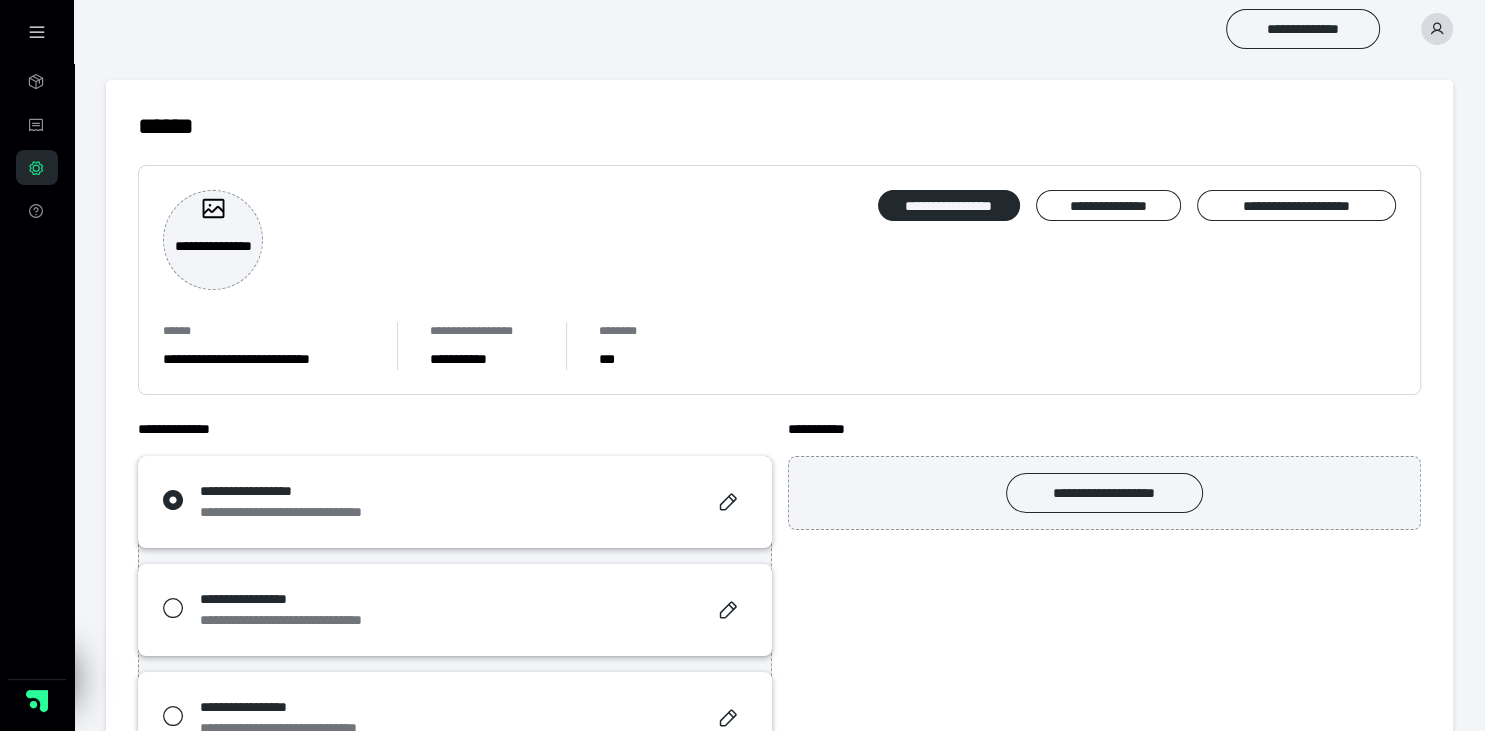 click 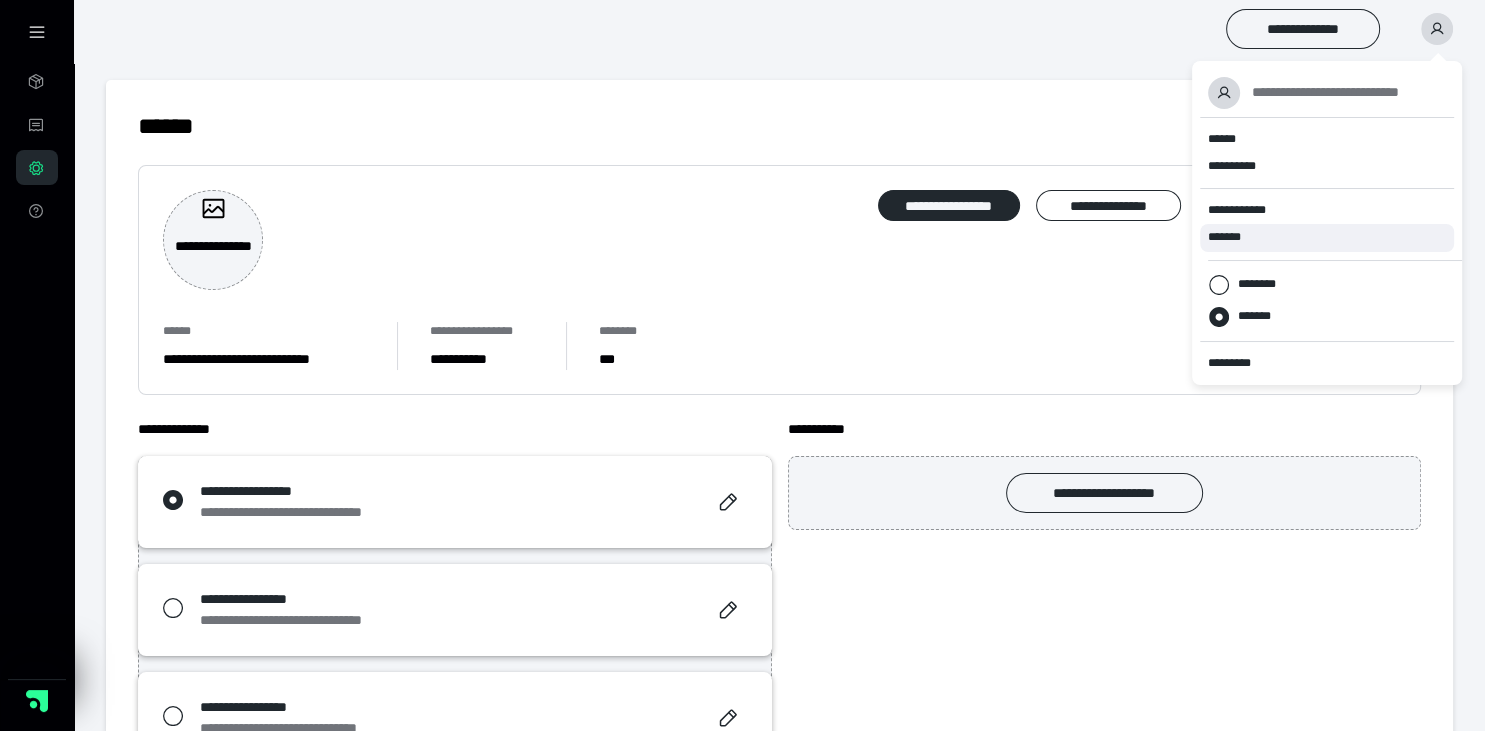 click on "*******" at bounding box center [1231, 237] 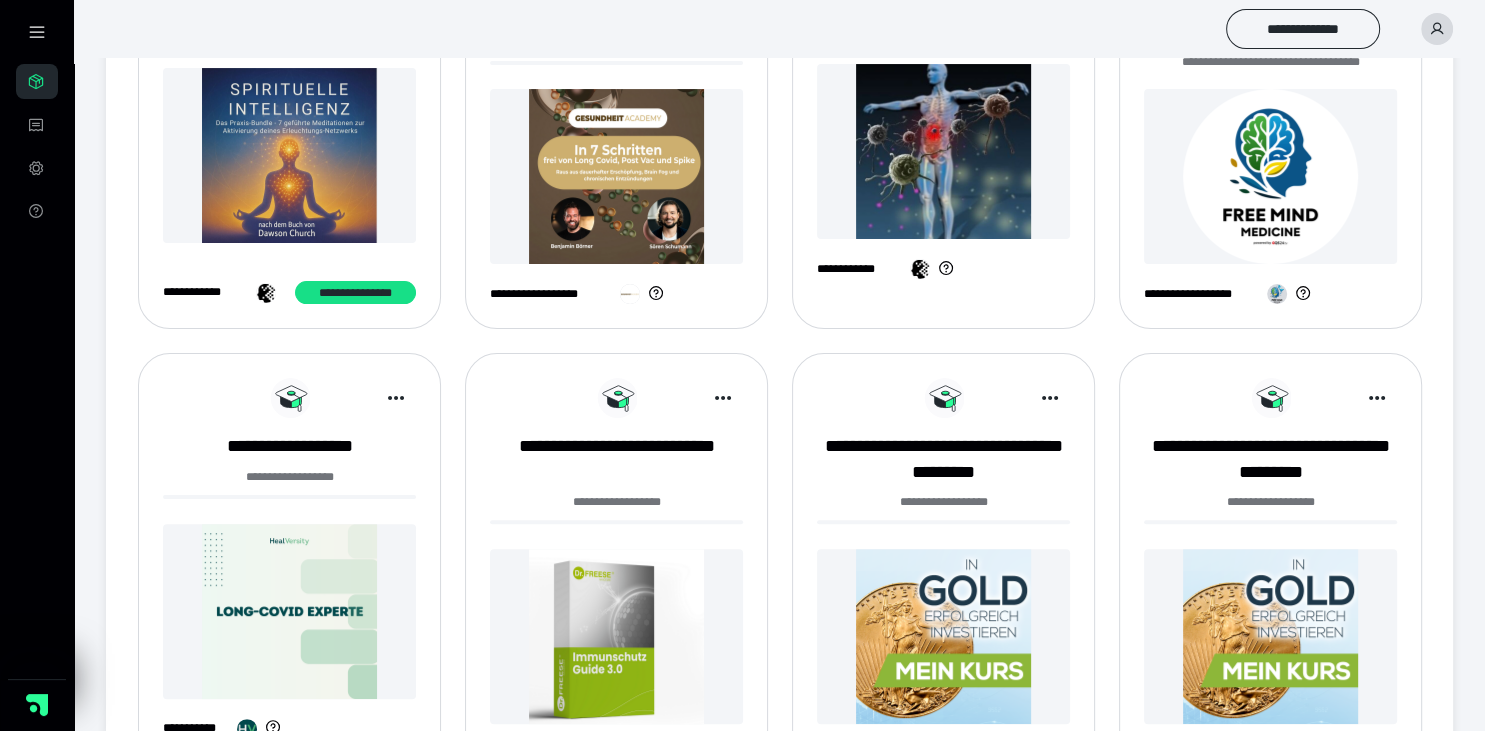 scroll, scrollTop: 0, scrollLeft: 0, axis: both 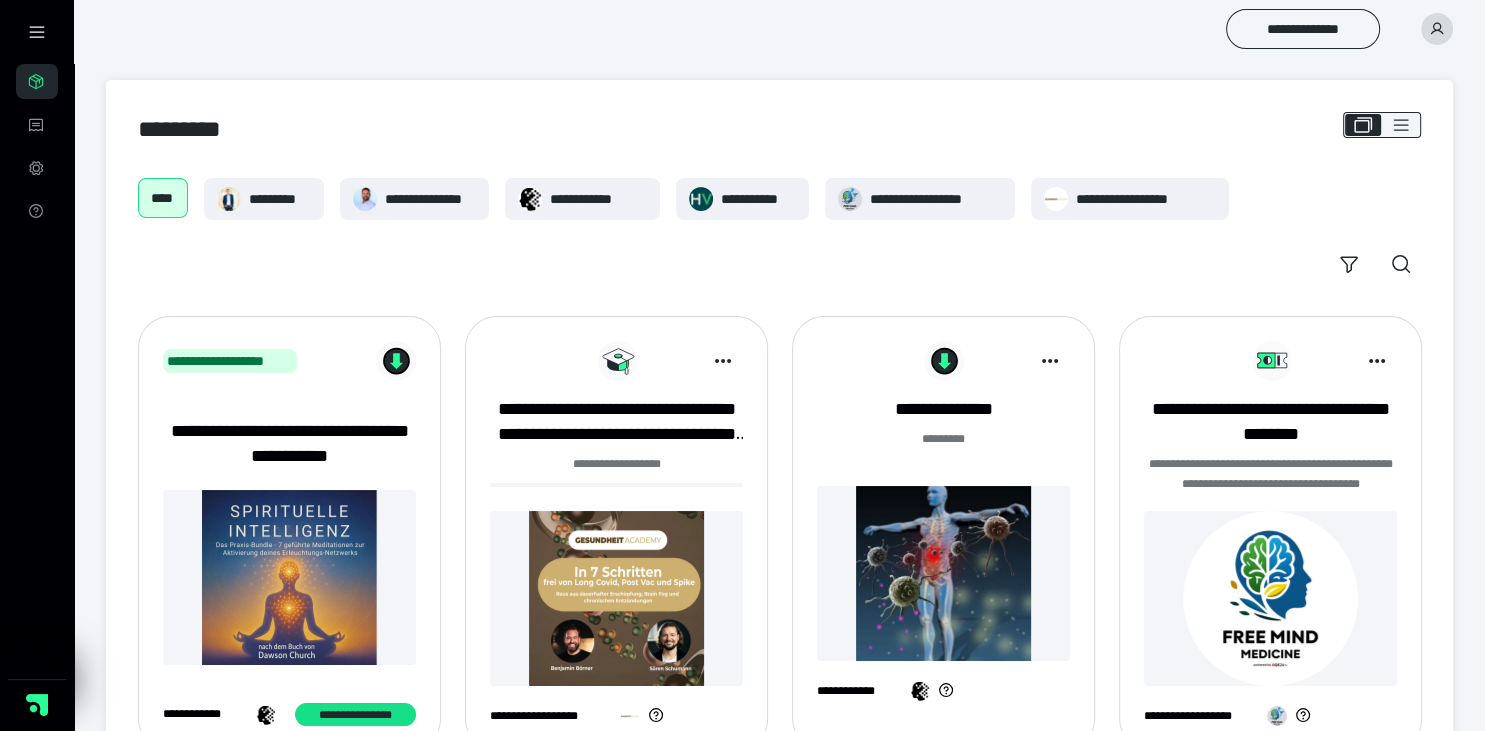 click on "**********" at bounding box center (779, 661) 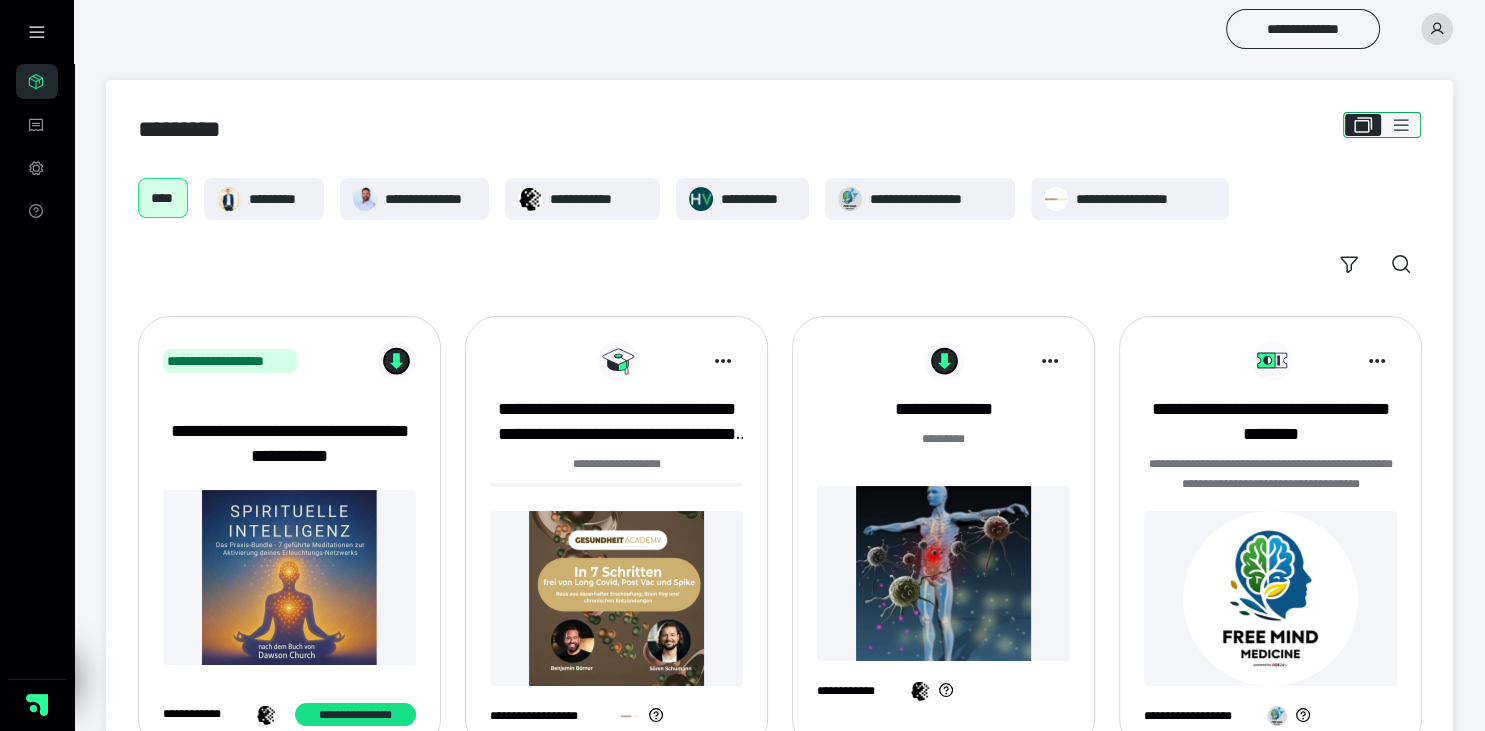 click 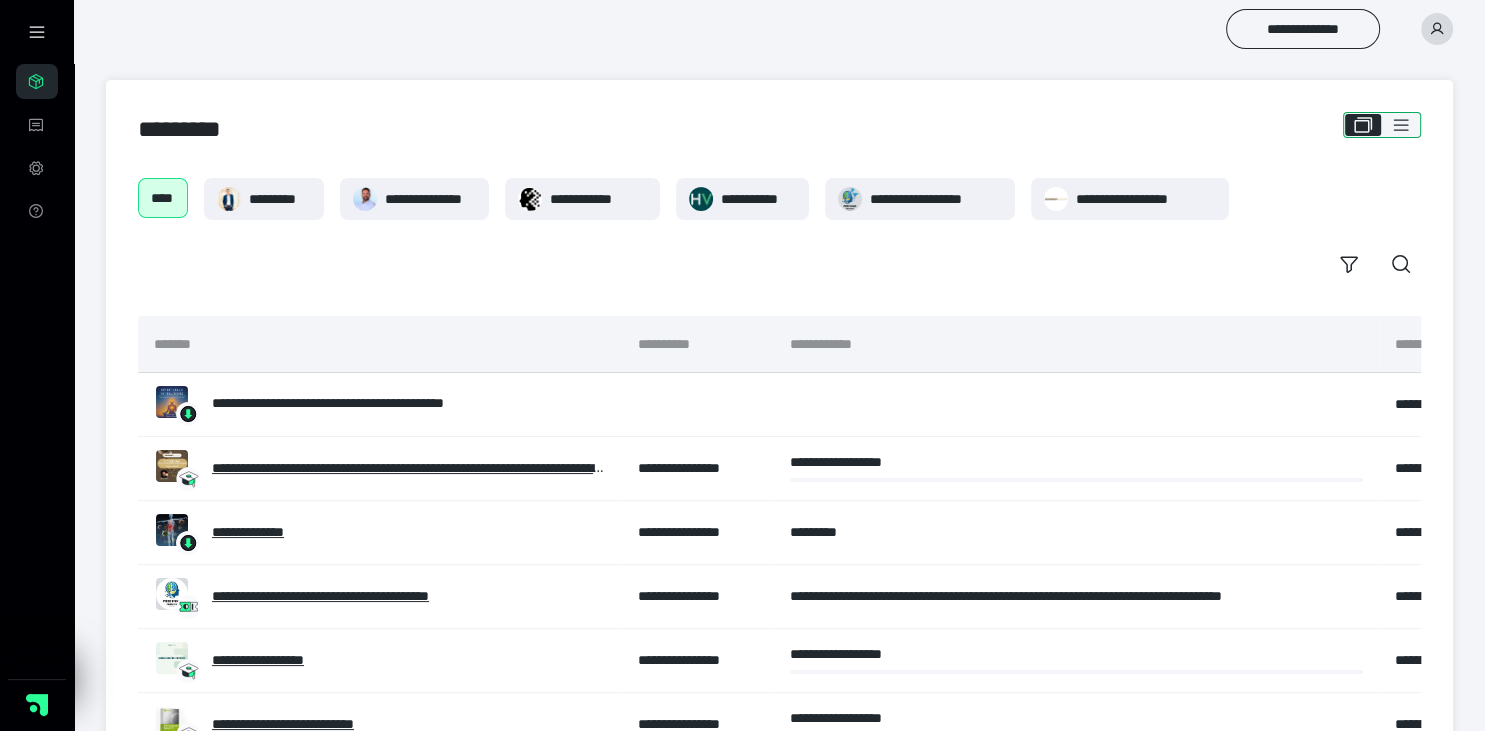 click 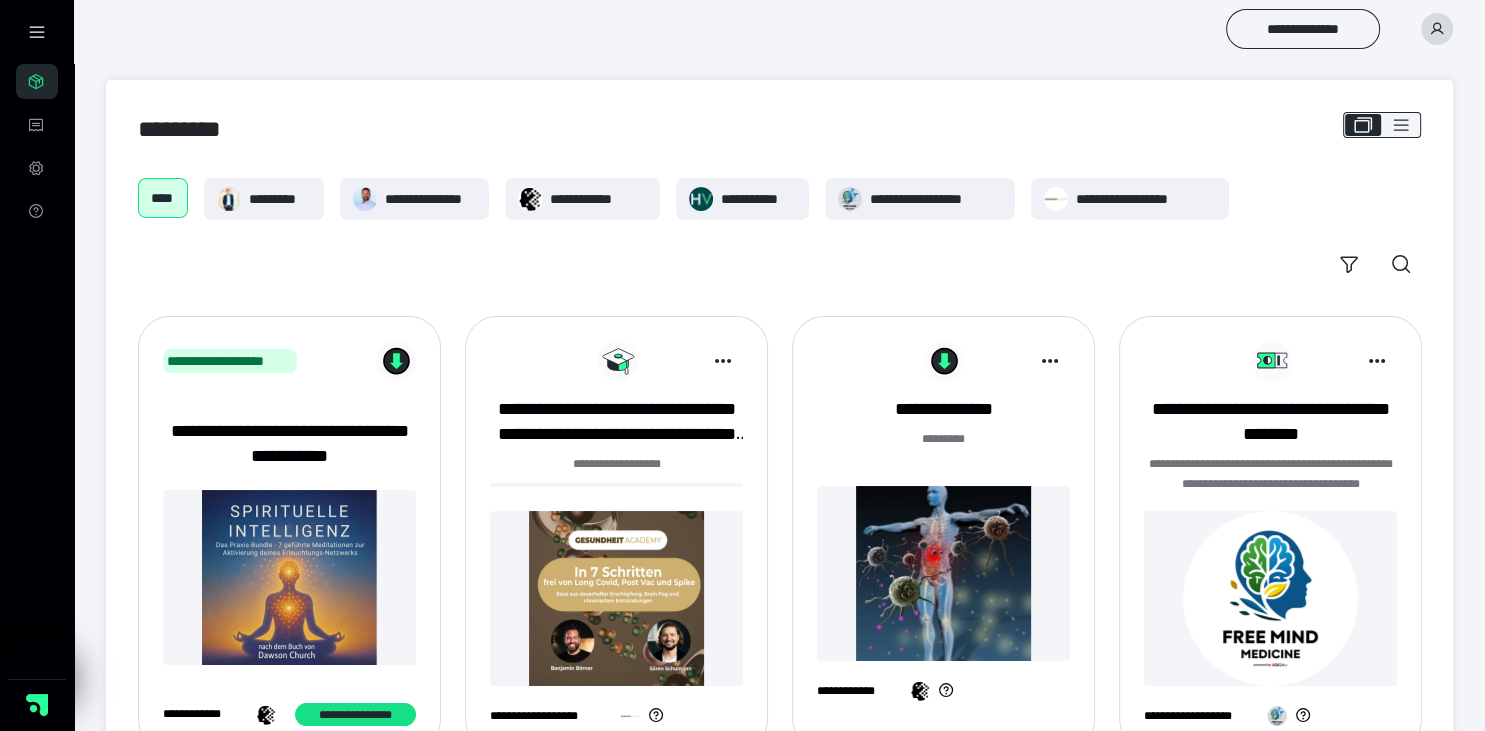 click 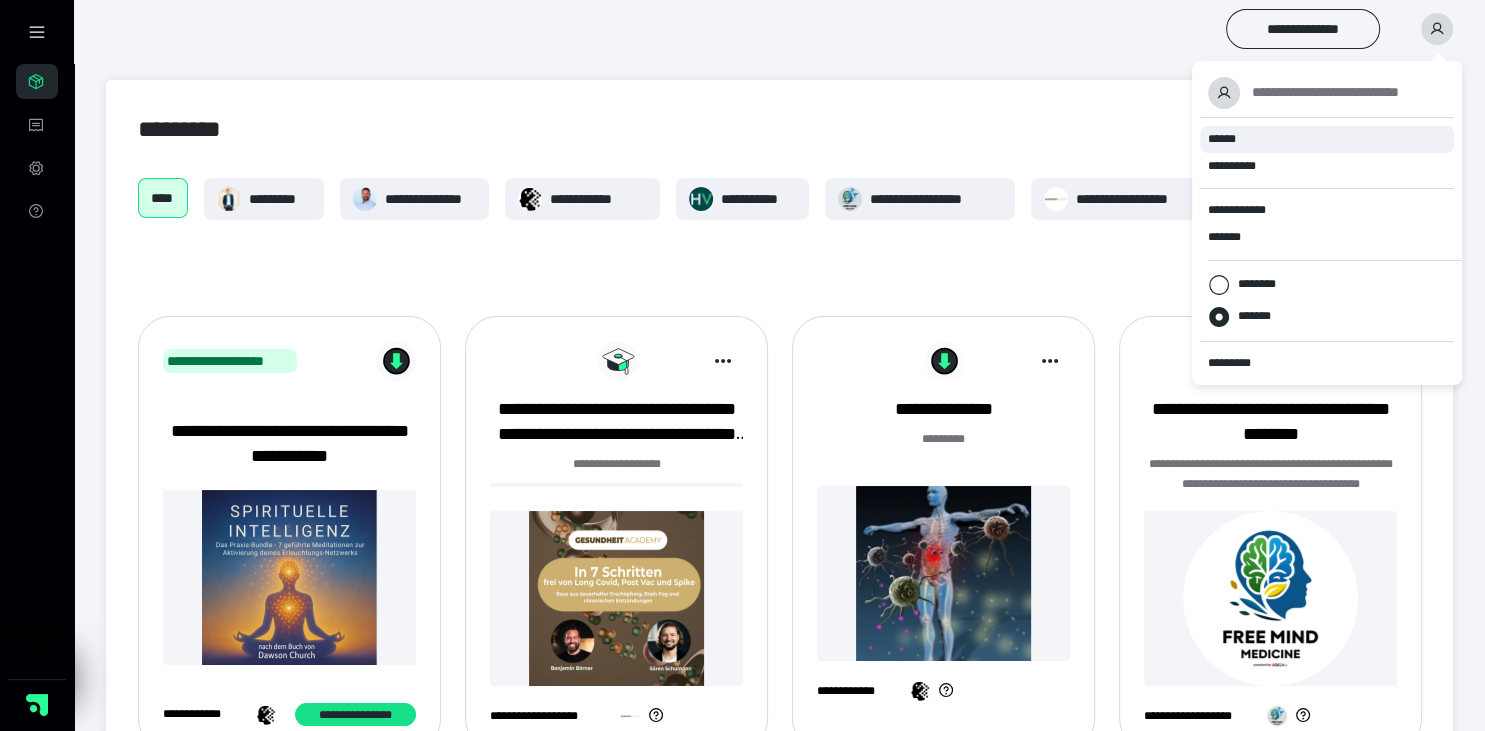 click on "******" at bounding box center [1222, 139] 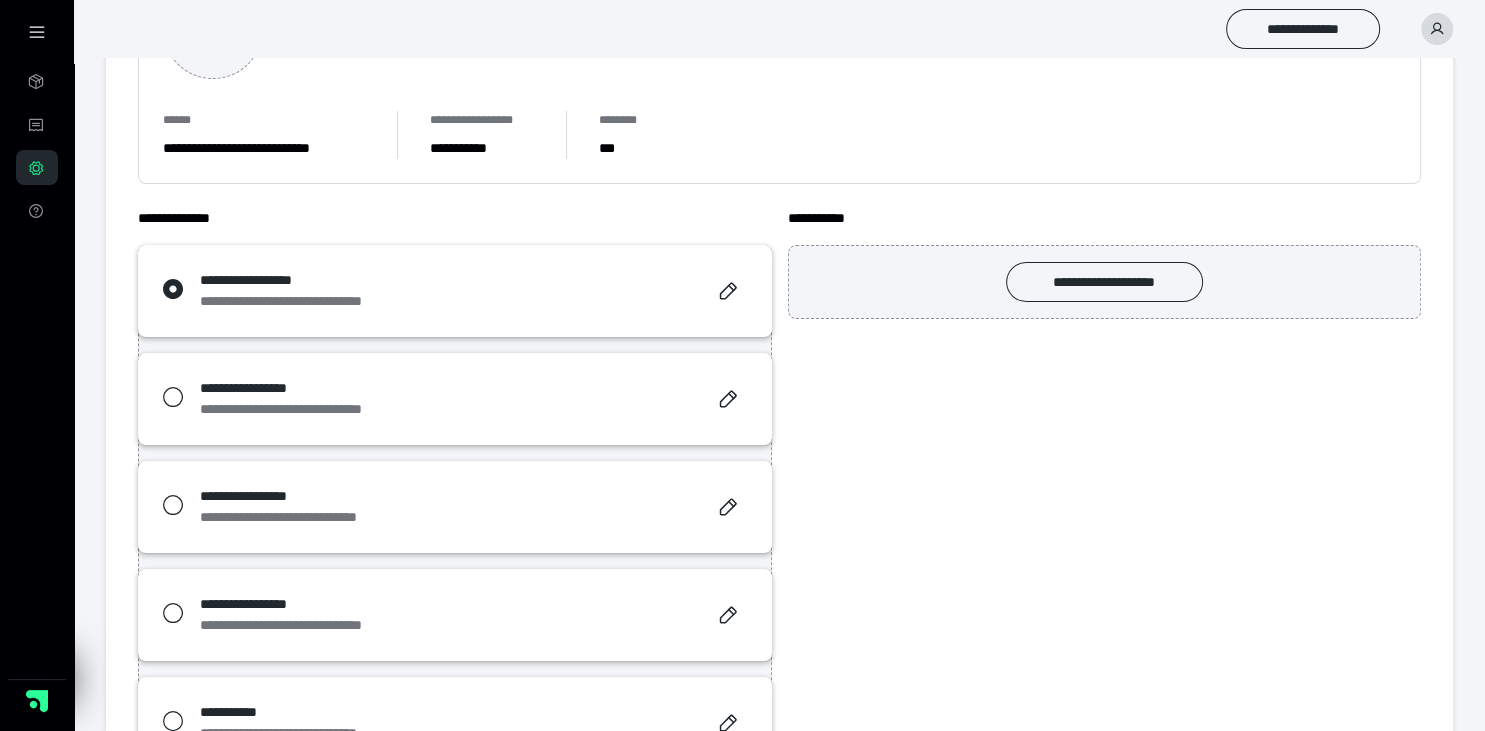 scroll, scrollTop: 0, scrollLeft: 0, axis: both 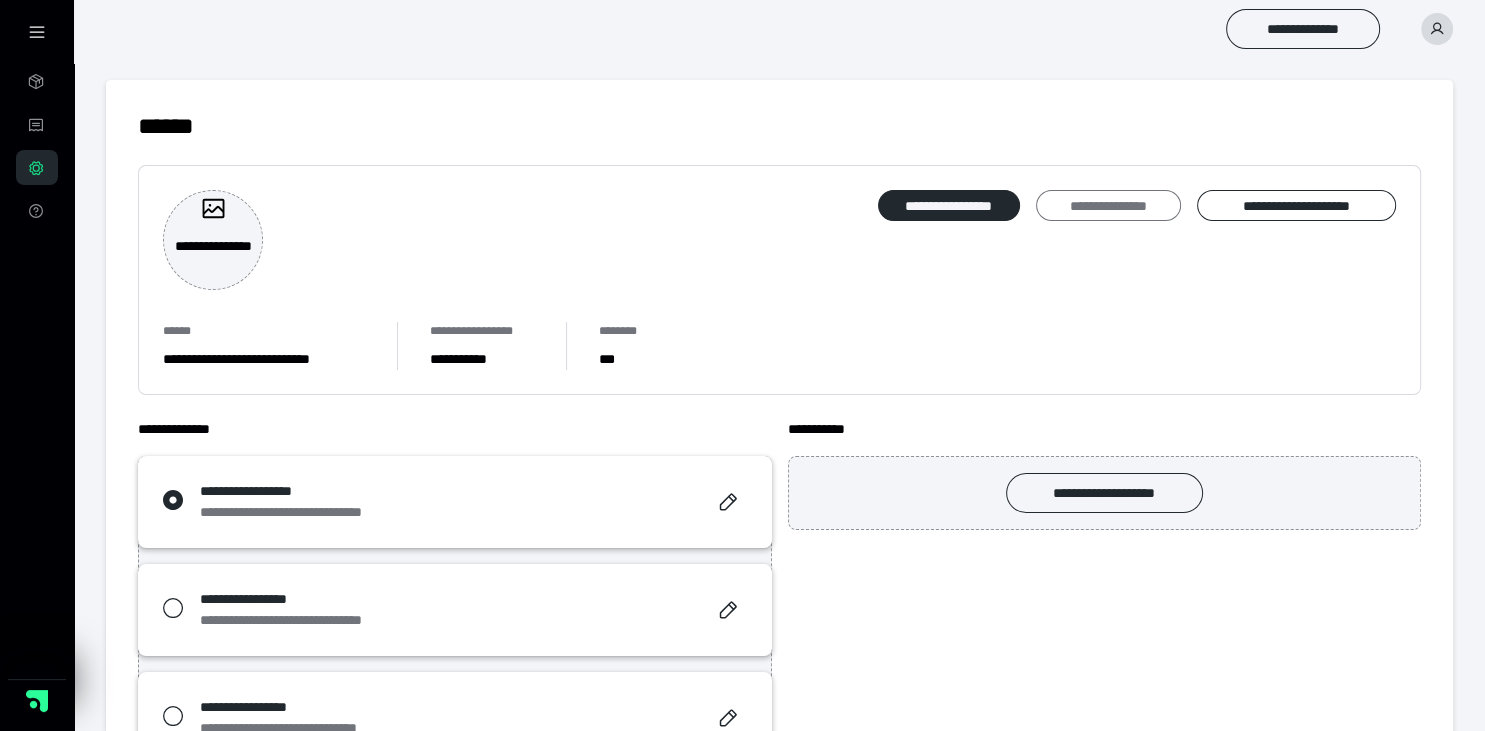 click on "**********" at bounding box center (1108, 206) 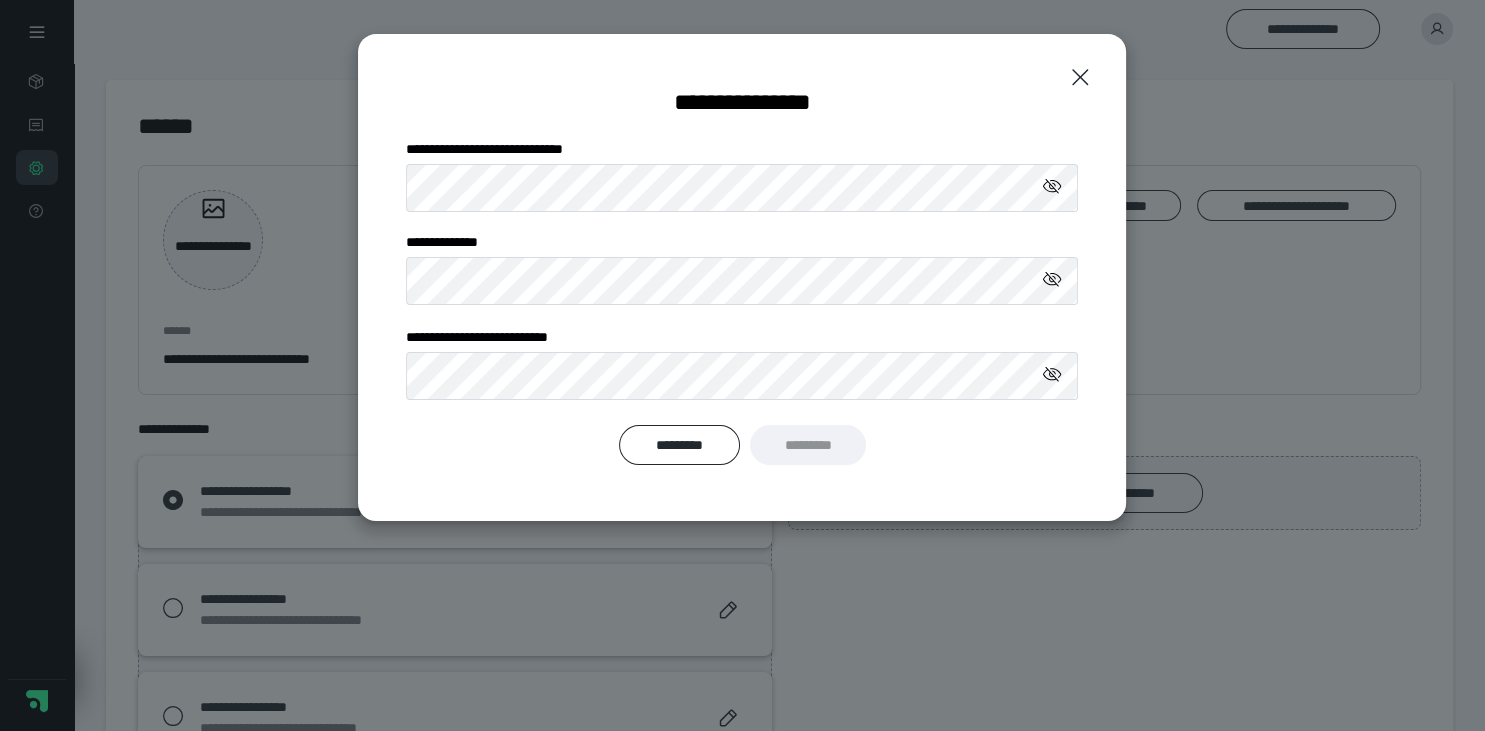 scroll, scrollTop: 0, scrollLeft: 0, axis: both 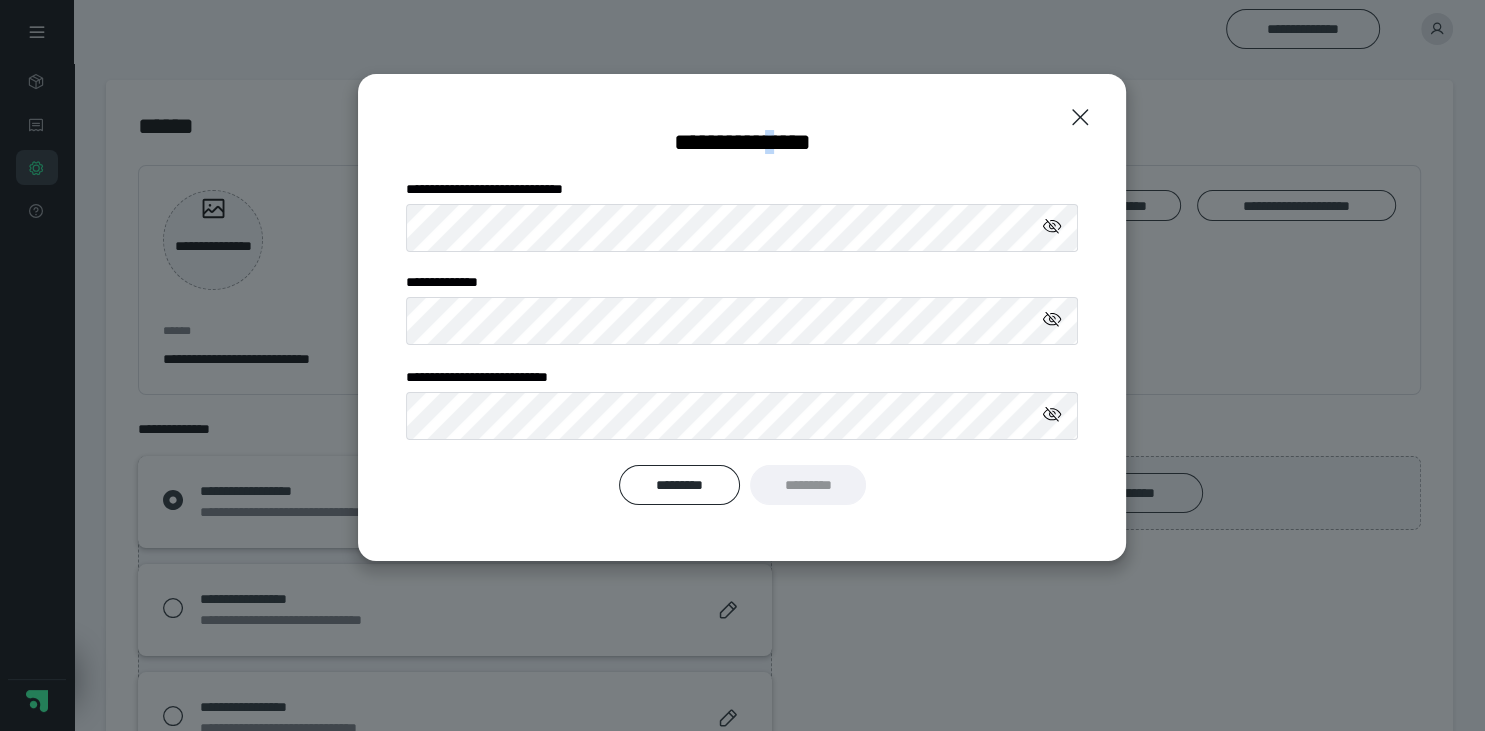 click on "**********" at bounding box center [742, 142] 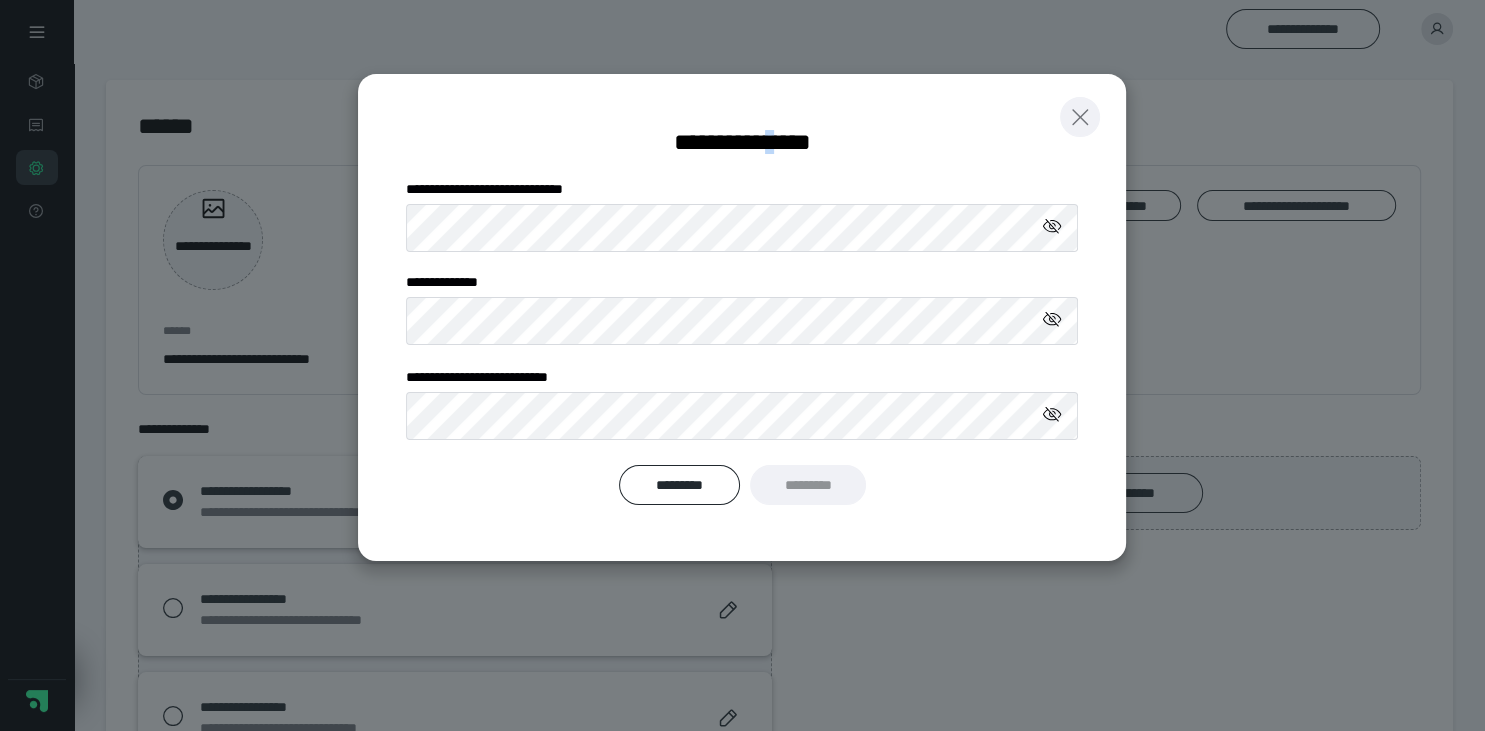 click 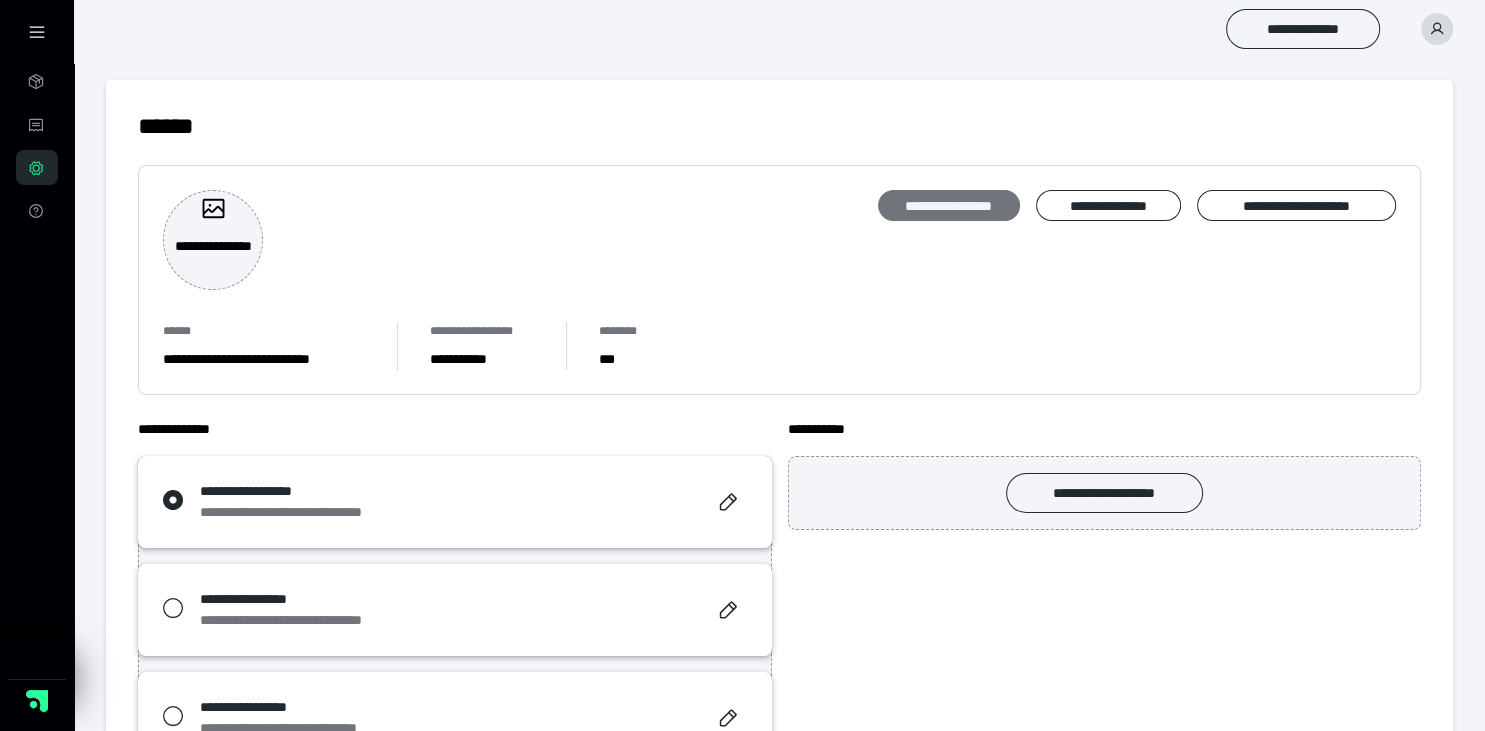 click on "**********" at bounding box center (949, 206) 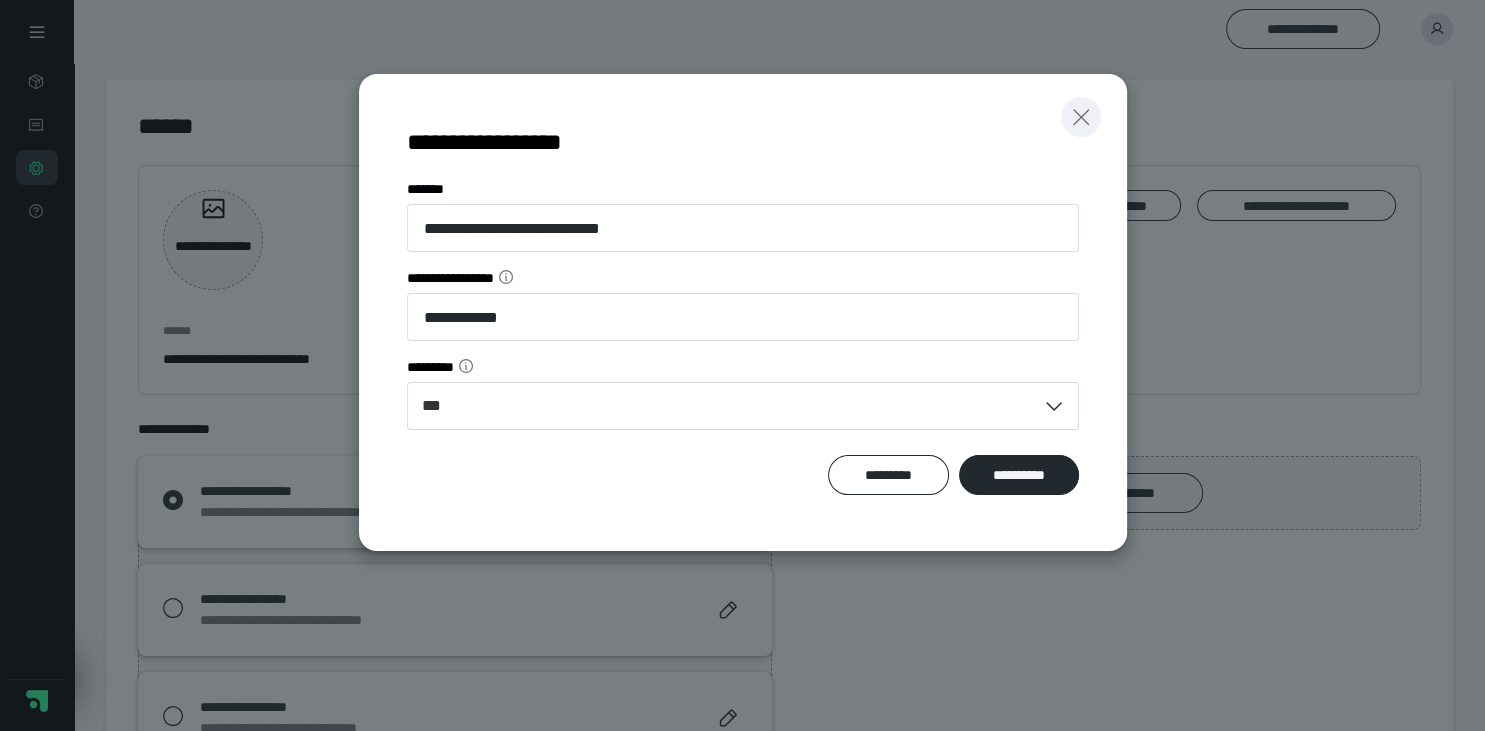 click 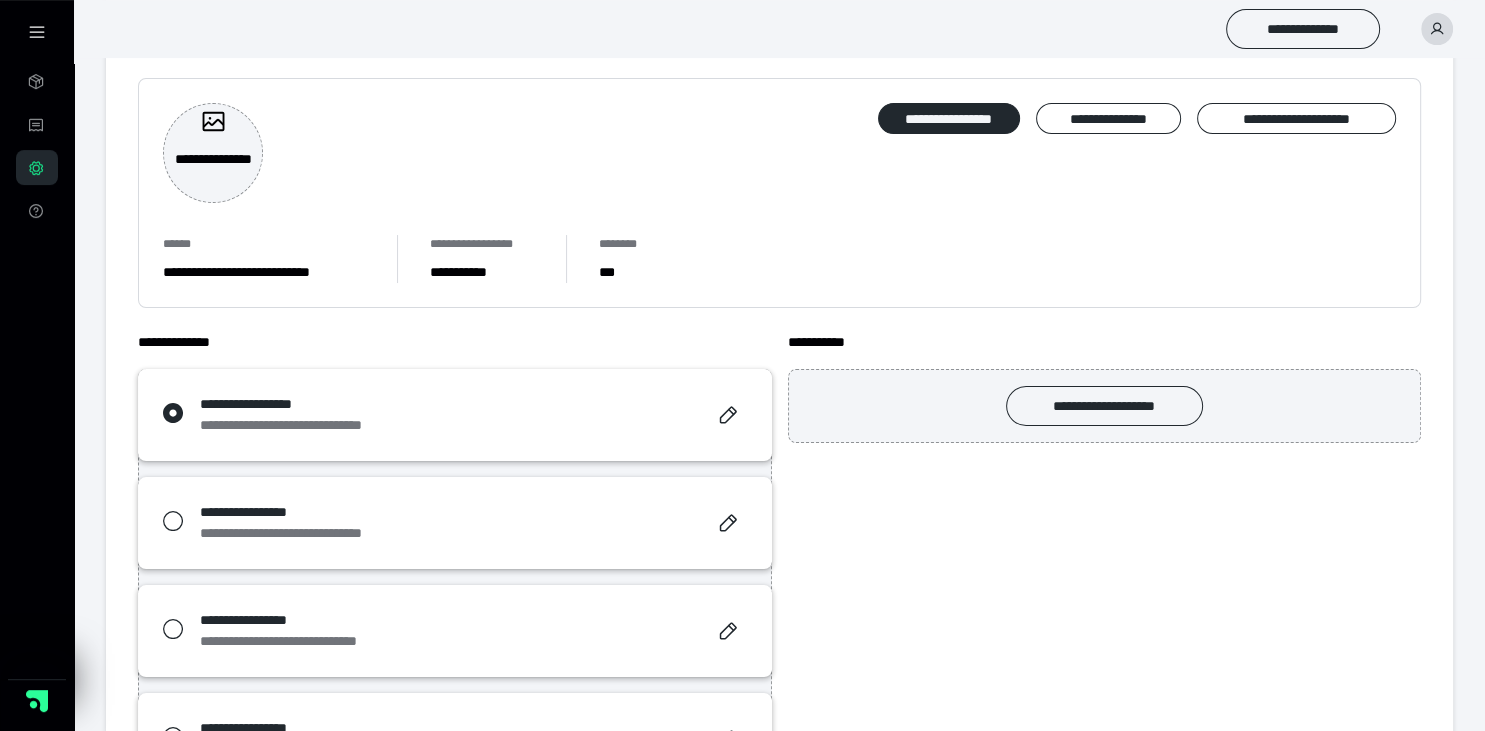 scroll, scrollTop: 0, scrollLeft: 0, axis: both 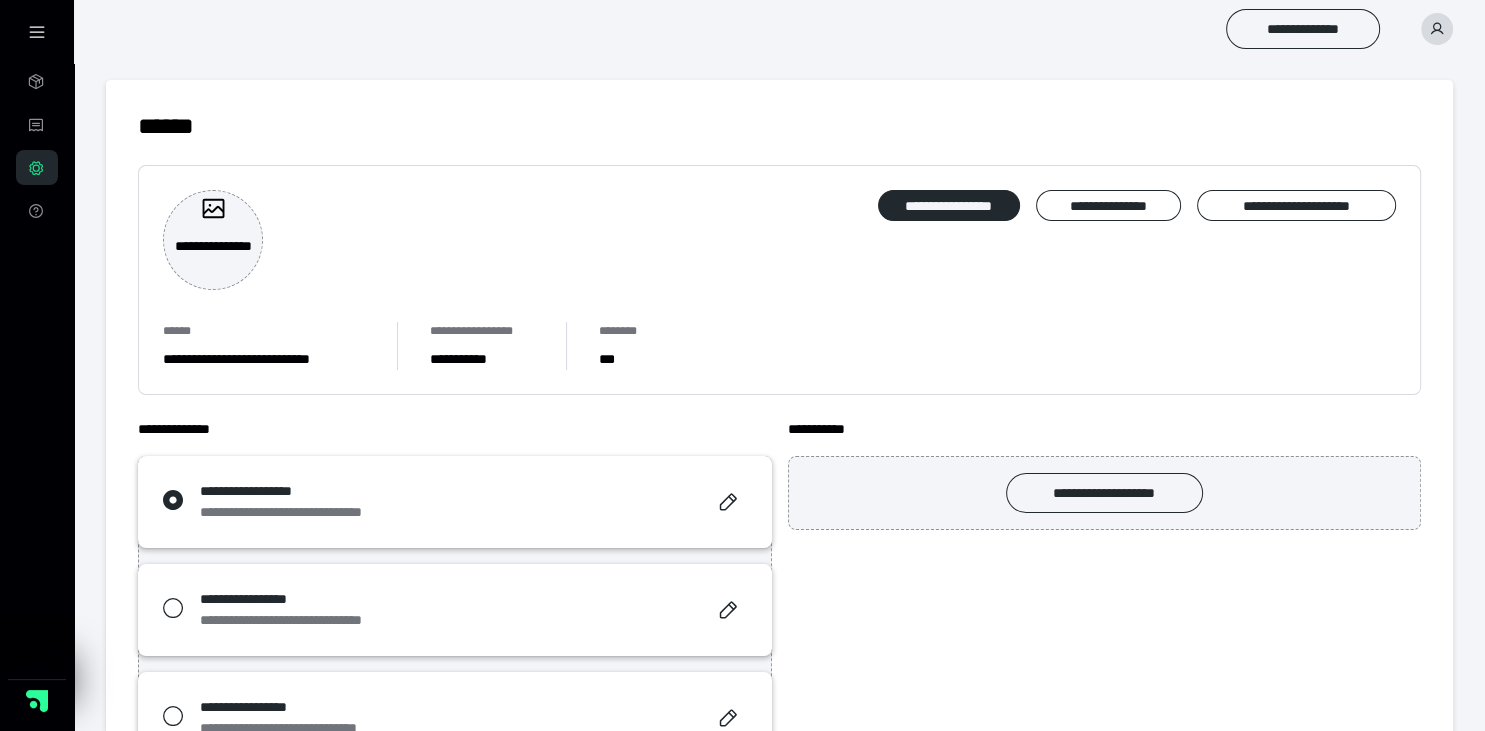 click 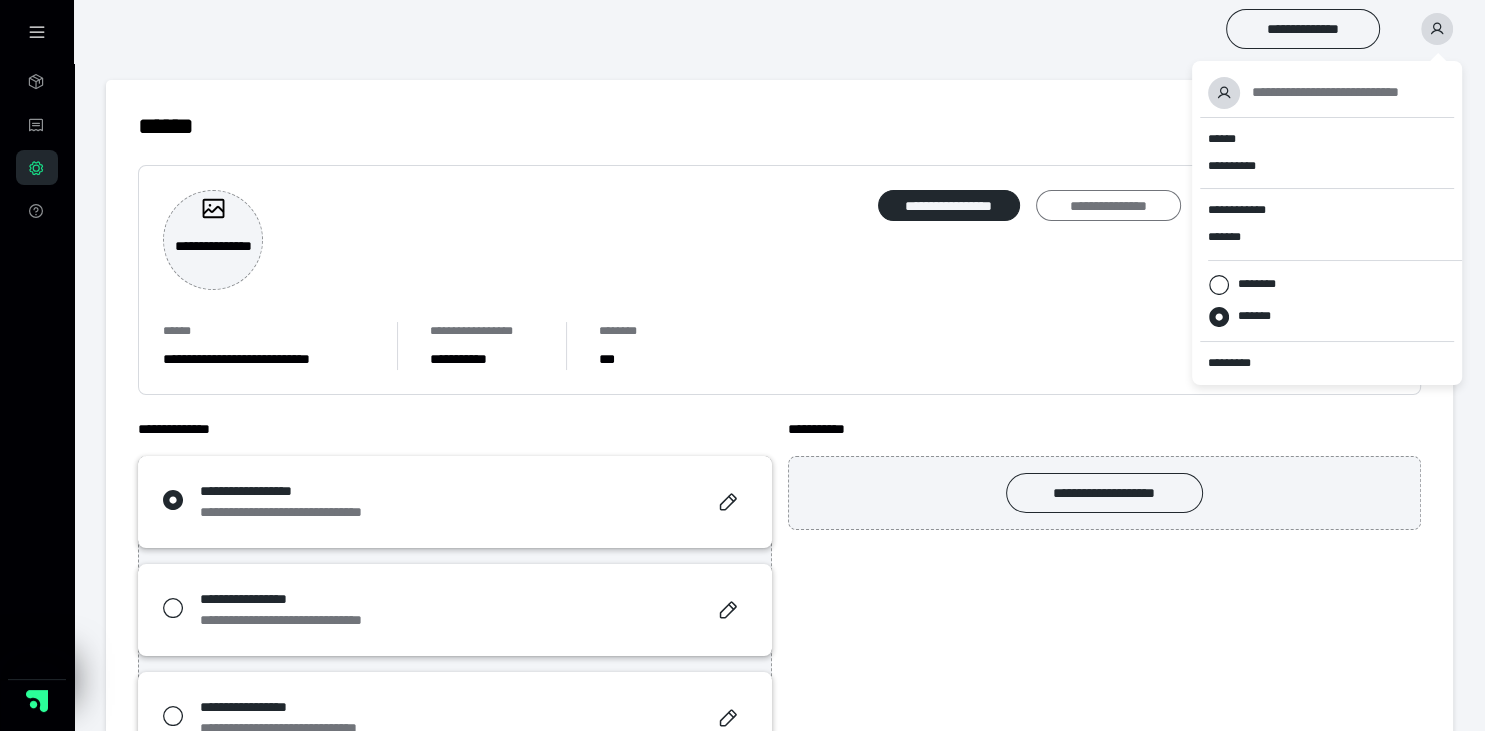 click on "**********" at bounding box center (1108, 206) 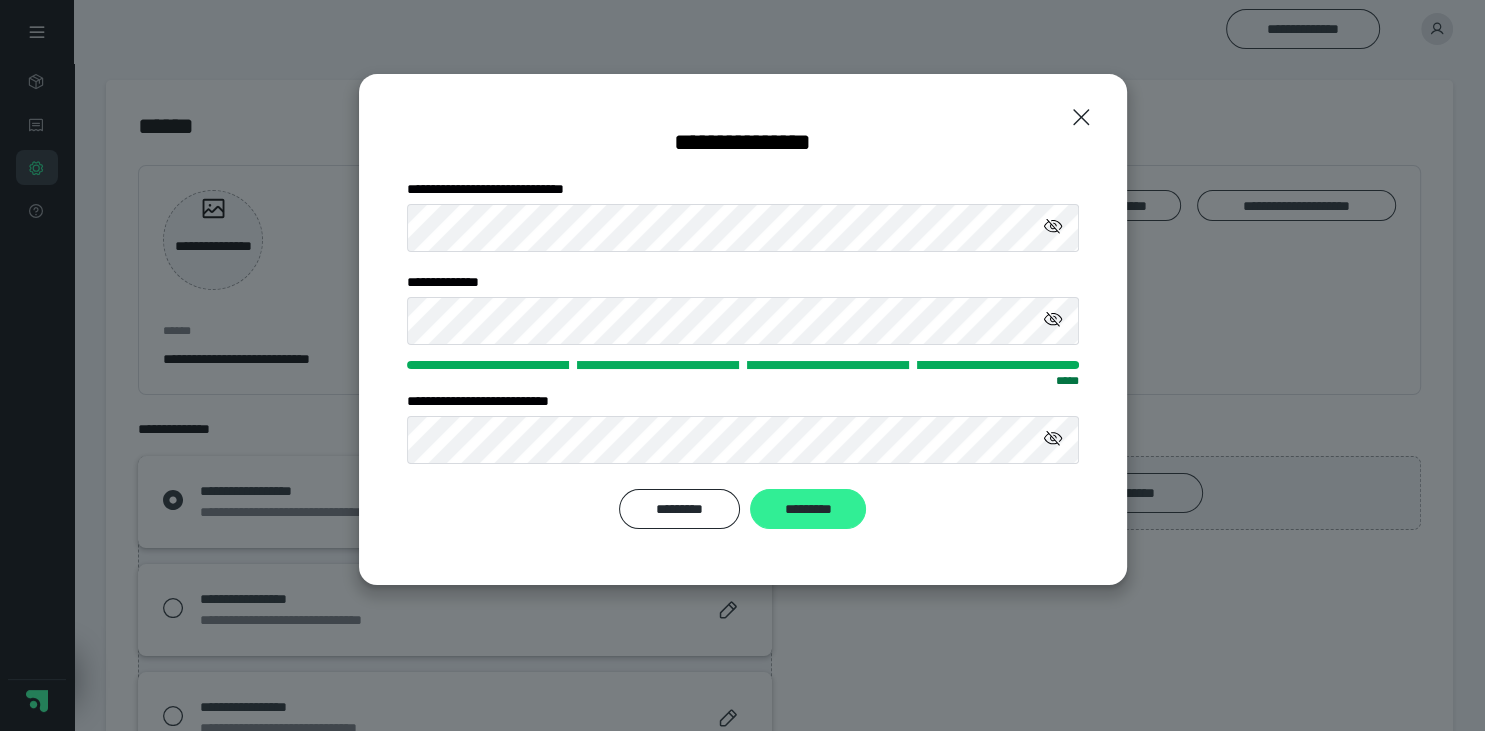 click on "*********" at bounding box center (807, 509) 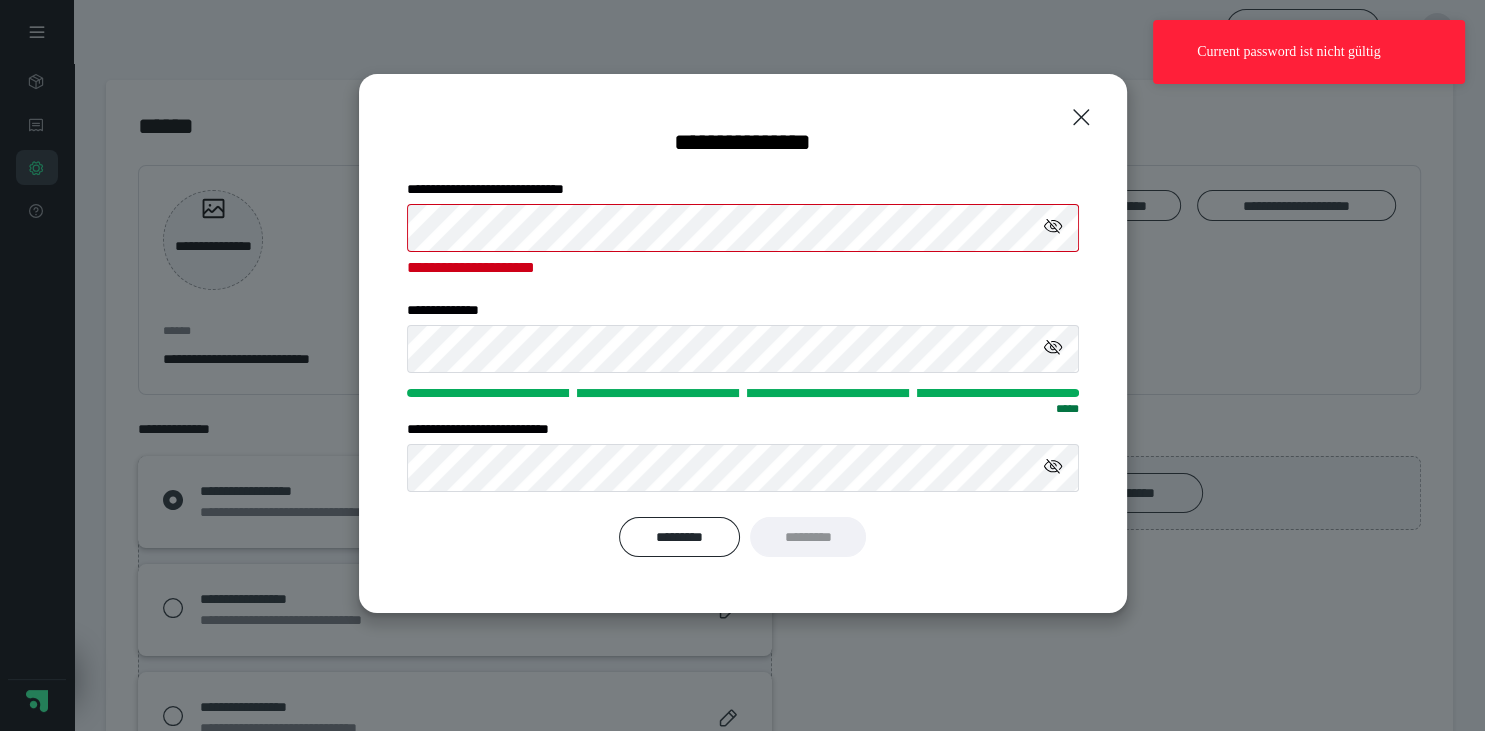 click on "Current password ist nicht gültig" at bounding box center [1324, 52] 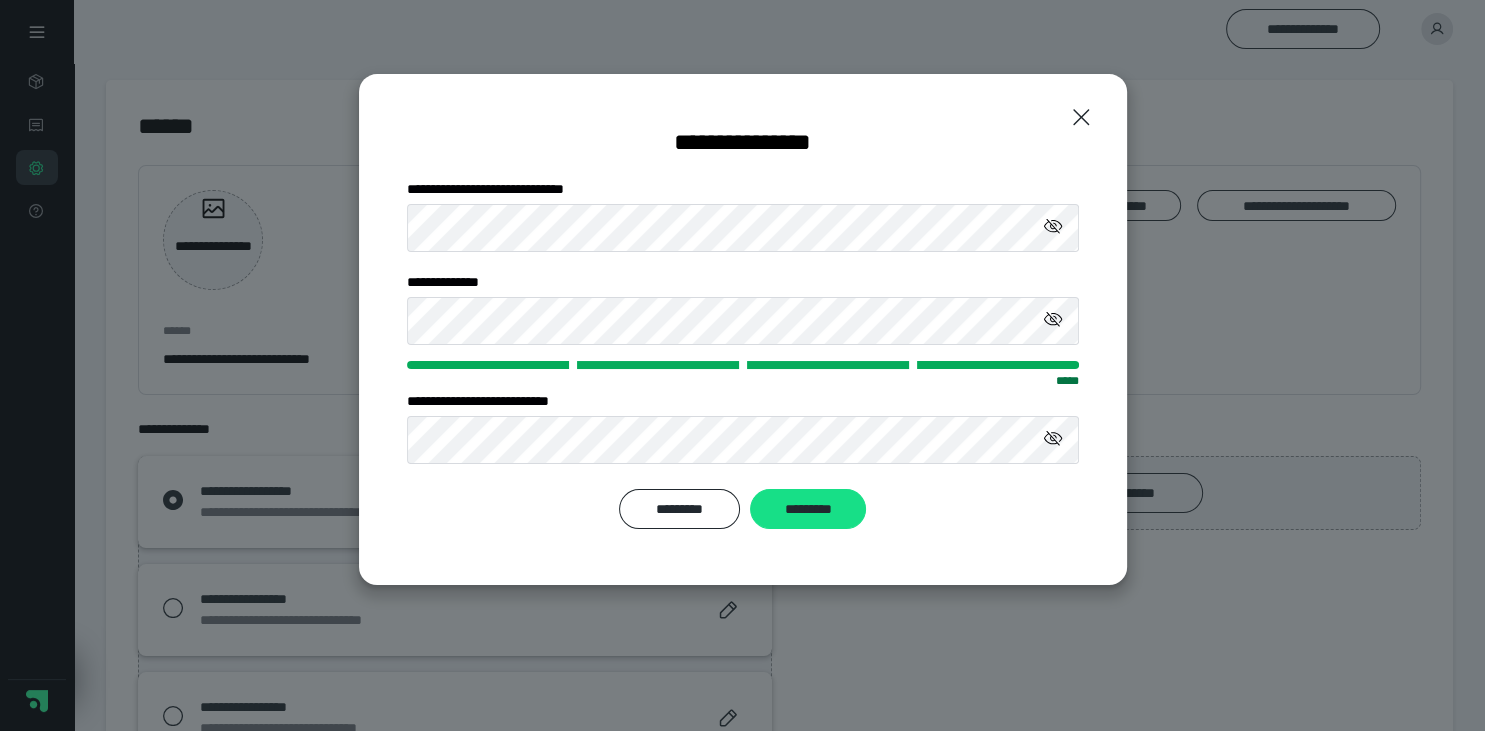 click on "**********" at bounding box center (743, 401) 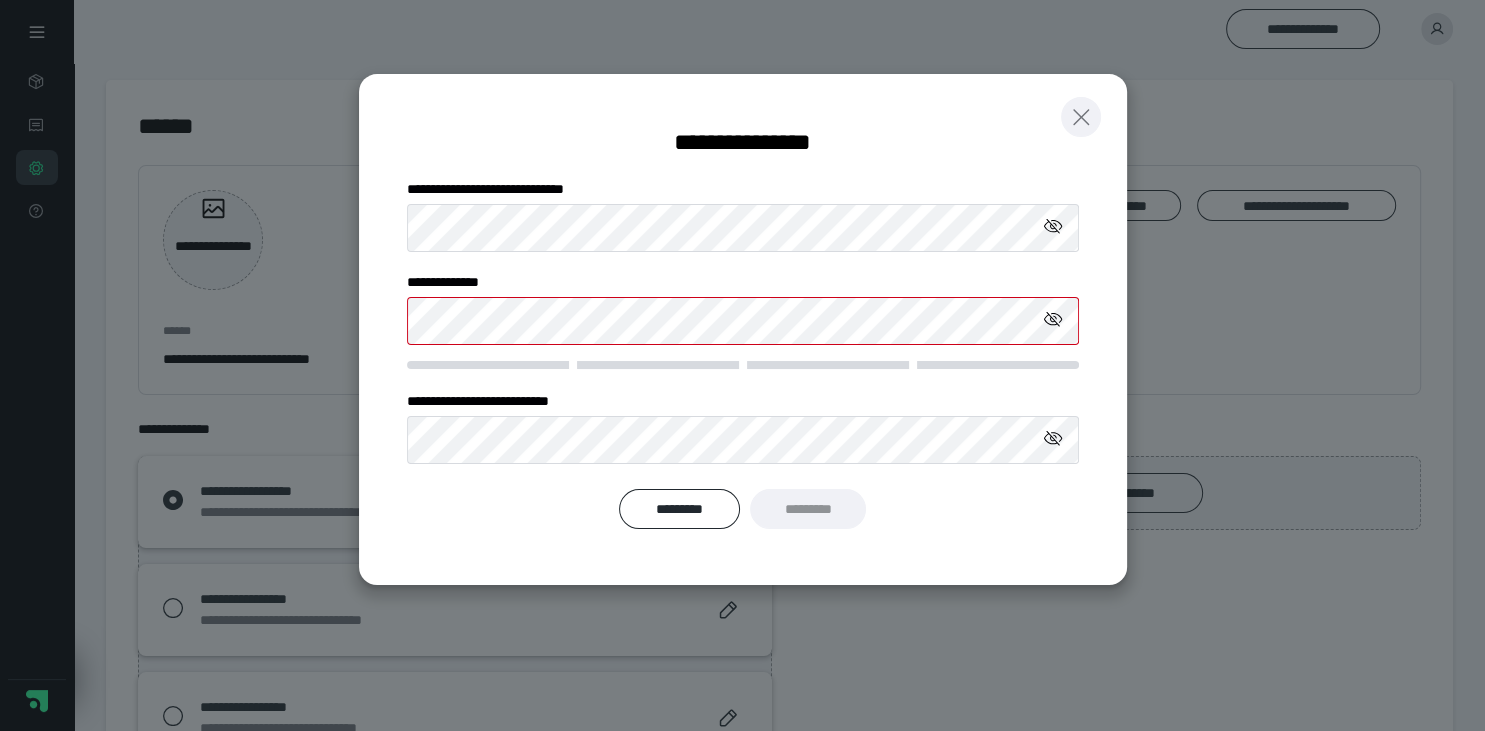 click at bounding box center [1081, 117] 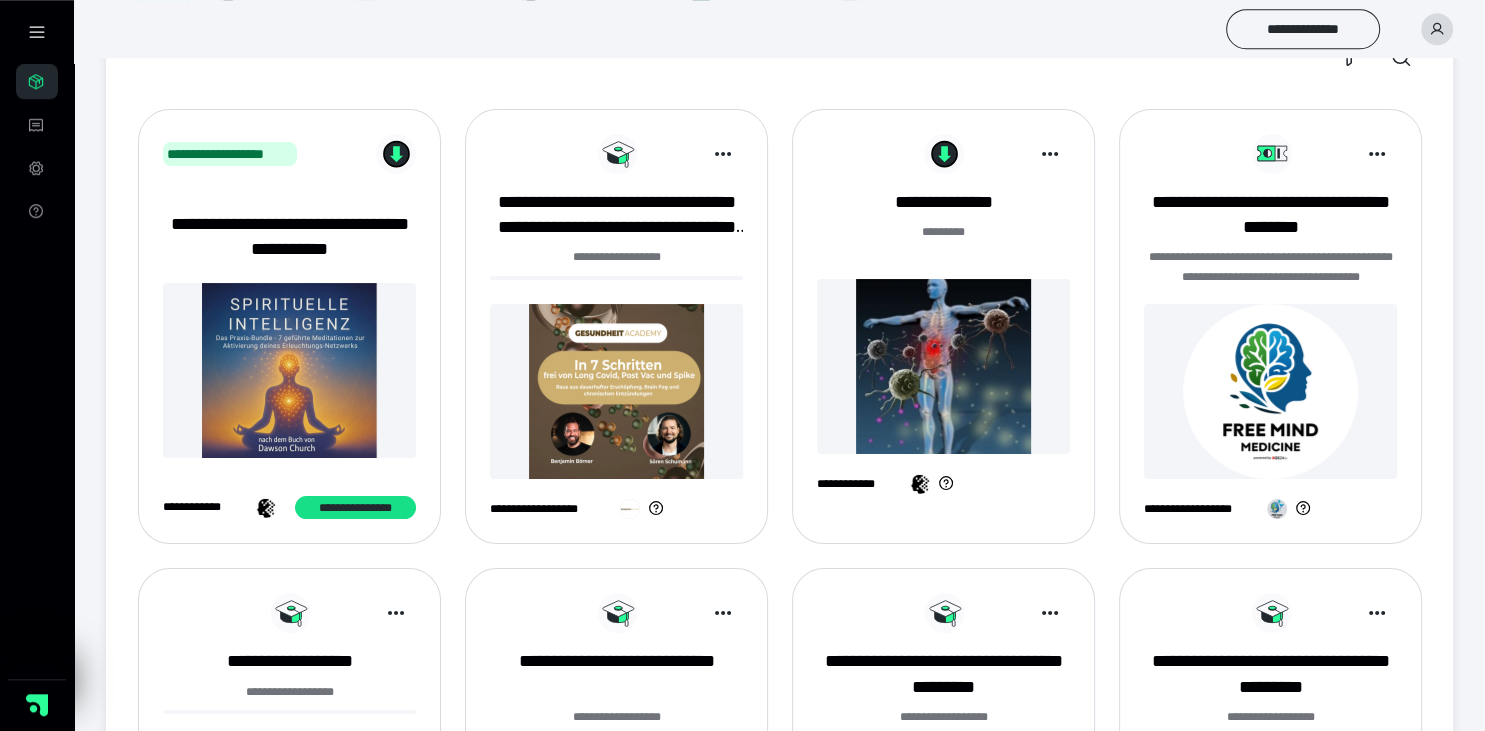 scroll, scrollTop: 105, scrollLeft: 0, axis: vertical 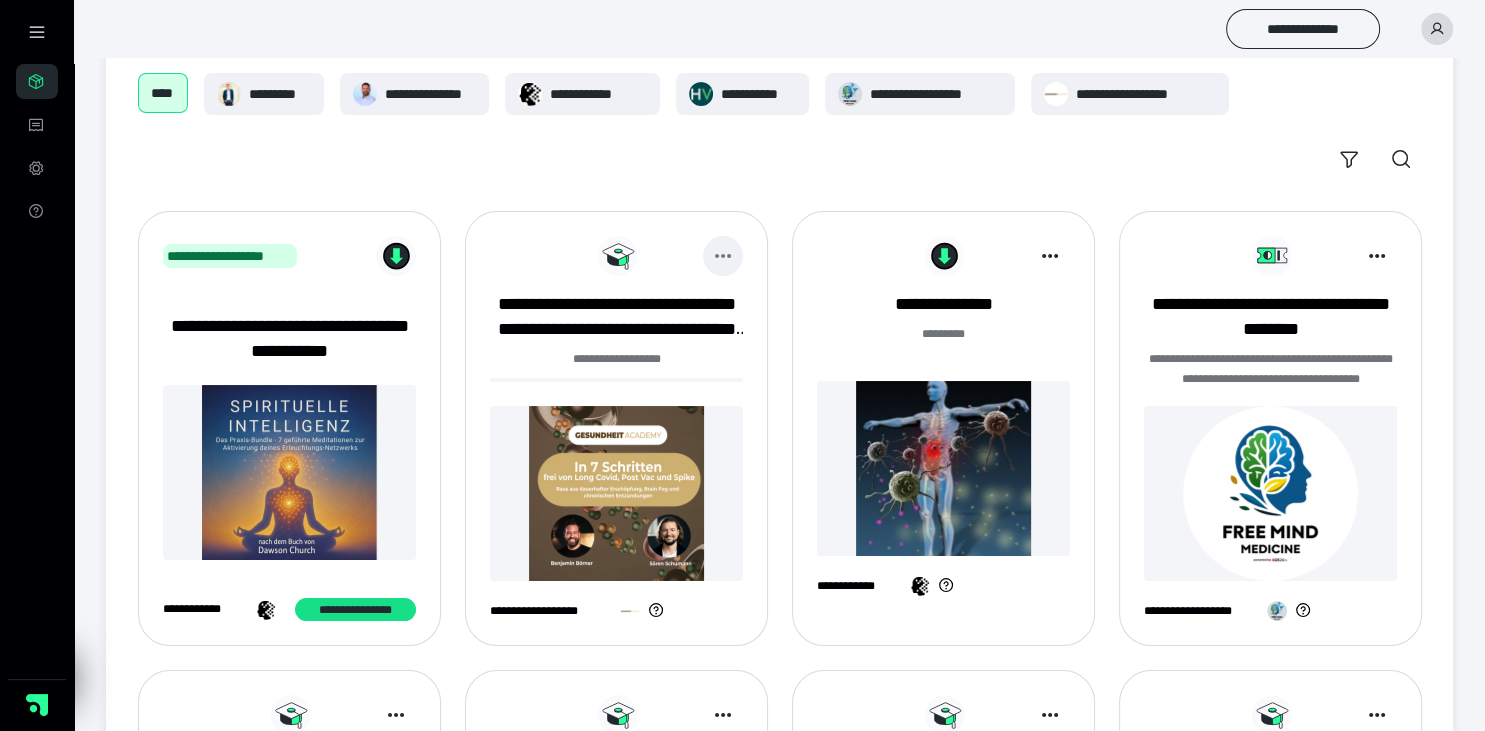 click 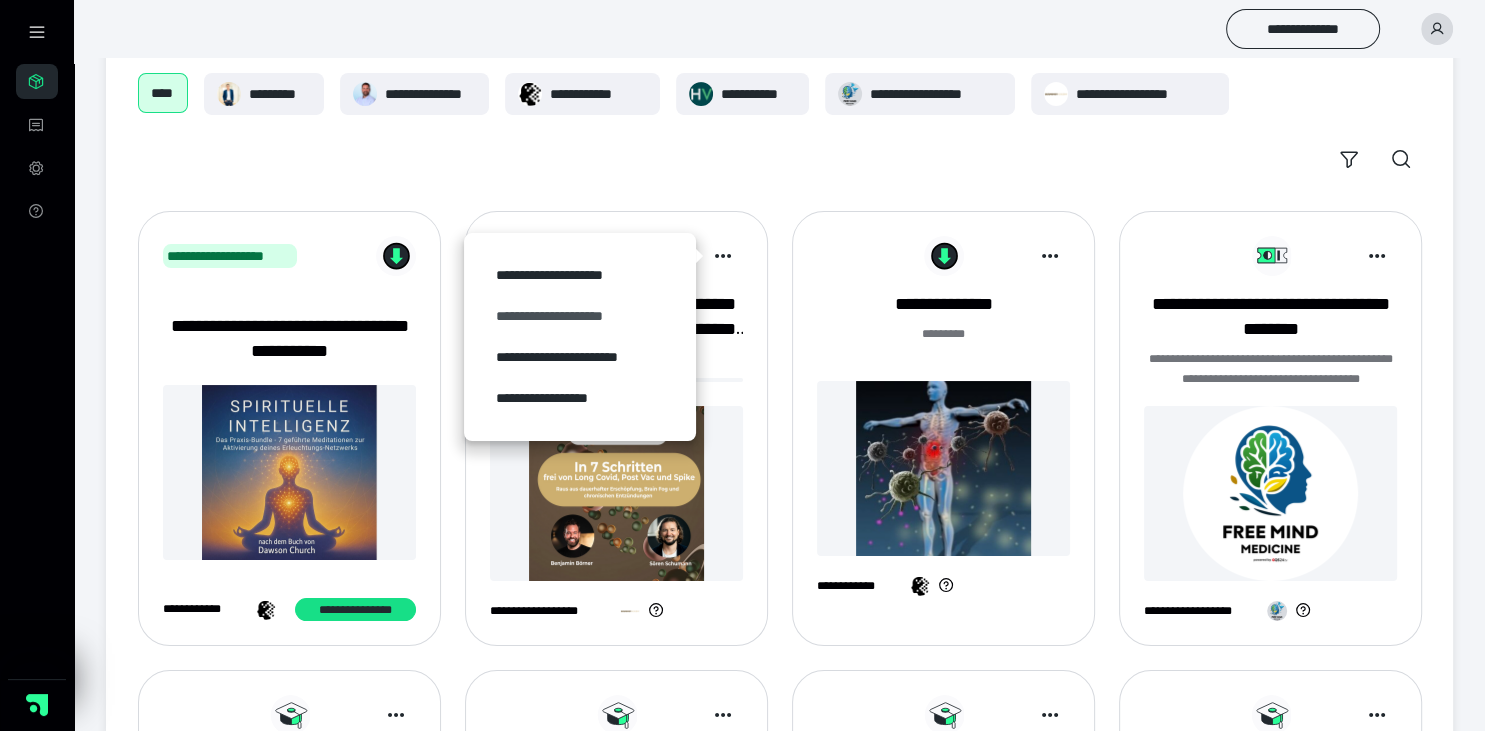 click on "**********" at bounding box center [580, 316] 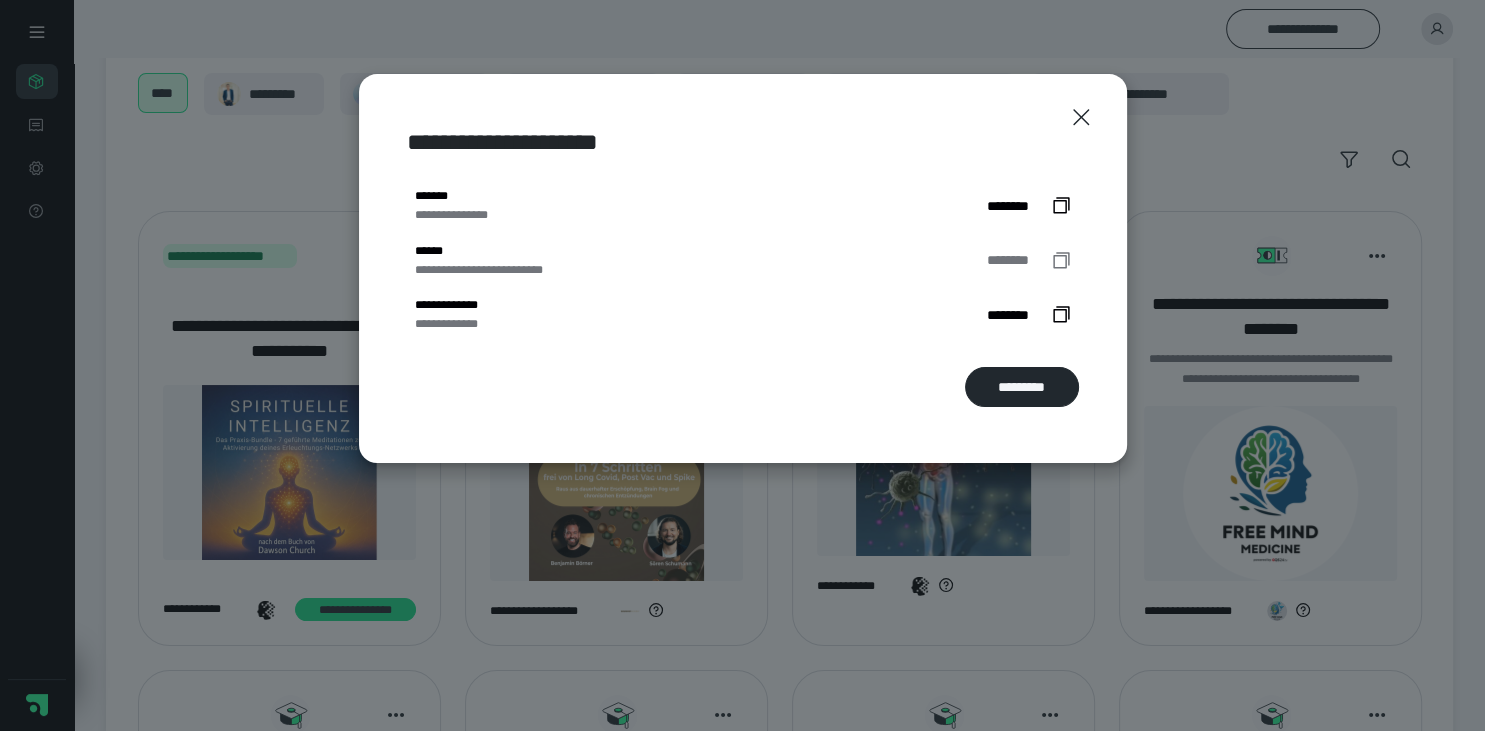 click on "********" at bounding box center (1016, 260) 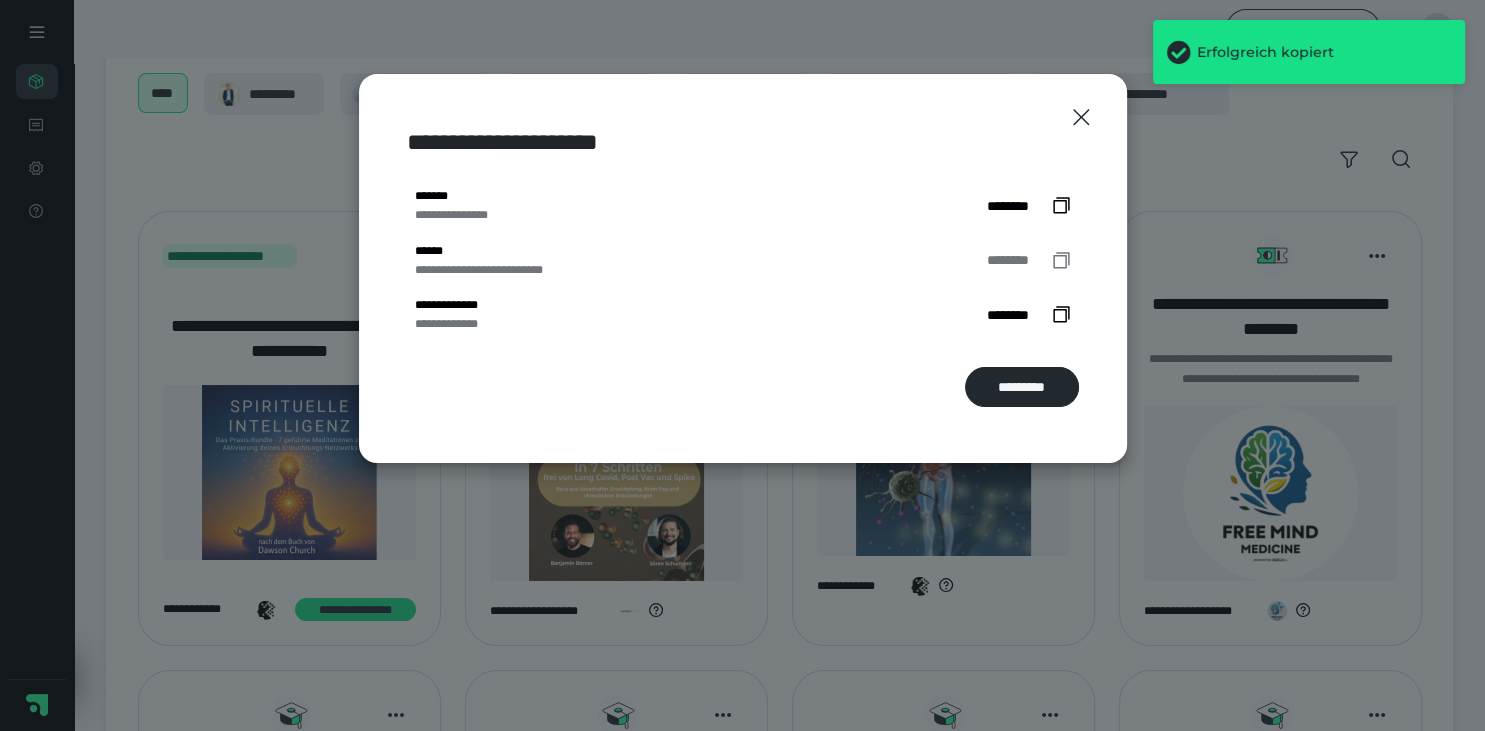 click on "********" at bounding box center [1016, 260] 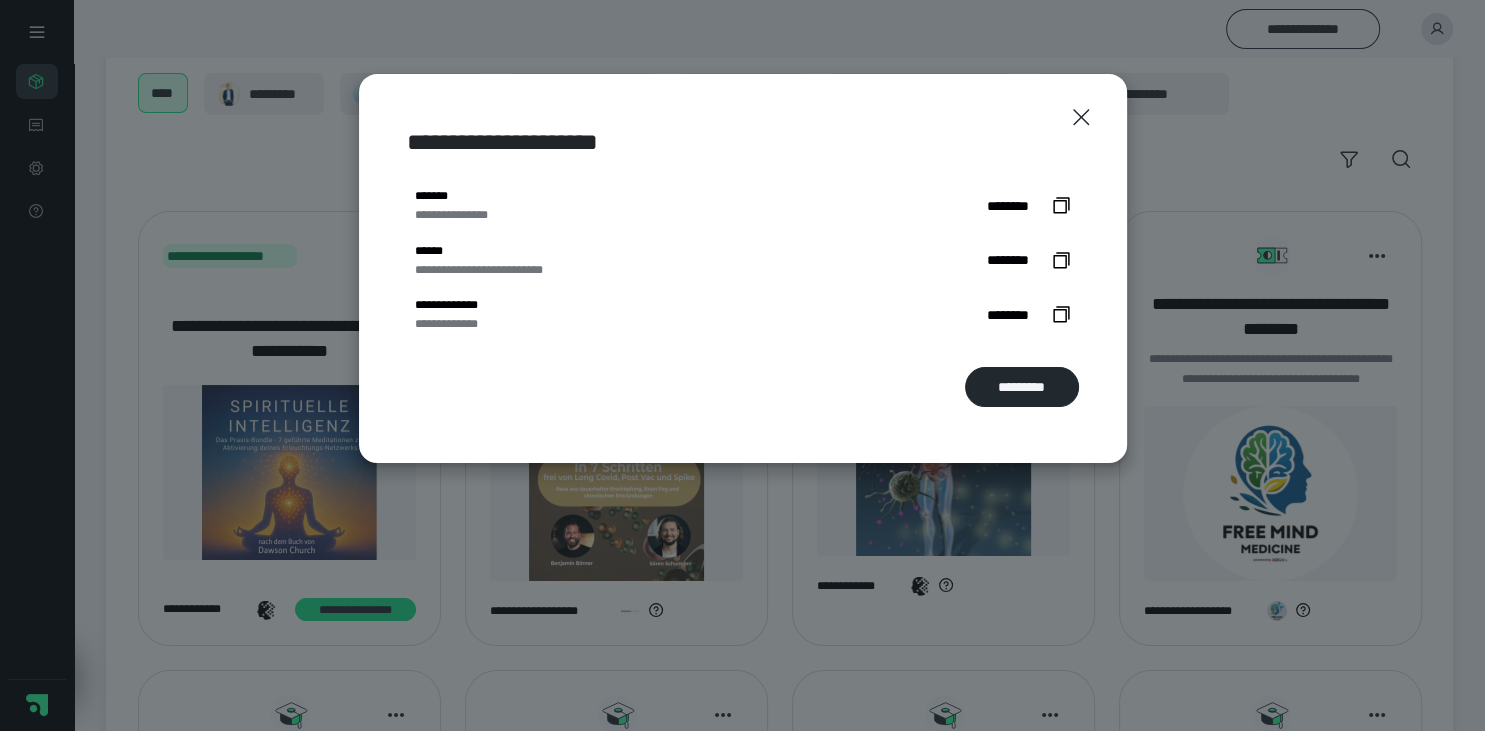 drag, startPoint x: 835, startPoint y: 104, endPoint x: 816, endPoint y: 95, distance: 21.023796 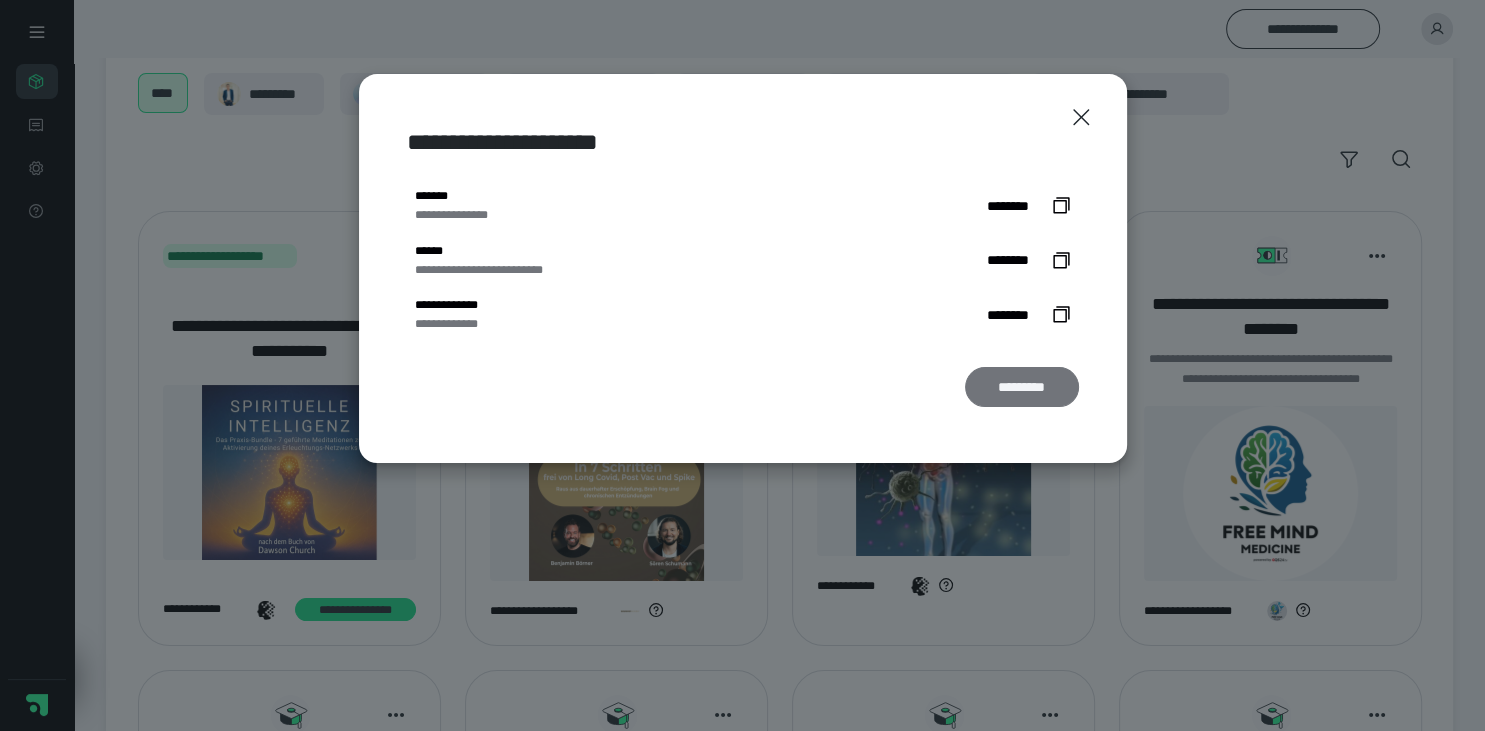 click on "*********" at bounding box center [1022, 387] 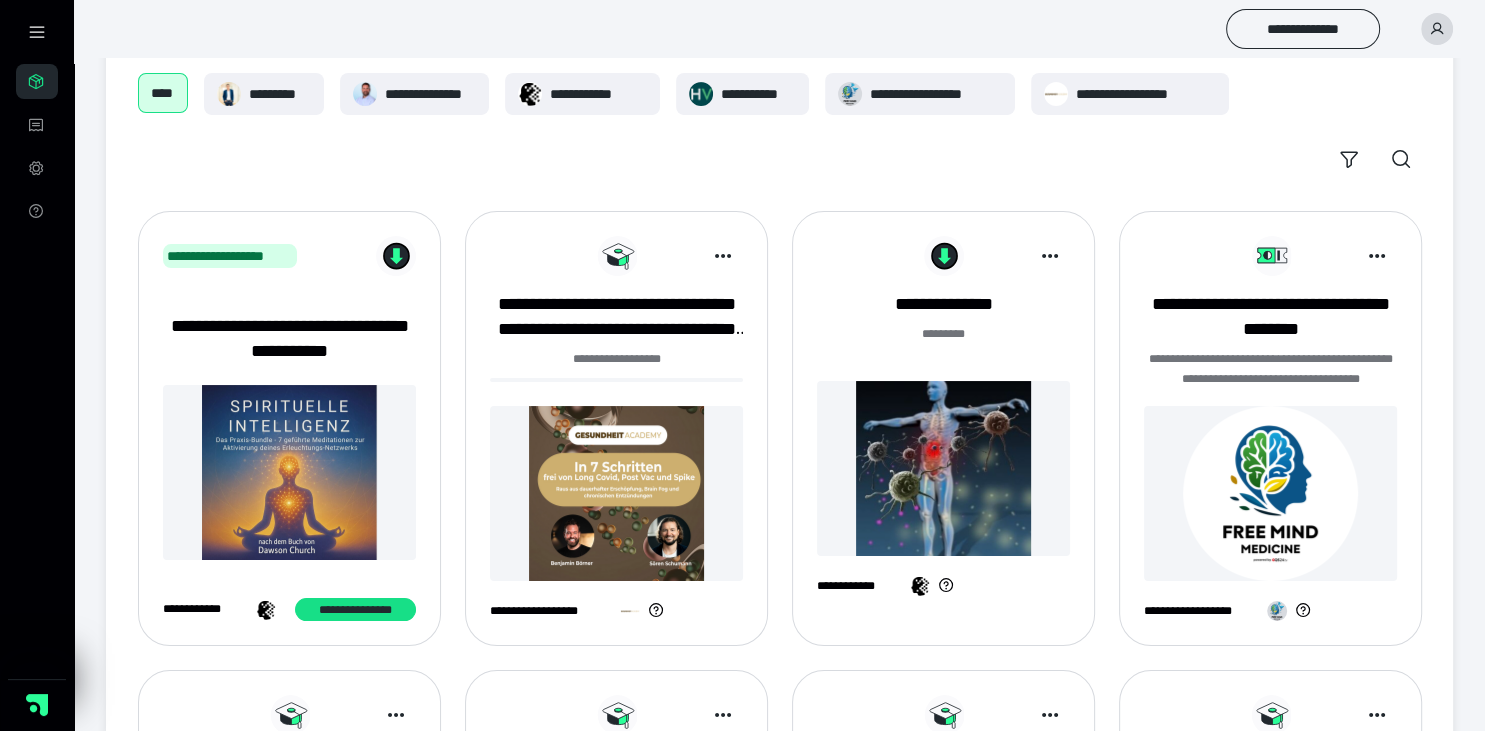 click on "**********" at bounding box center (616, 359) 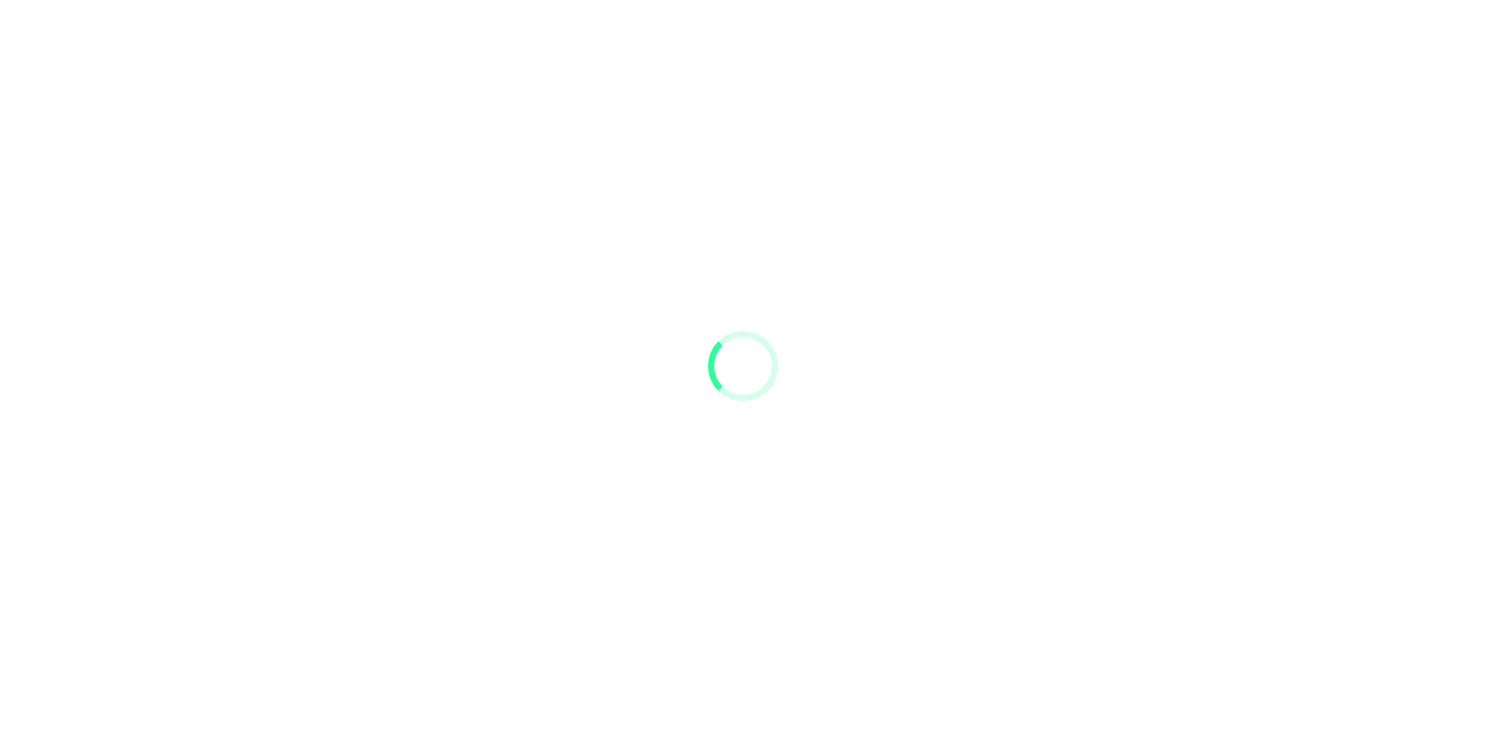 scroll, scrollTop: 0, scrollLeft: 0, axis: both 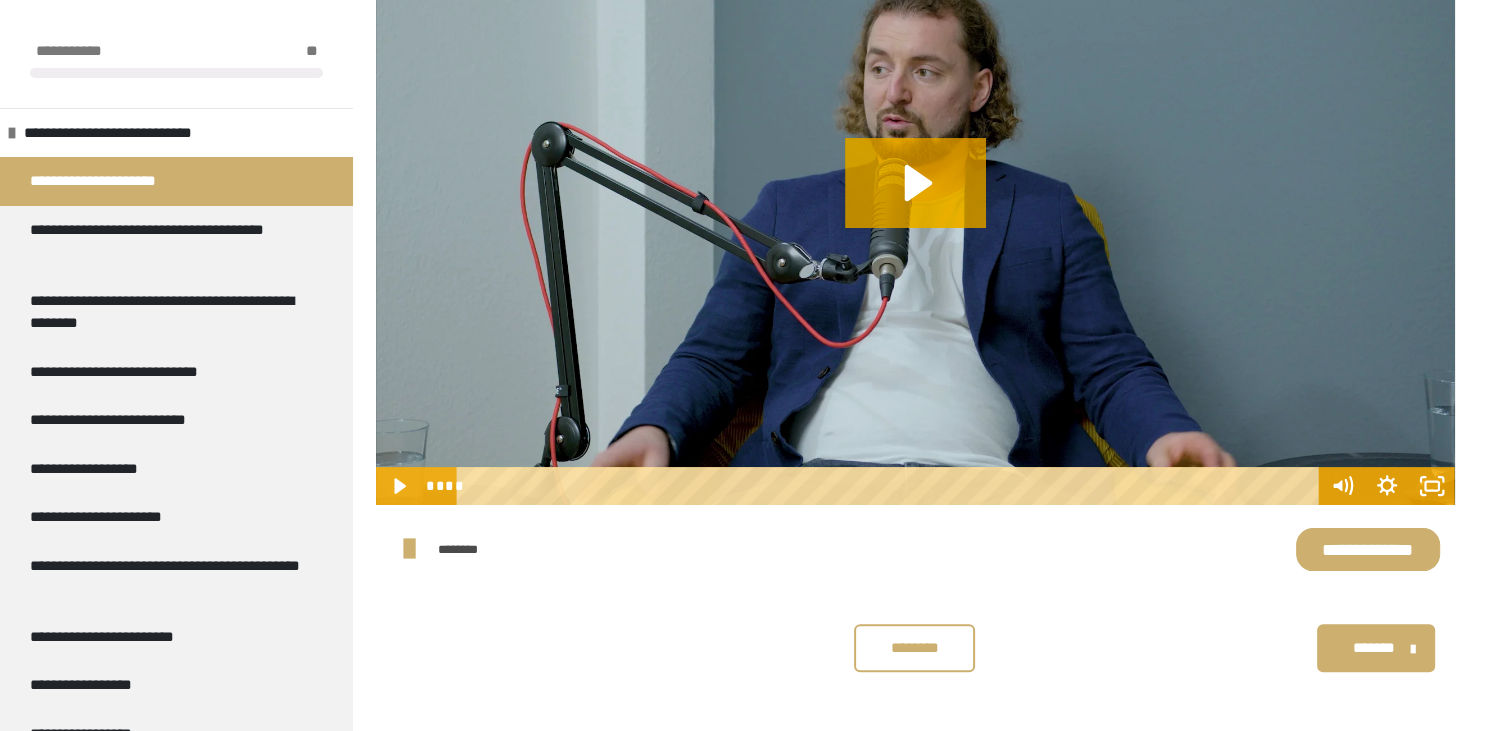 click on "**********" at bounding box center (1368, 549) 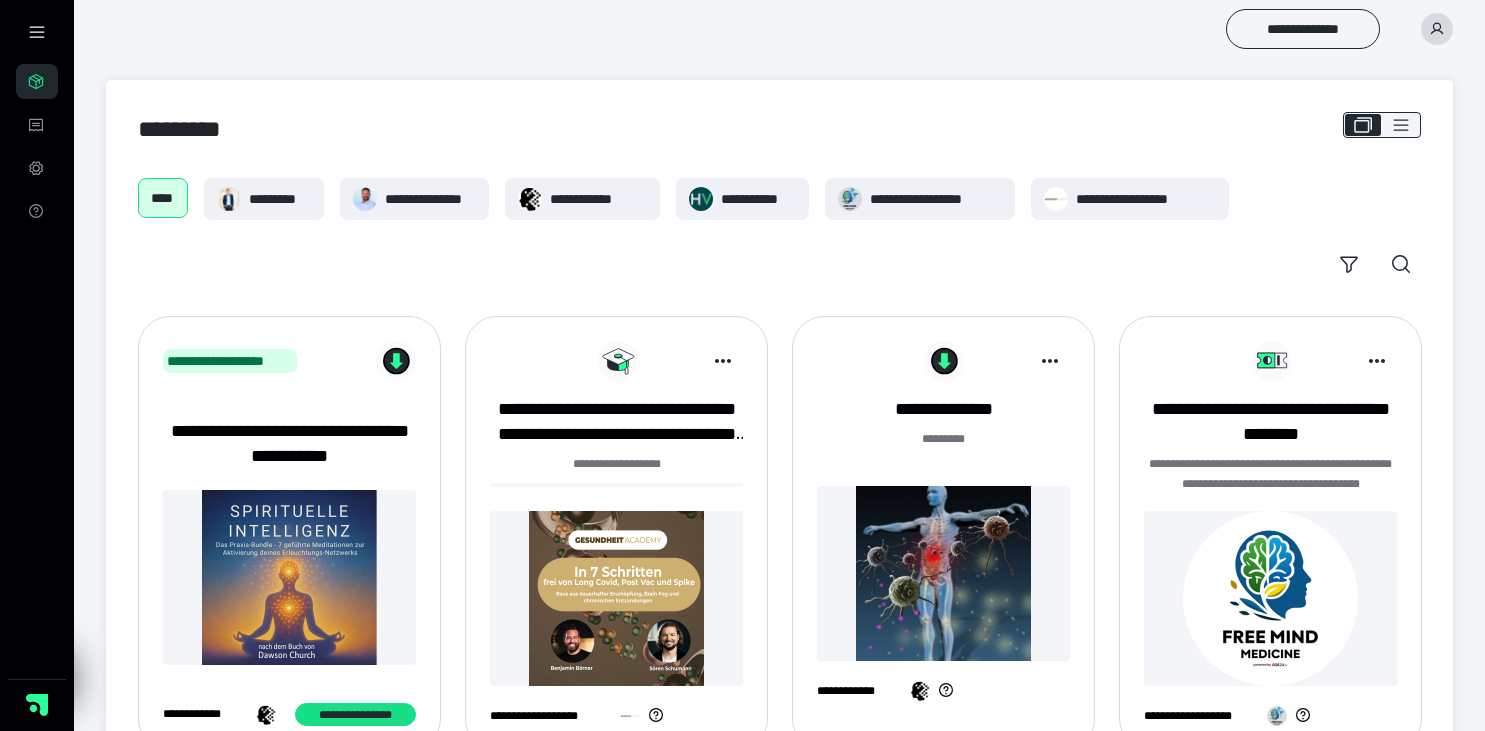 scroll, scrollTop: 0, scrollLeft: 0, axis: both 